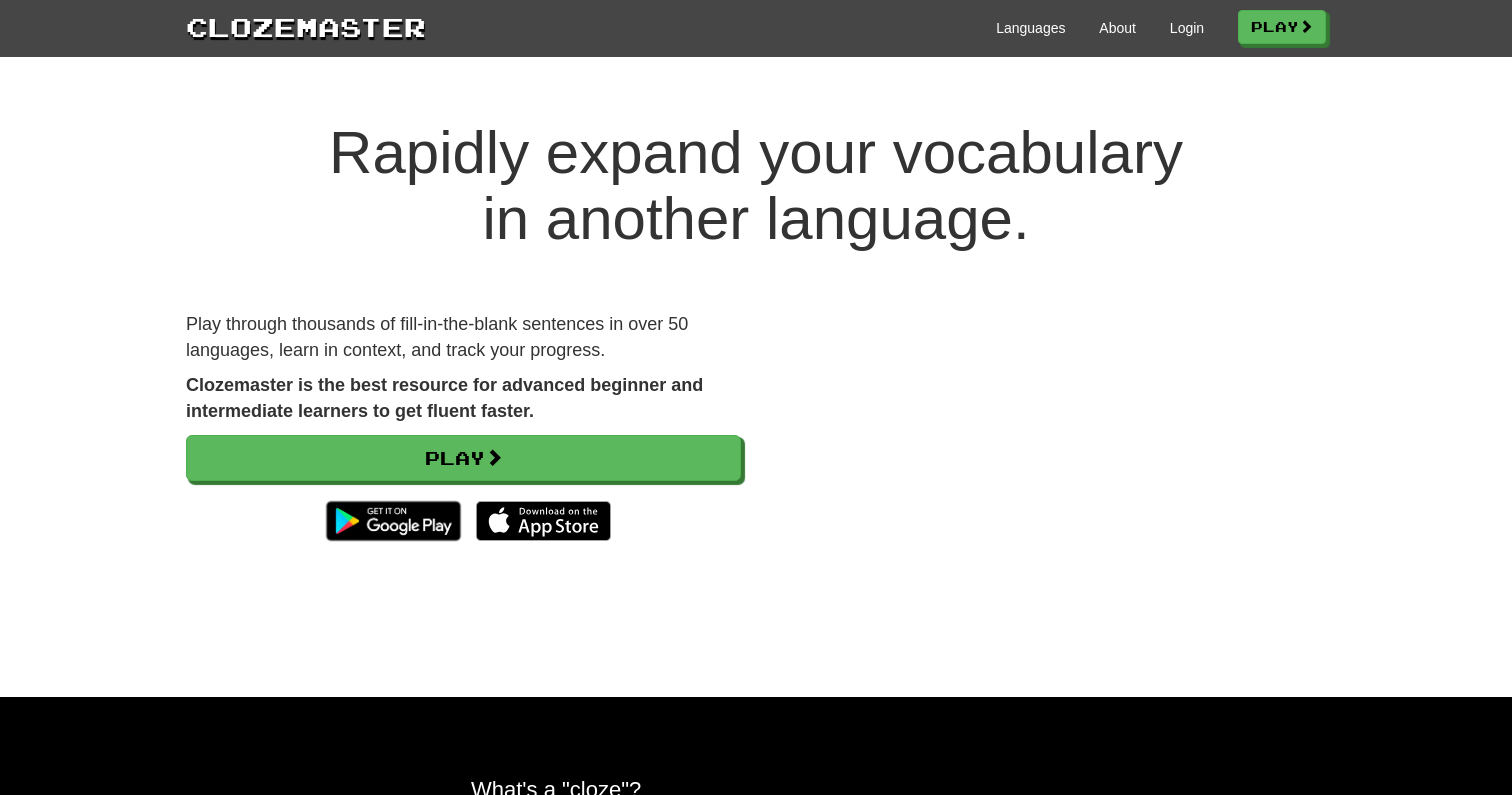 scroll, scrollTop: 0, scrollLeft: 0, axis: both 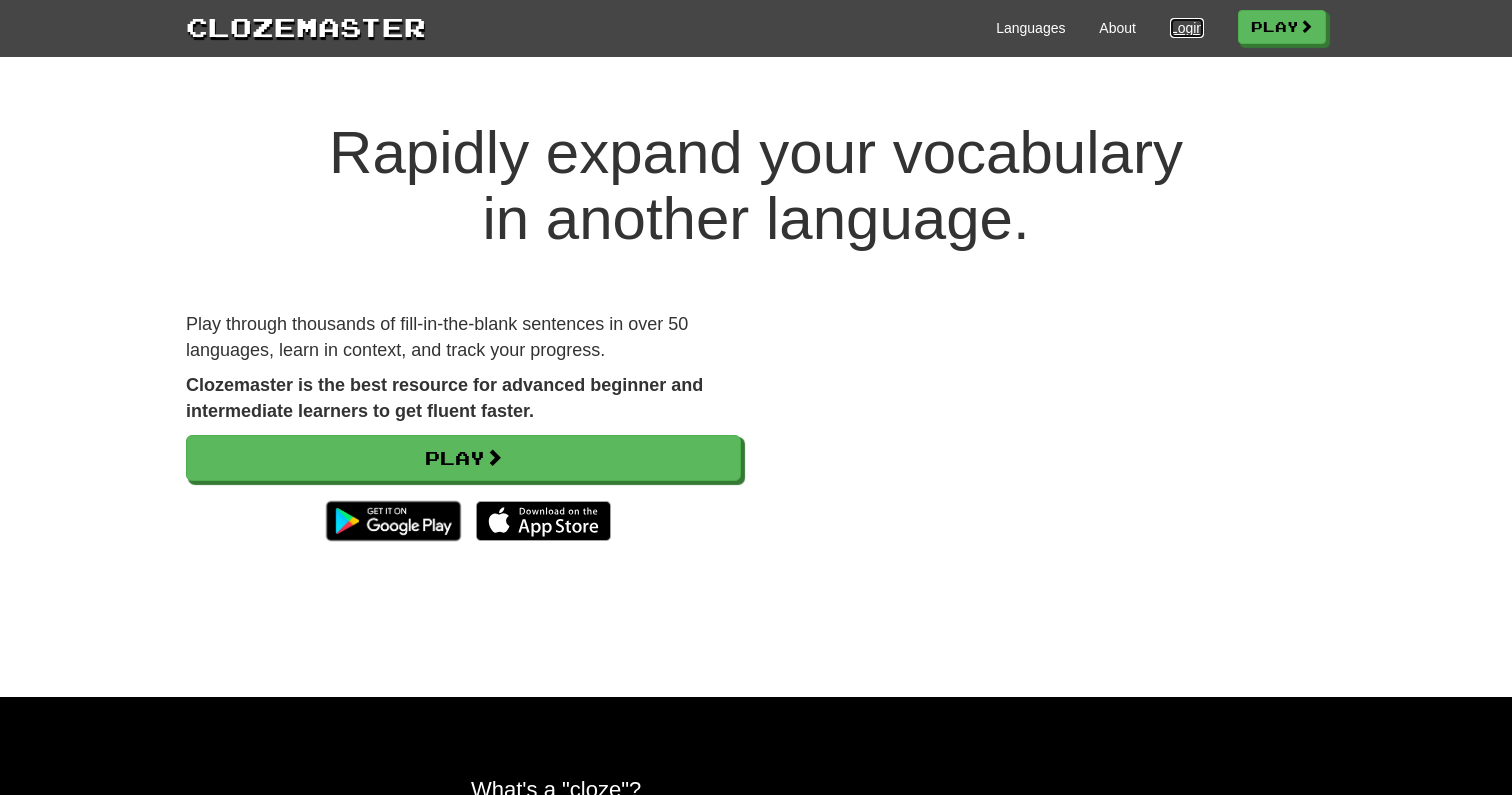 click on "Login" at bounding box center (1187, 28) 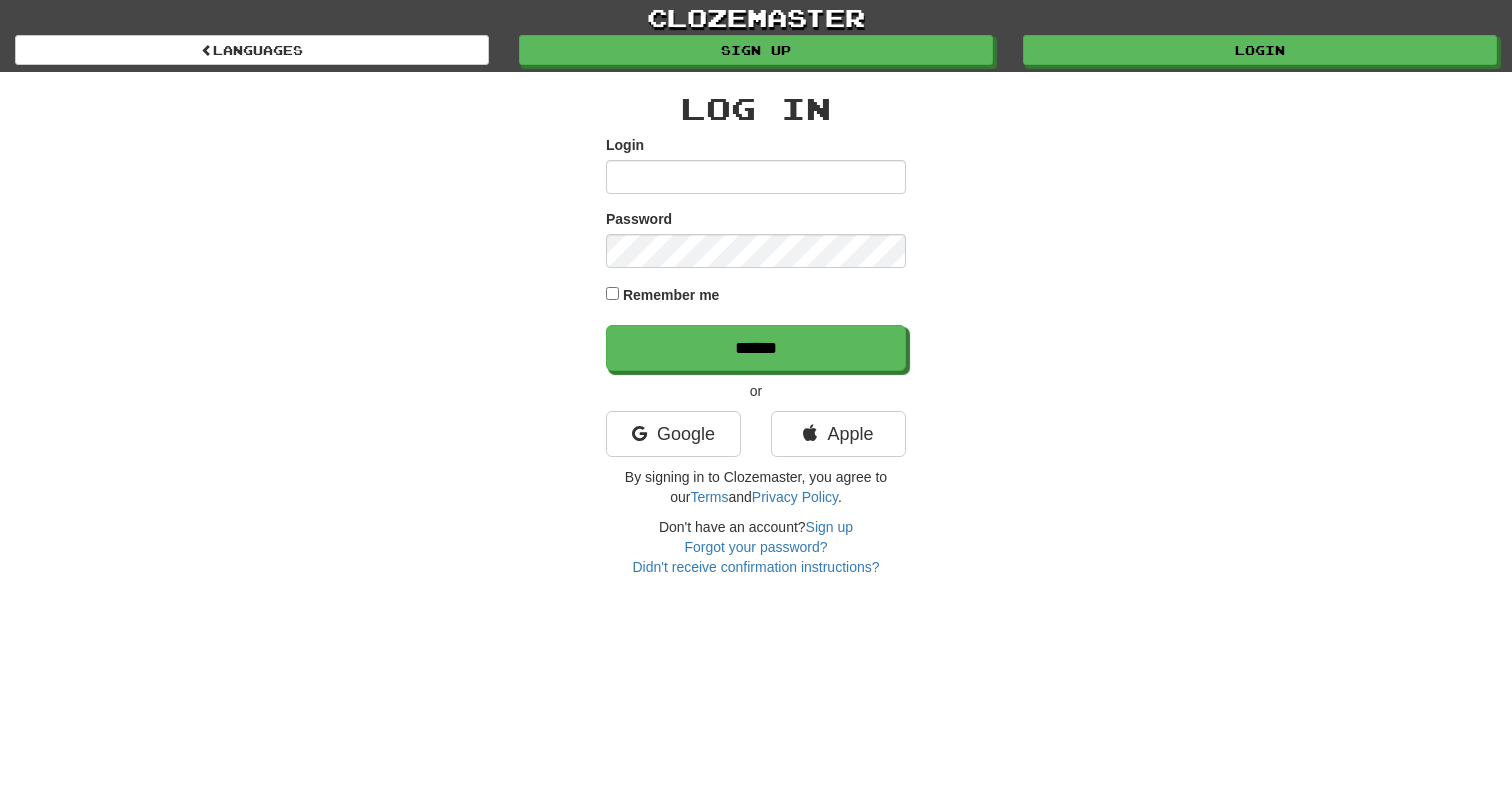 scroll, scrollTop: 0, scrollLeft: 0, axis: both 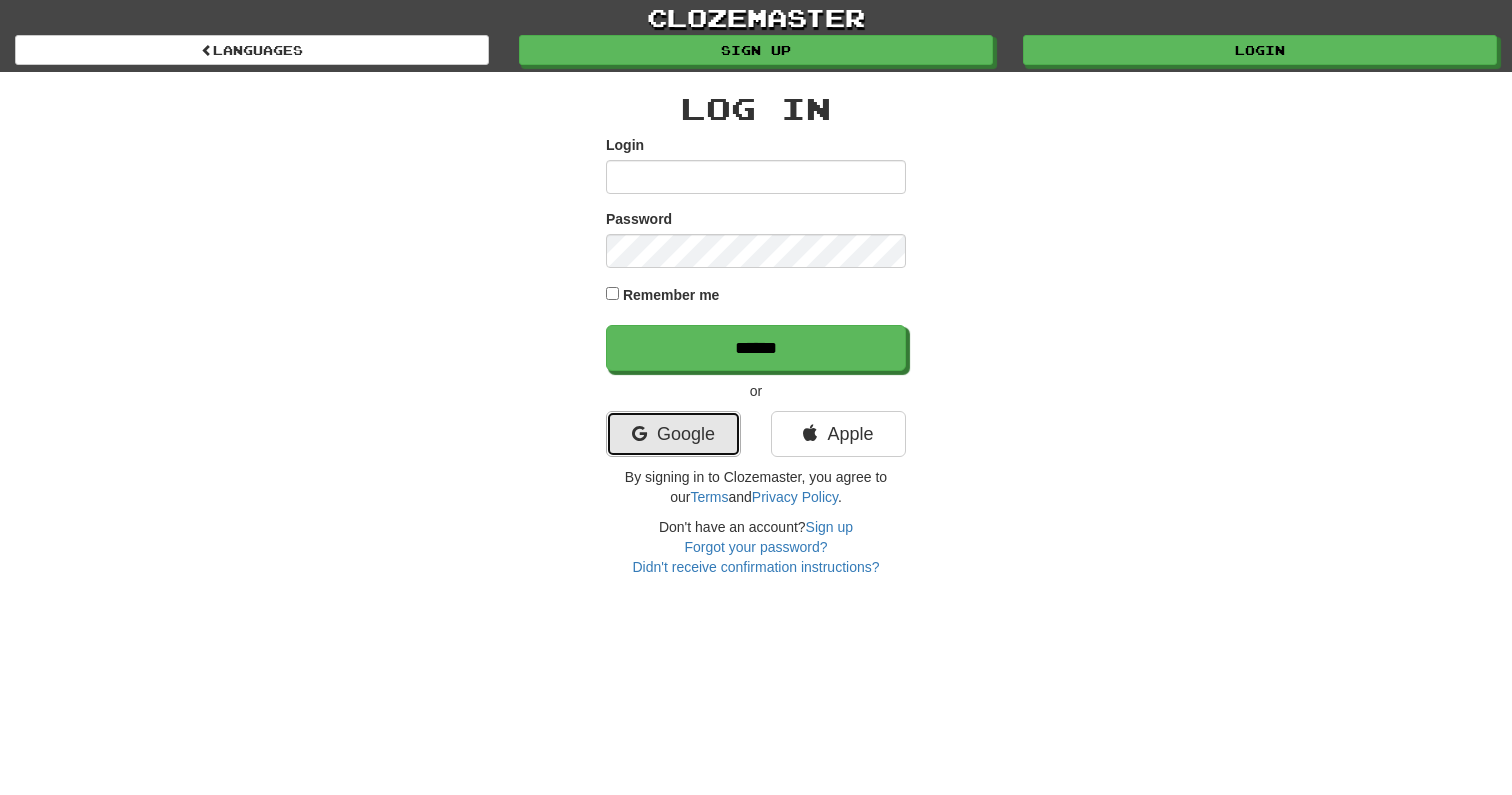 click on "Google" at bounding box center [673, 434] 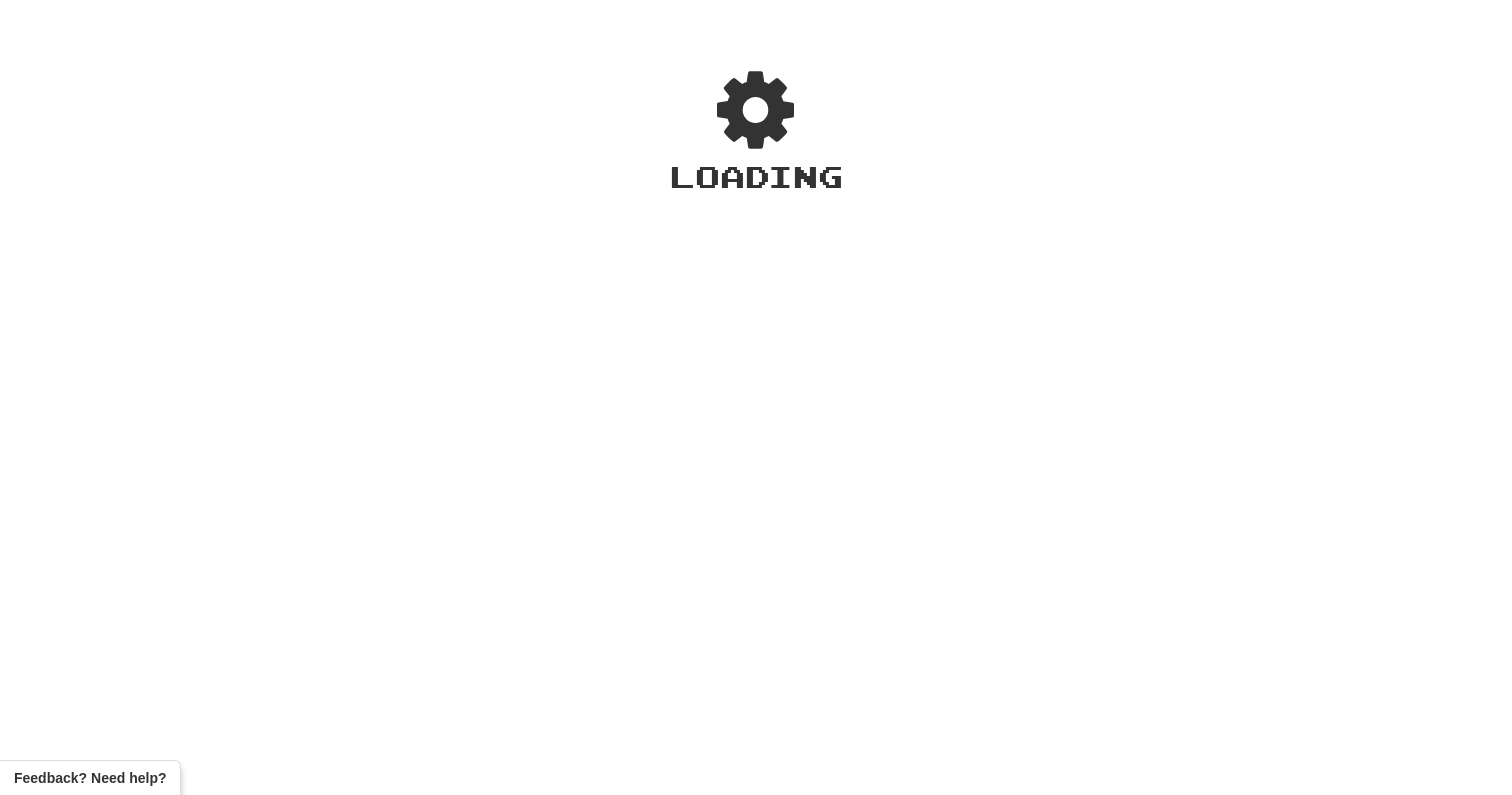 scroll, scrollTop: 0, scrollLeft: 0, axis: both 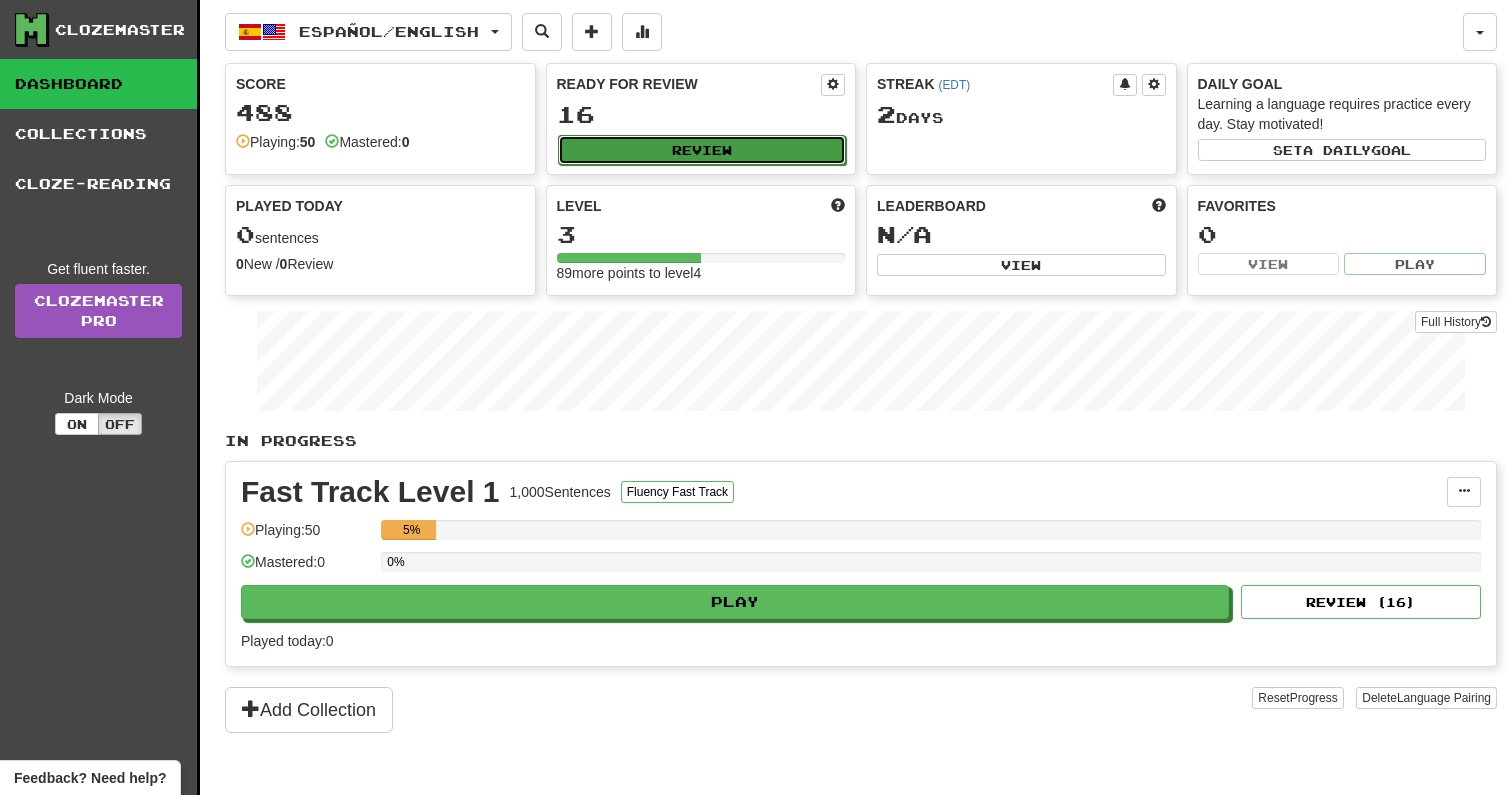 click on "Review" at bounding box center (702, 150) 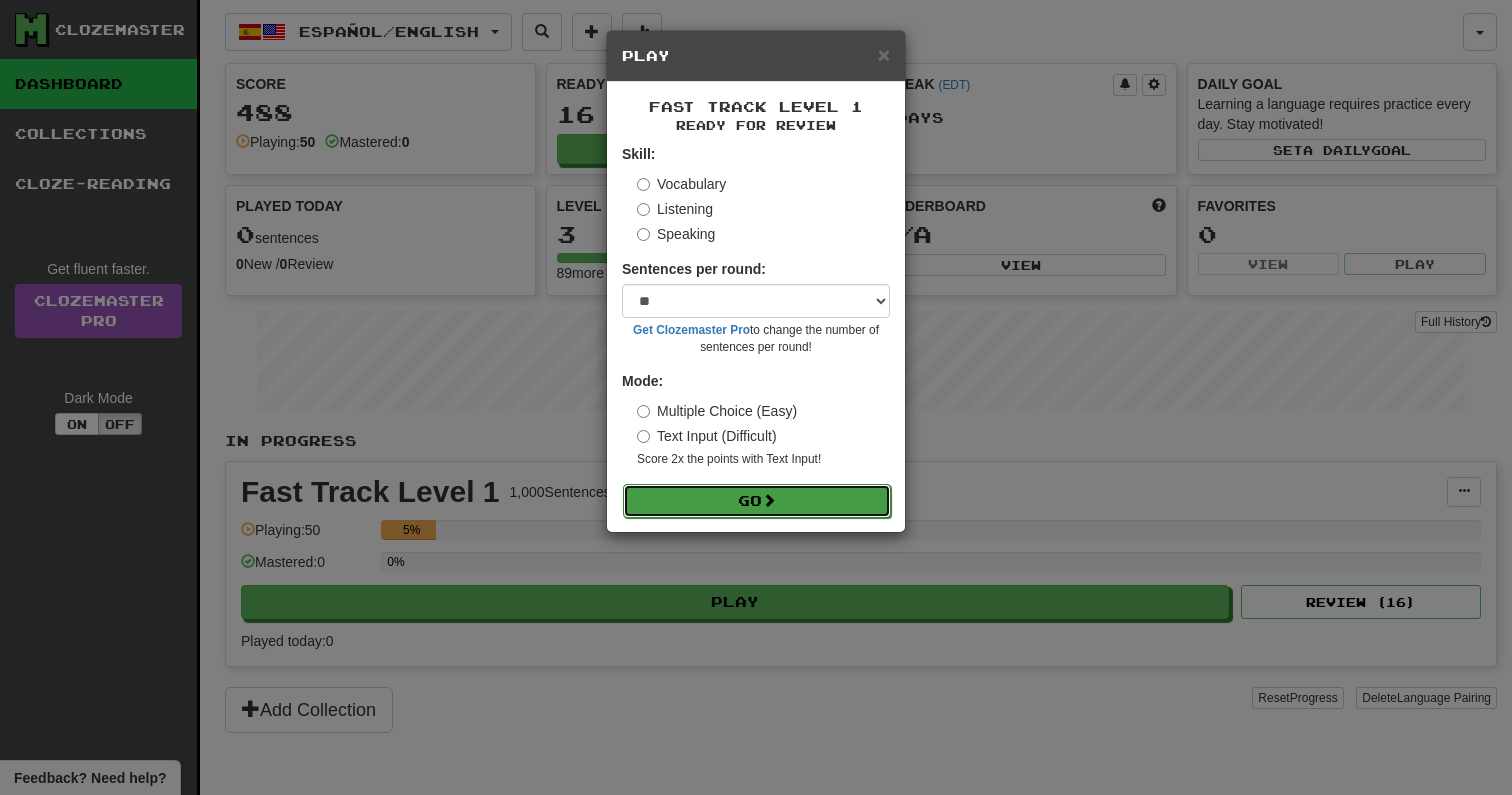 click at bounding box center (769, 500) 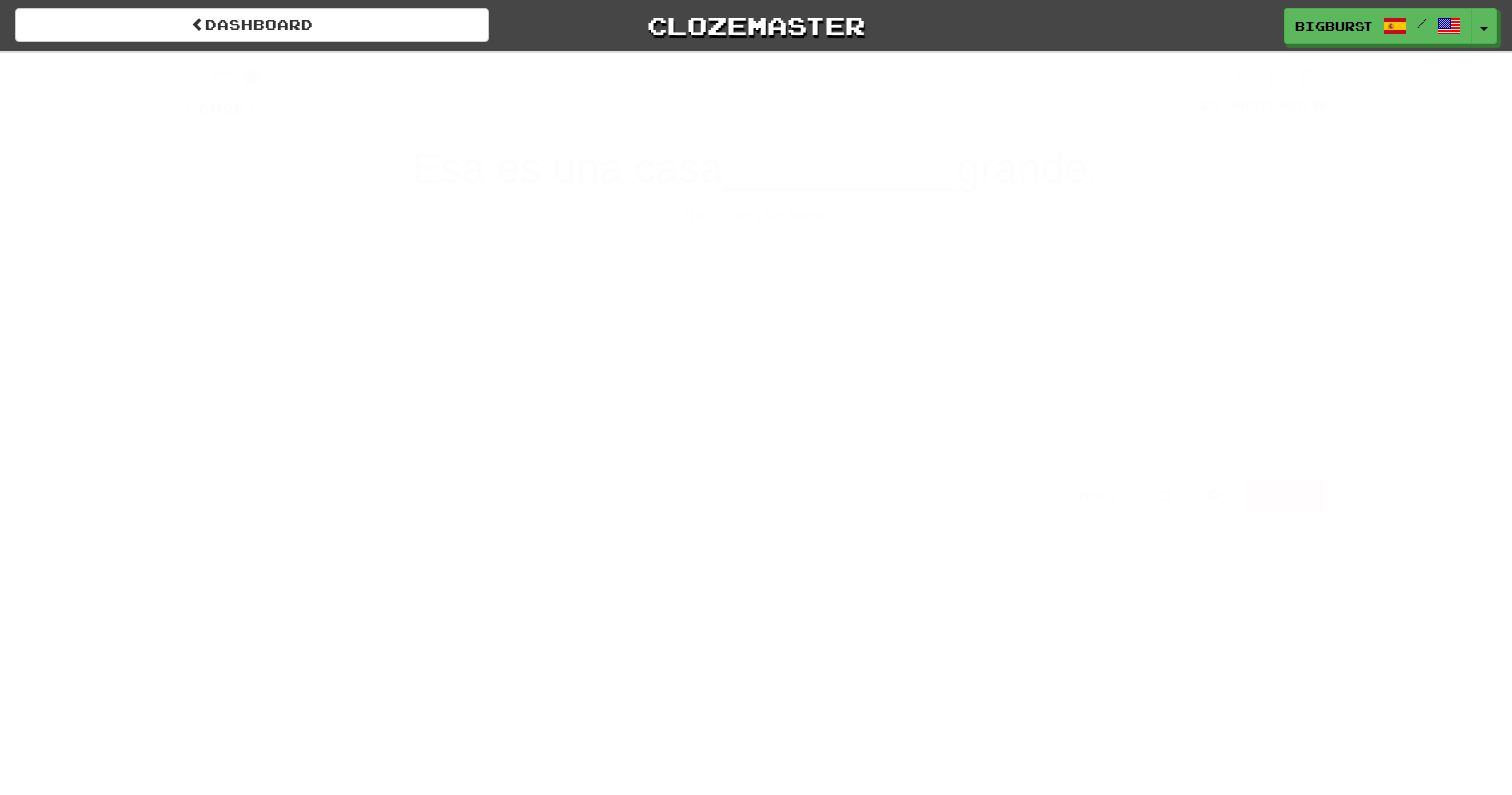 scroll, scrollTop: 0, scrollLeft: 0, axis: both 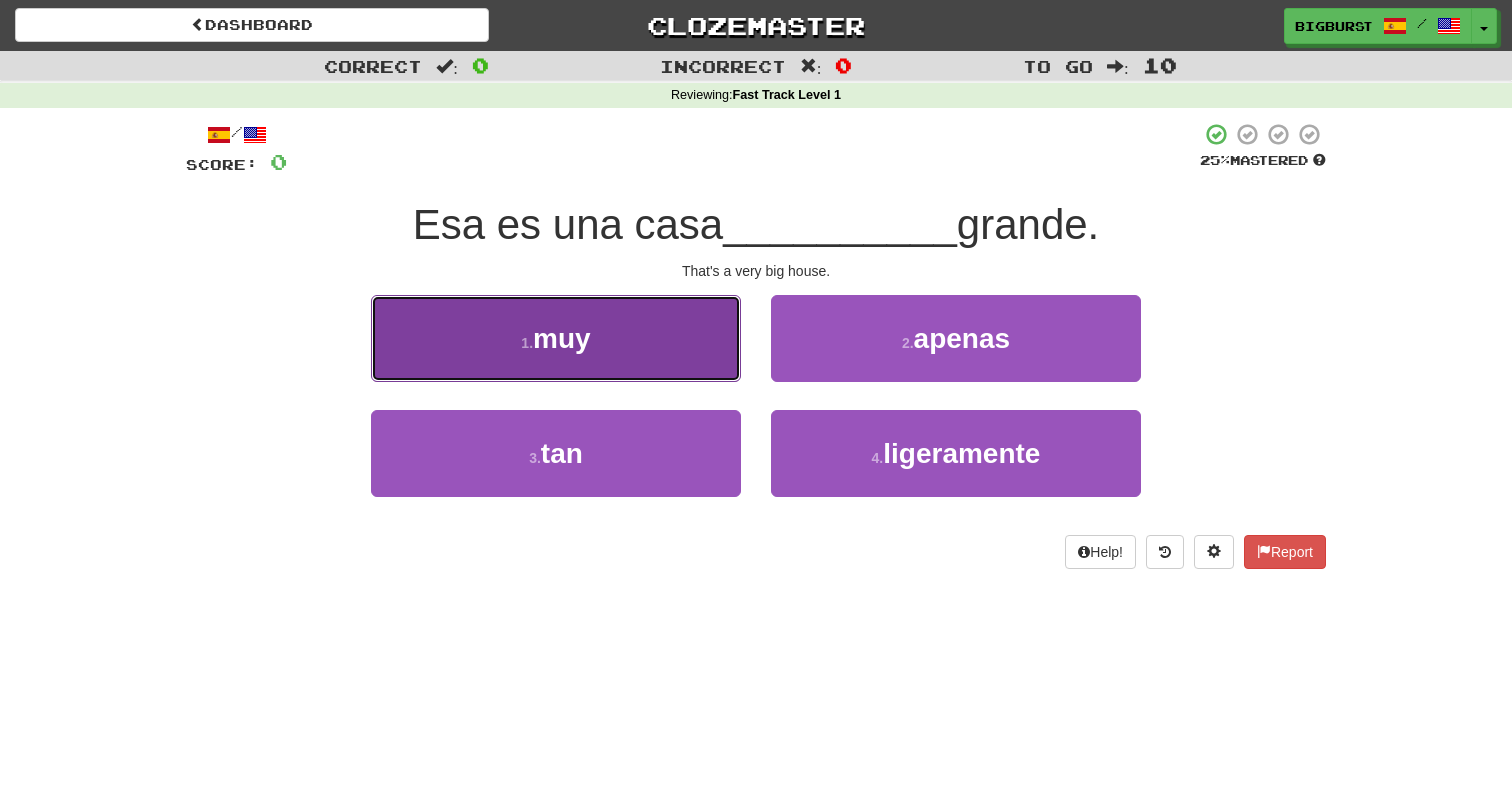 click on "1 .  muy" at bounding box center (556, 338) 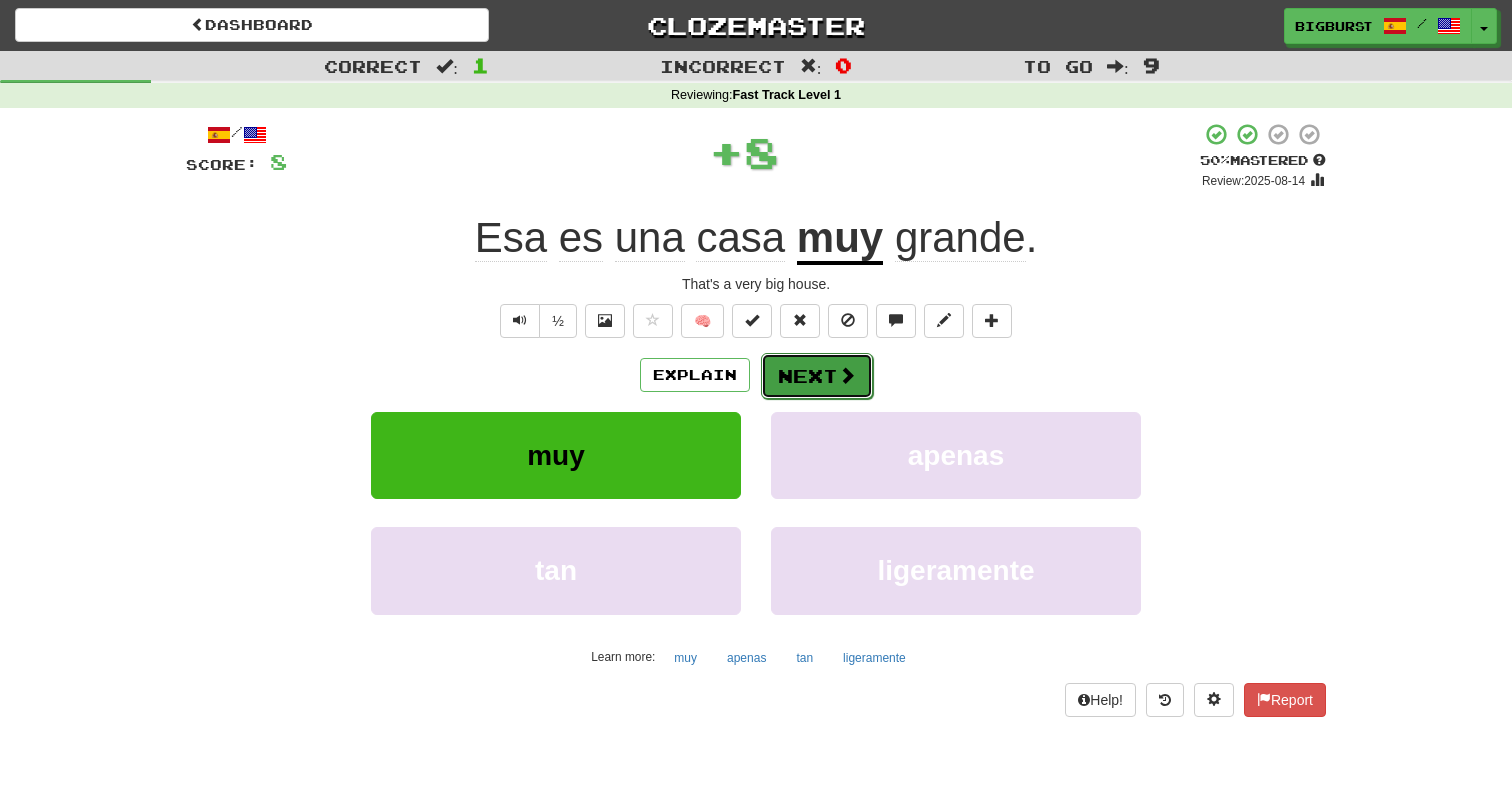 click at bounding box center (847, 375) 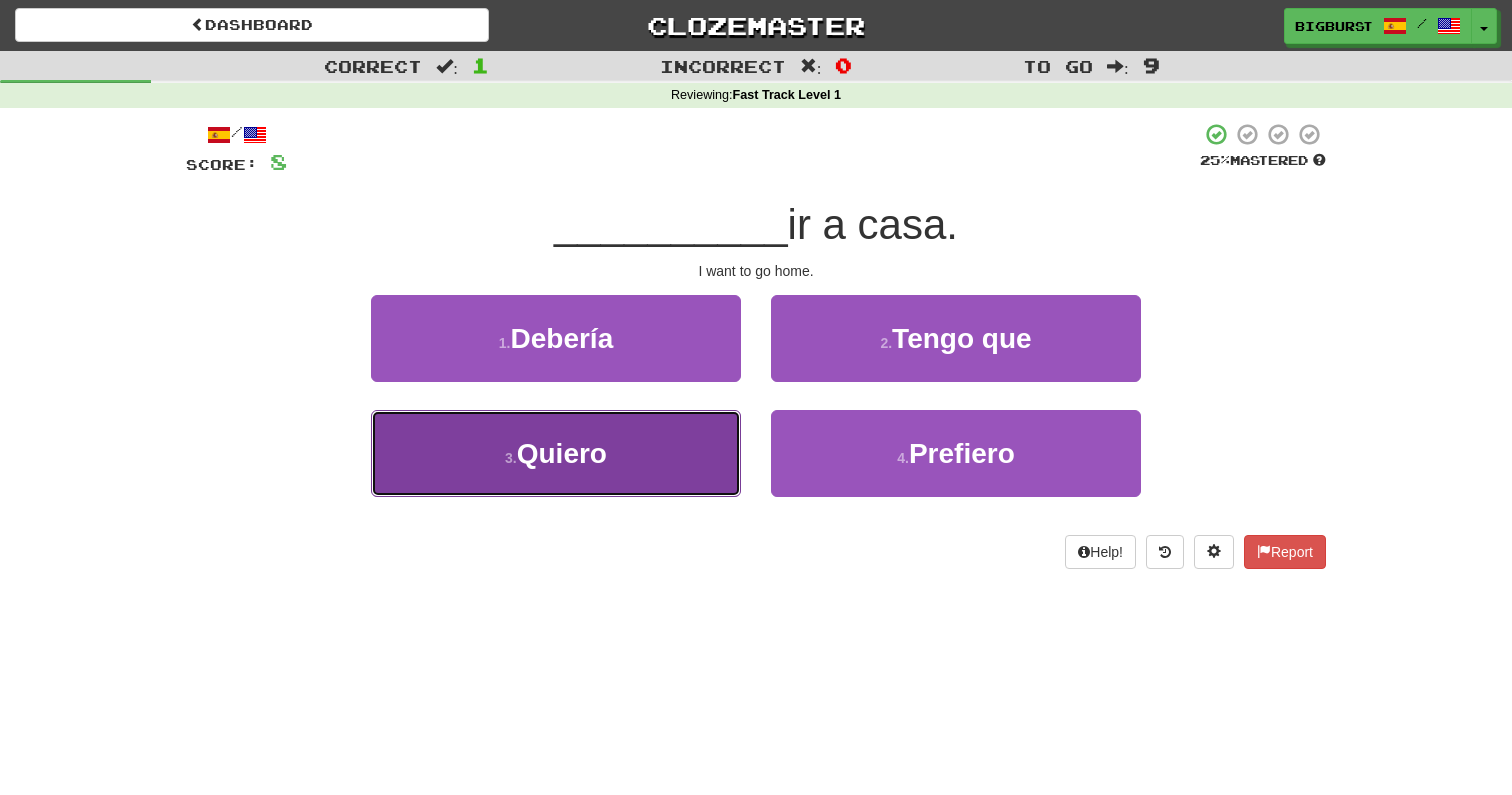 click on "3 .  Quiero" at bounding box center (556, 453) 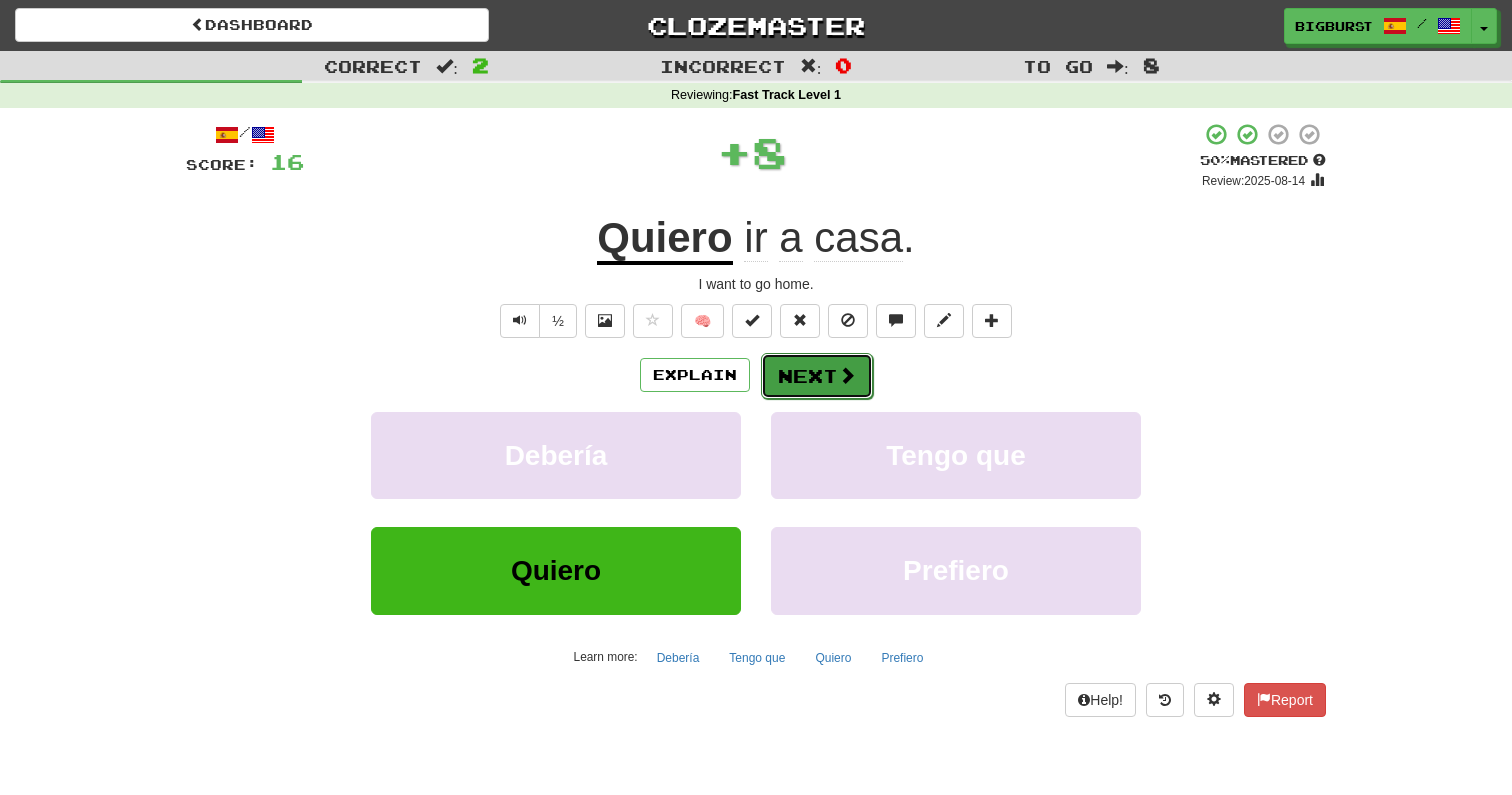 click on "Next" at bounding box center [817, 376] 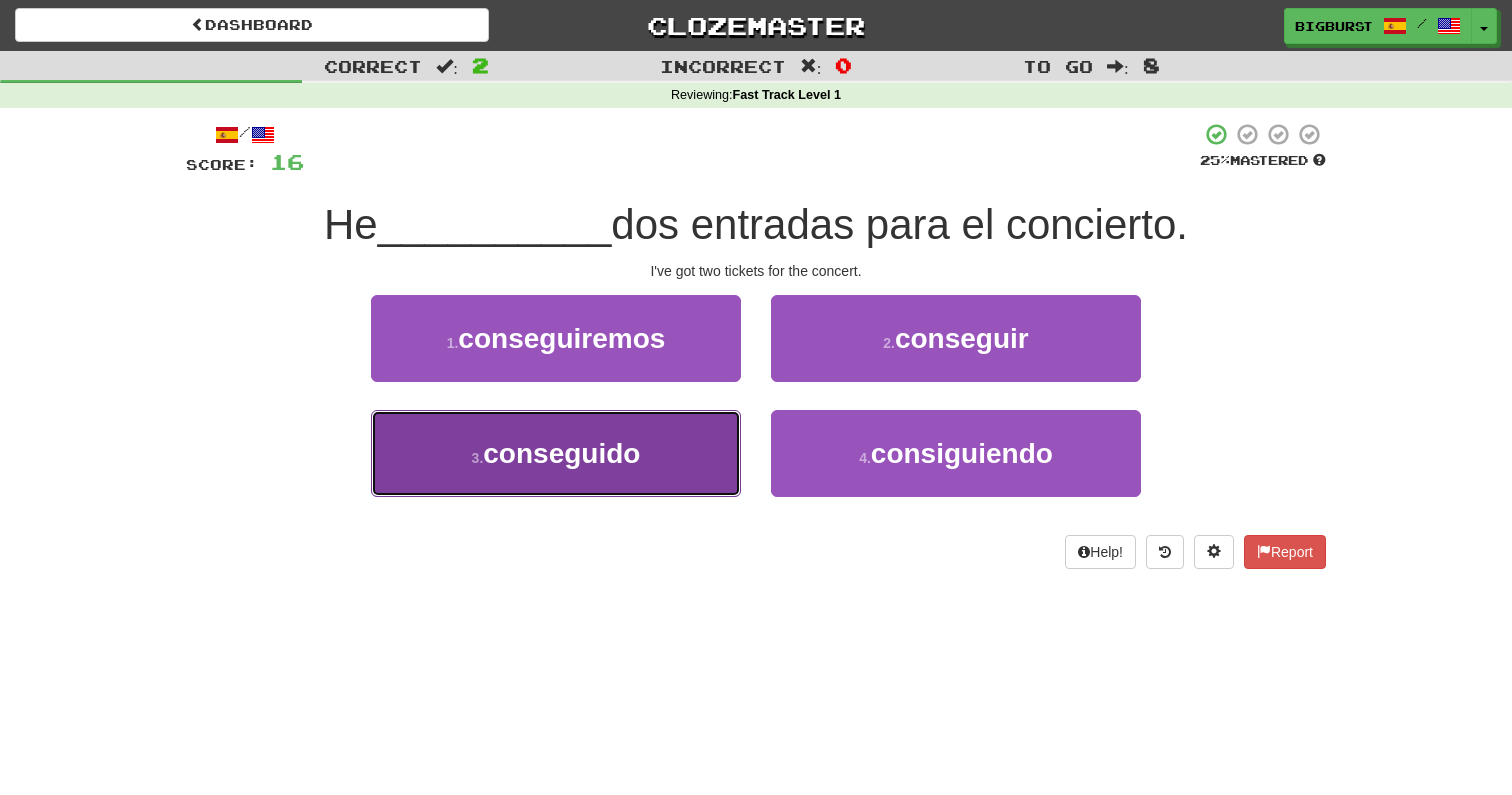 click on "3 .  conseguido" at bounding box center [556, 453] 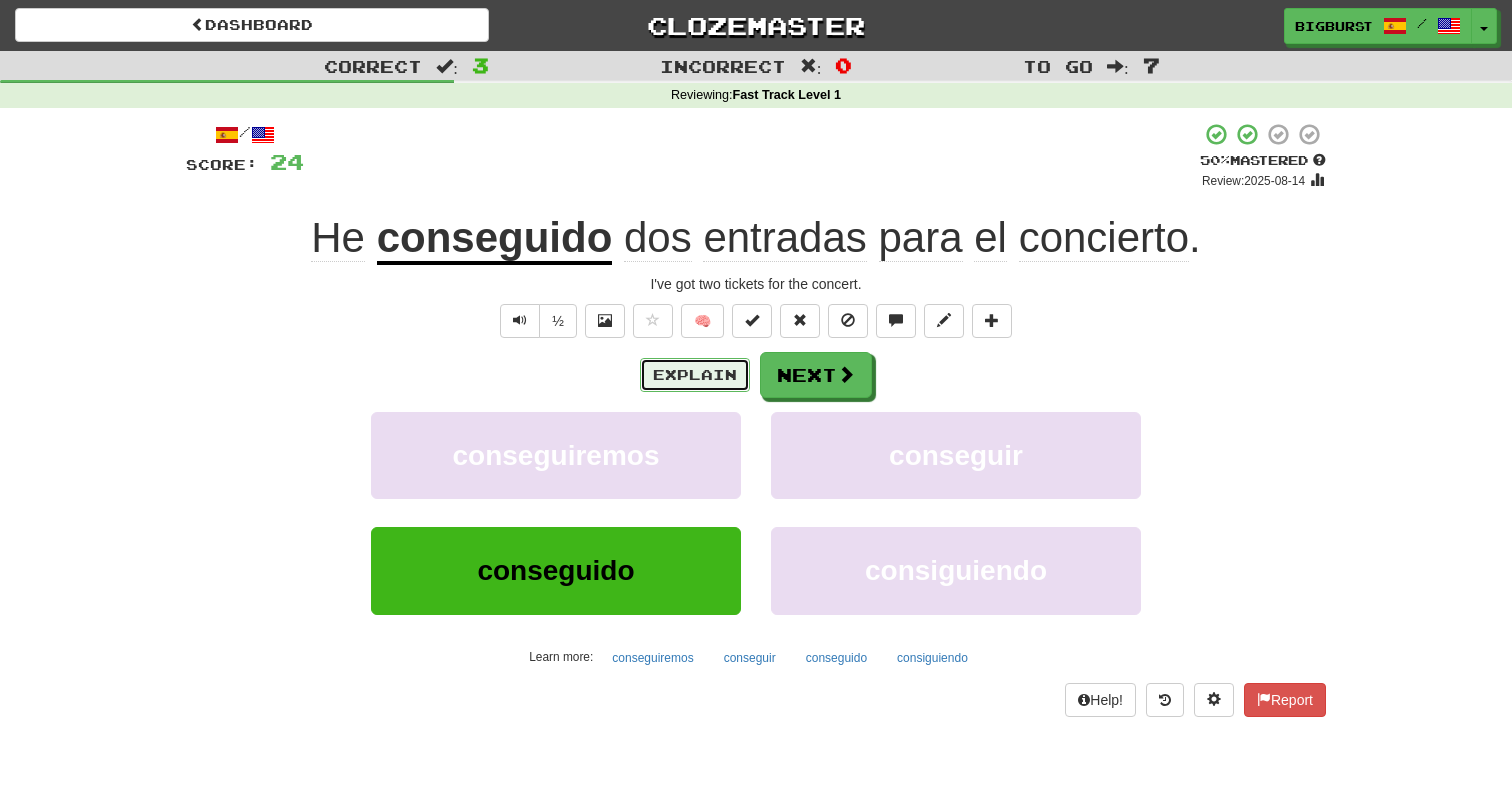 click on "Explain" at bounding box center (695, 375) 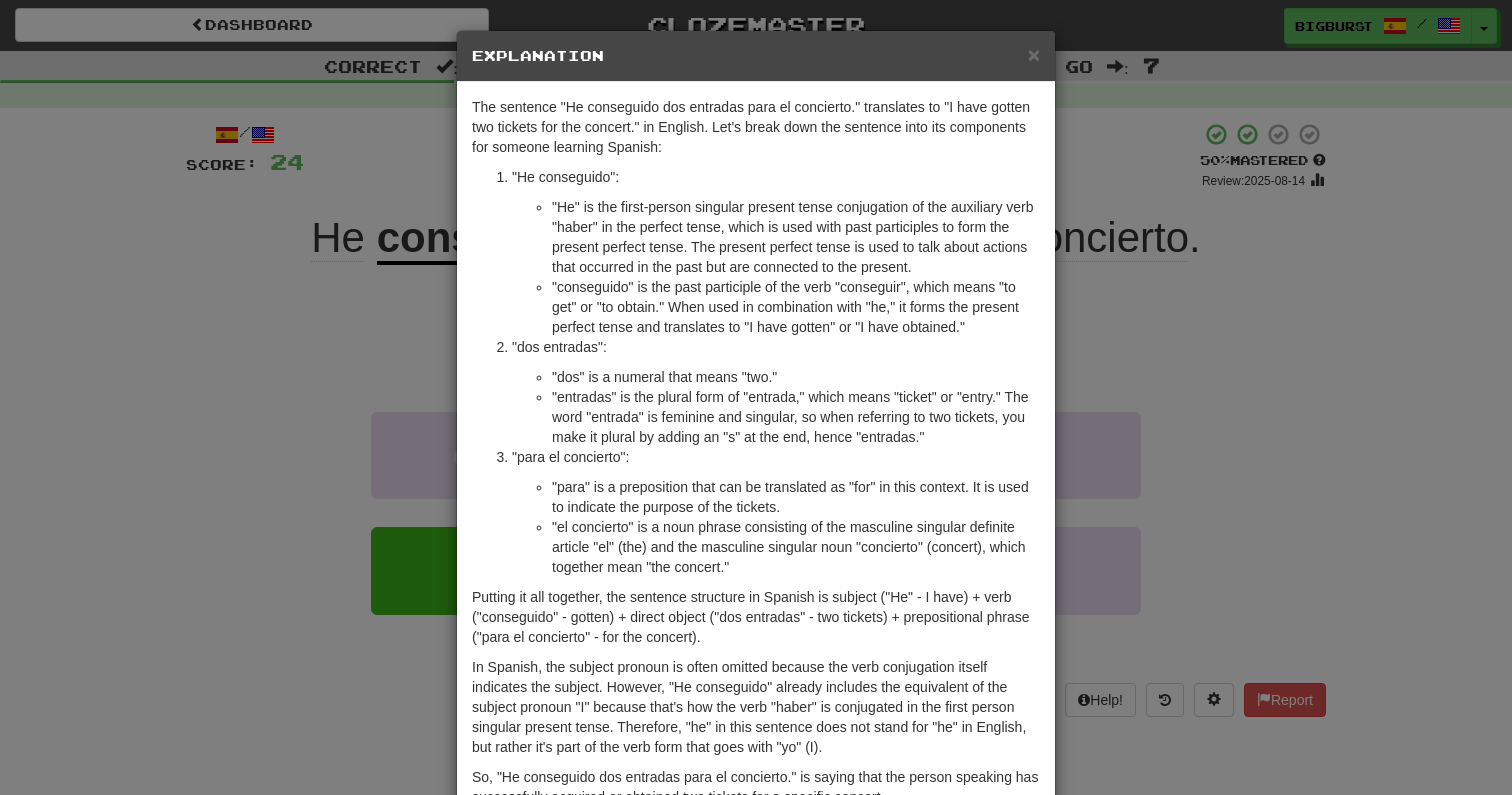 click on "× Explanation The sentence "He conseguido dos entradas para el concierto." translates to "I have gotten two tickets for the concert." in English. Let's break down the sentence into its components for someone learning Spanish:
"He conseguido":
"He" is the first-person singular present tense conjugation of the auxiliary verb "haber" in the perfect tense, which is used with past participles to form the present perfect tense. The present perfect tense is used to talk about actions that occurred in the past but are connected to the present.
"conseguido" is the past participle of the verb "conseguir", which means "to get" or "to obtain." When used in combination with "he," it forms the present perfect tense and translates to "I have gotten" or "I have obtained."
"dos entradas":
"dos" is a numeral that means "two."
"para el concierto":
"para" is a preposition that can be translated as "for" in this context. It is used to indicate the purpose of the tickets.
!" at bounding box center (756, 397) 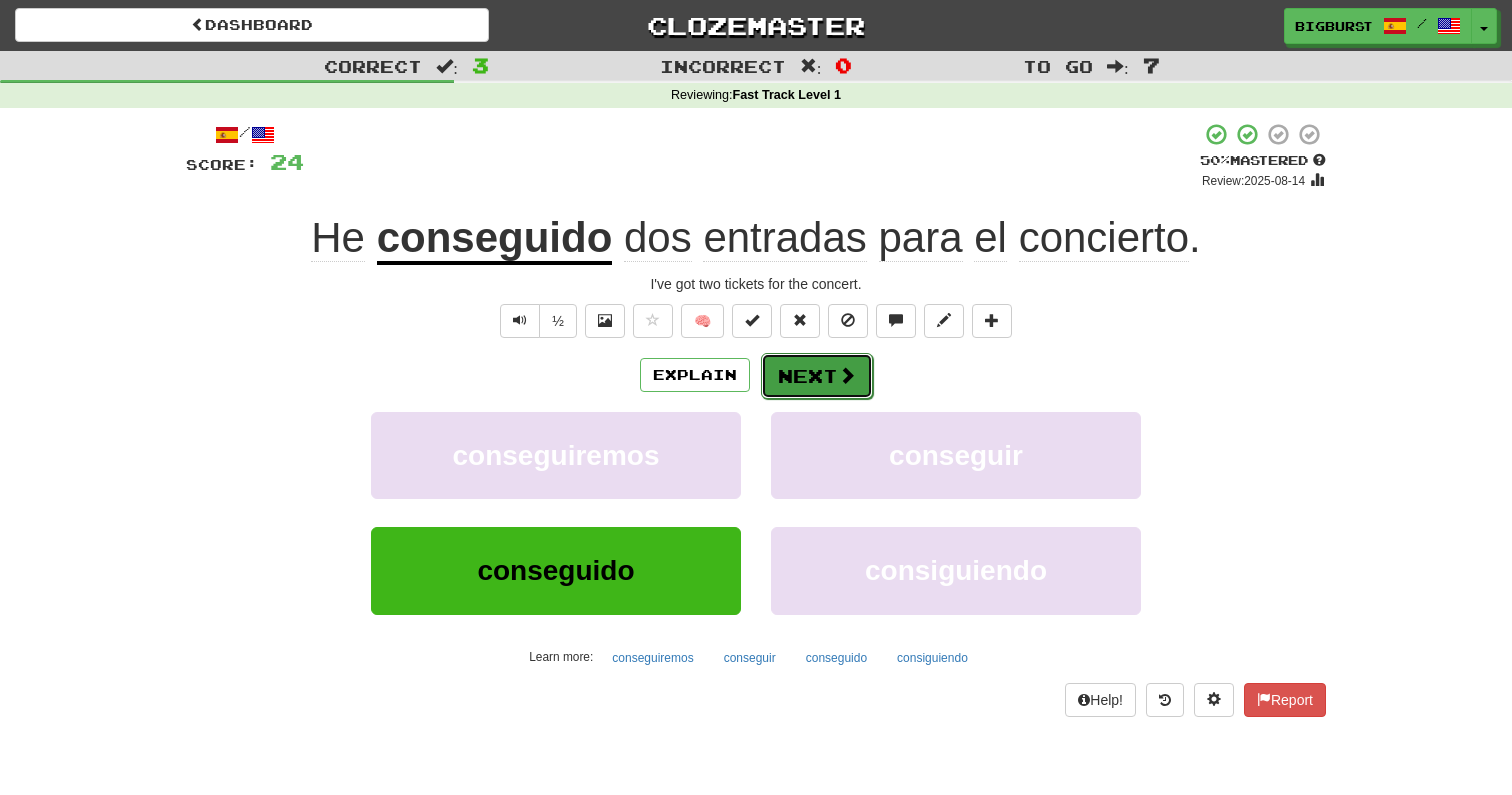 click on "Next" at bounding box center [817, 376] 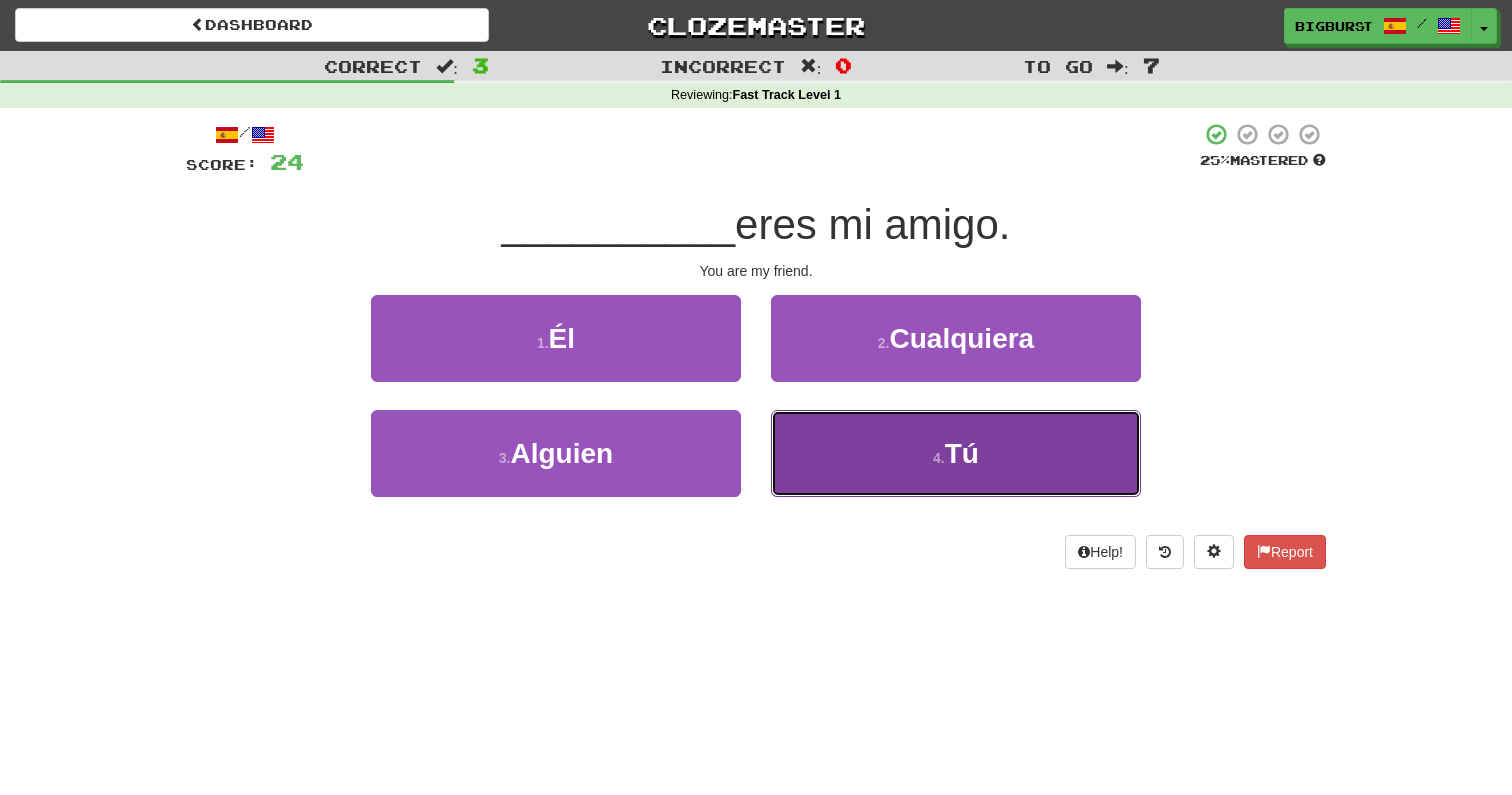 click on "4 .  Tú" at bounding box center [956, 453] 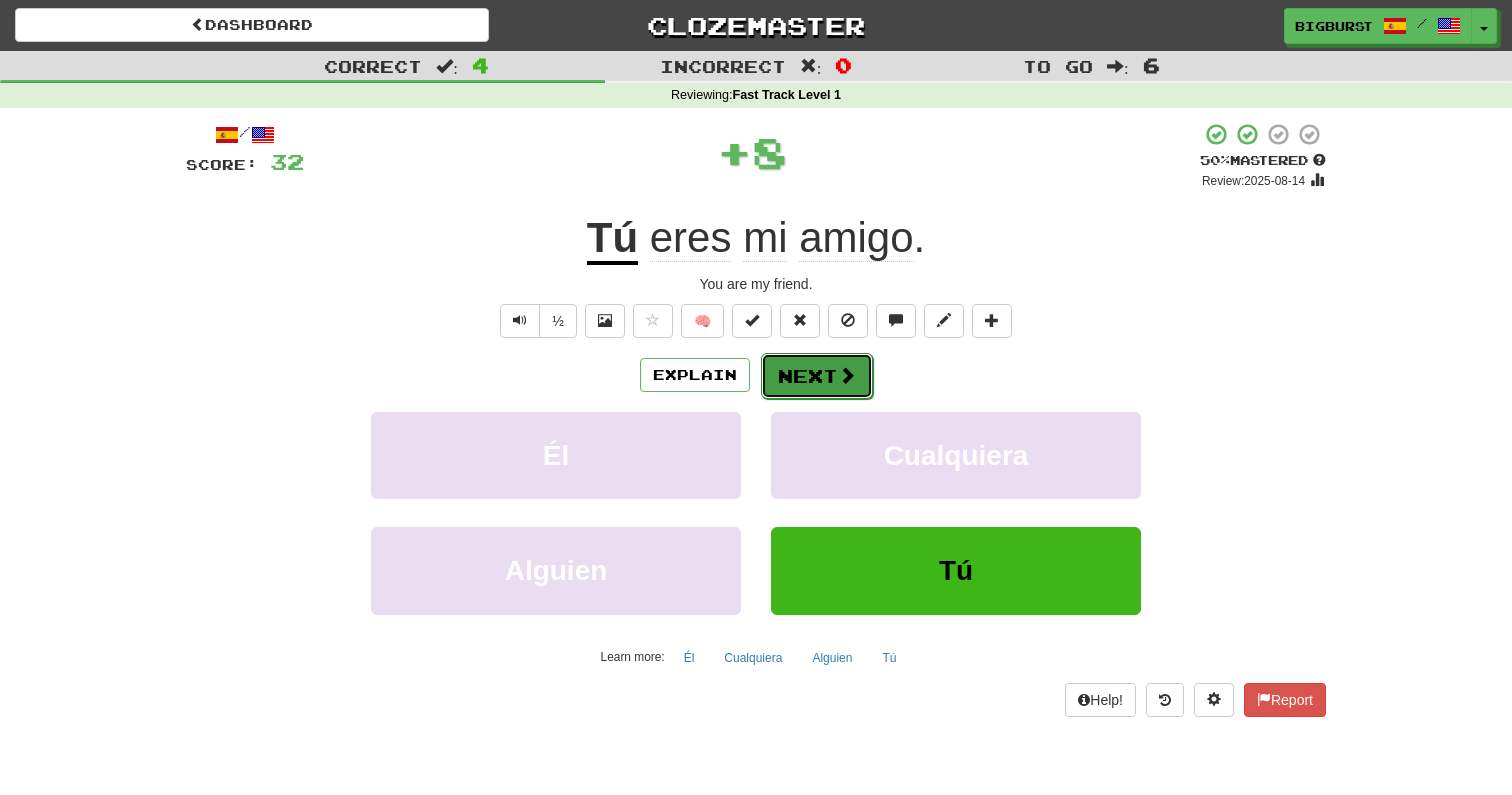 click on "Next" at bounding box center [817, 376] 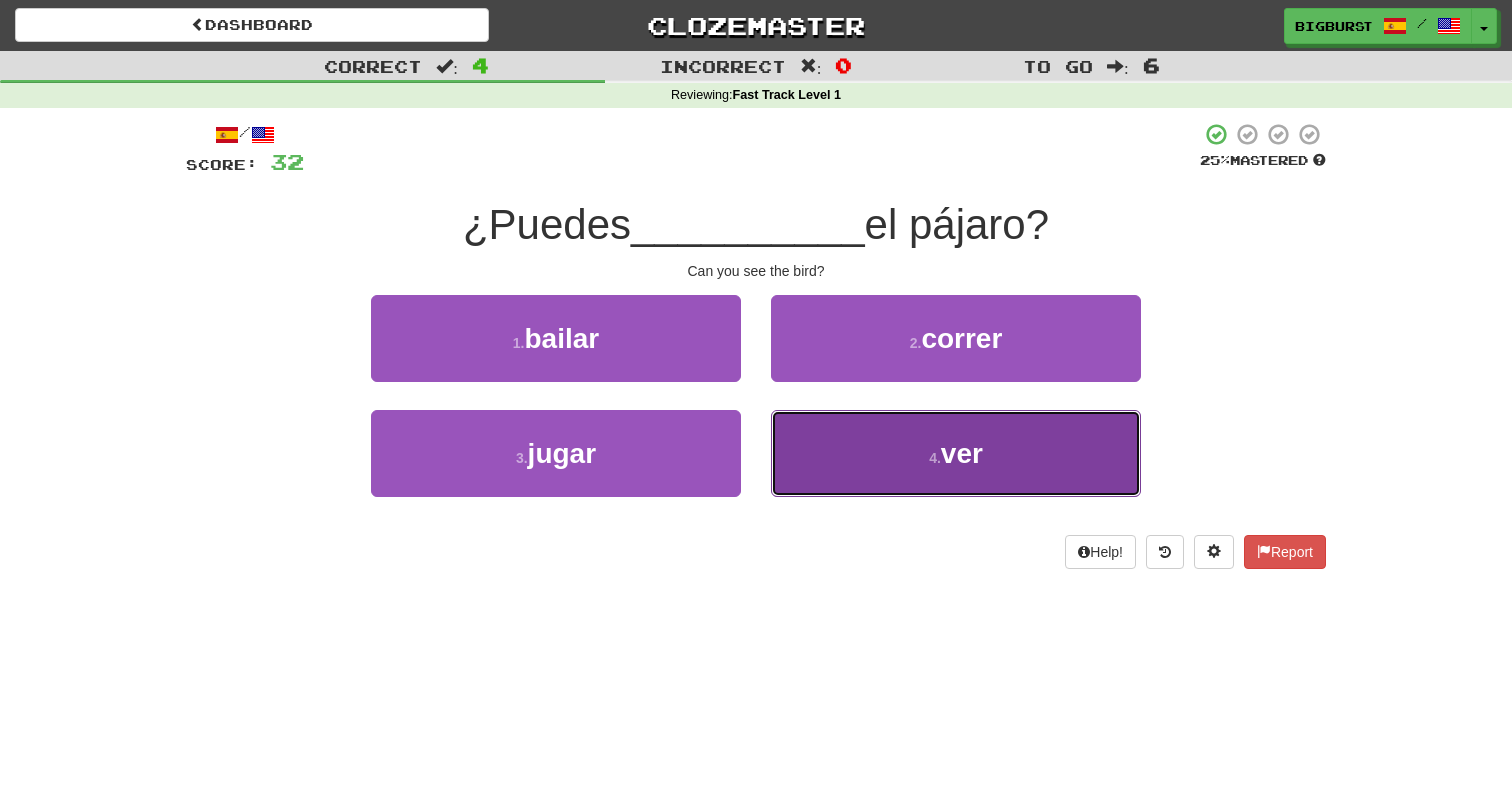 click on "4 .  ver" at bounding box center [956, 453] 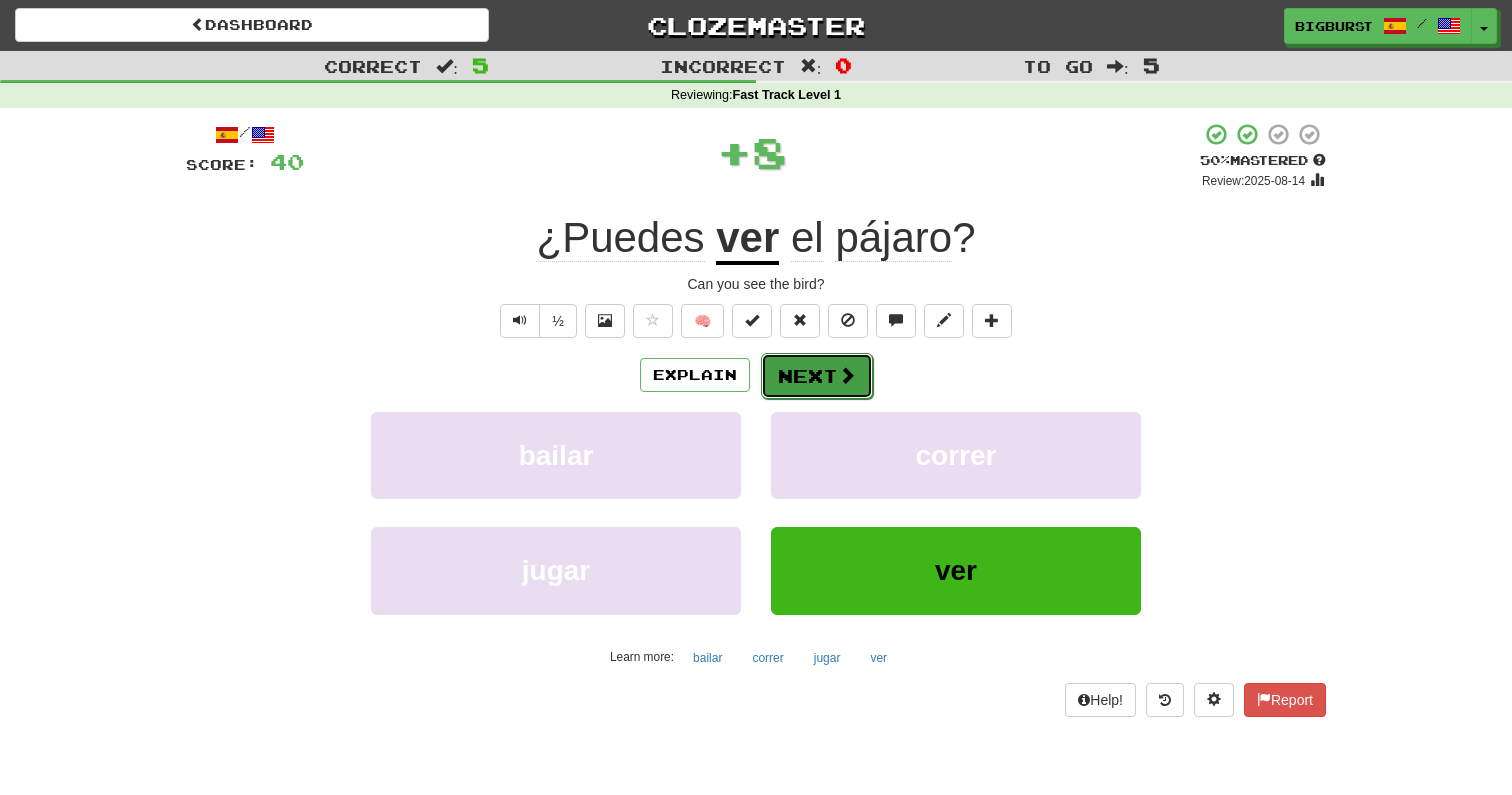 click on "Next" at bounding box center (817, 376) 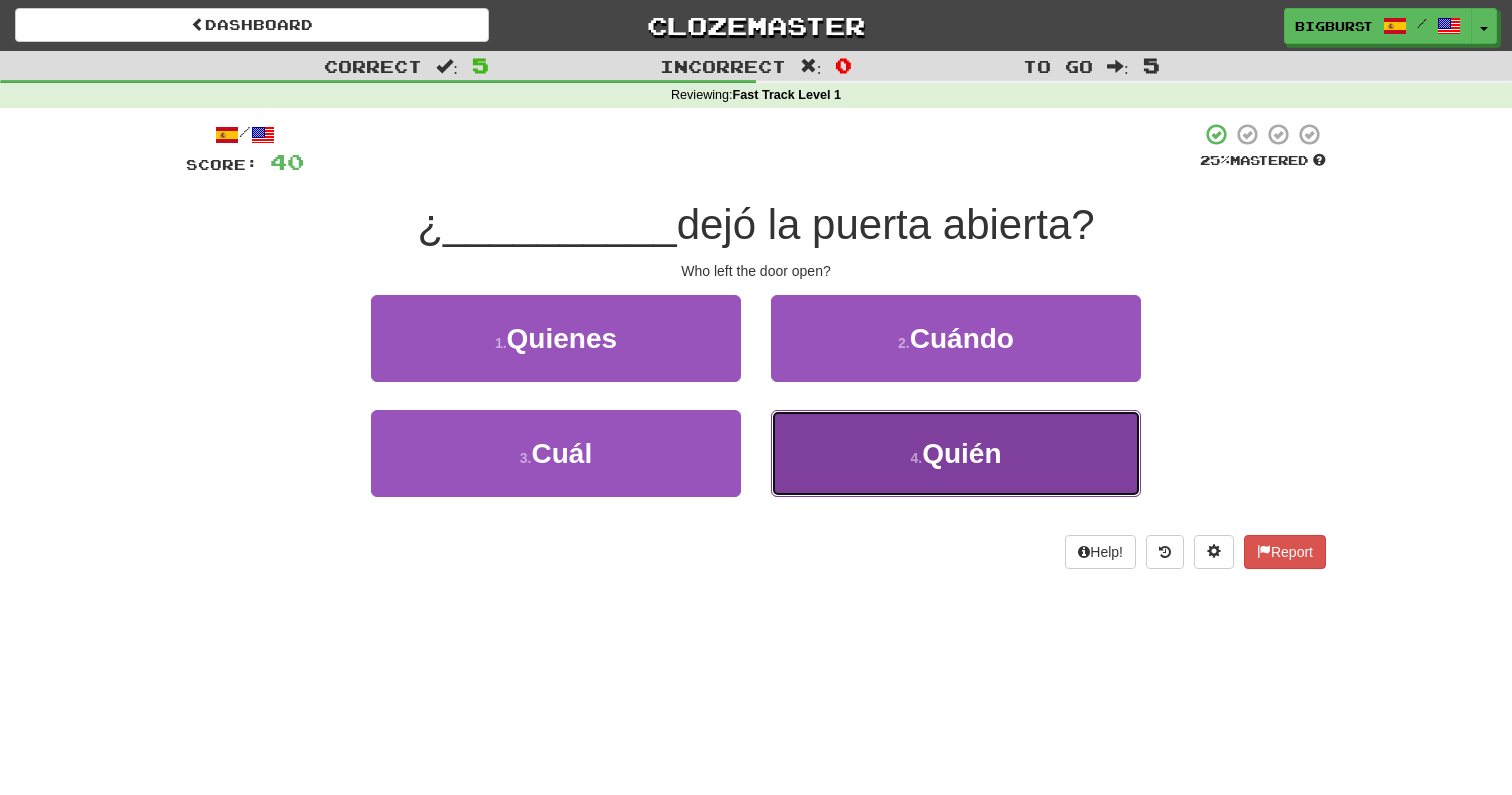 click on "4 .  Quién" at bounding box center [956, 453] 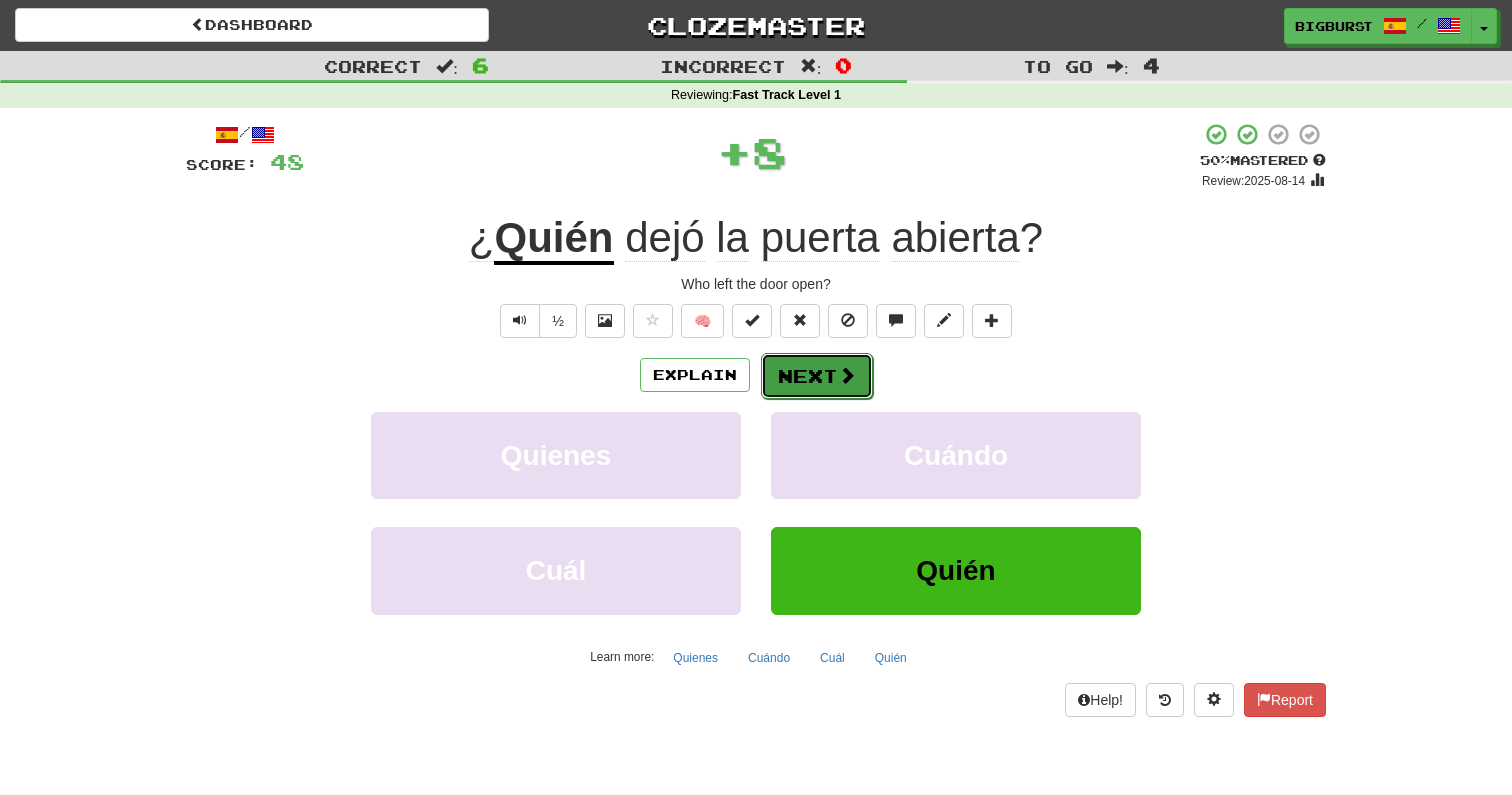 click on "Next" at bounding box center (817, 376) 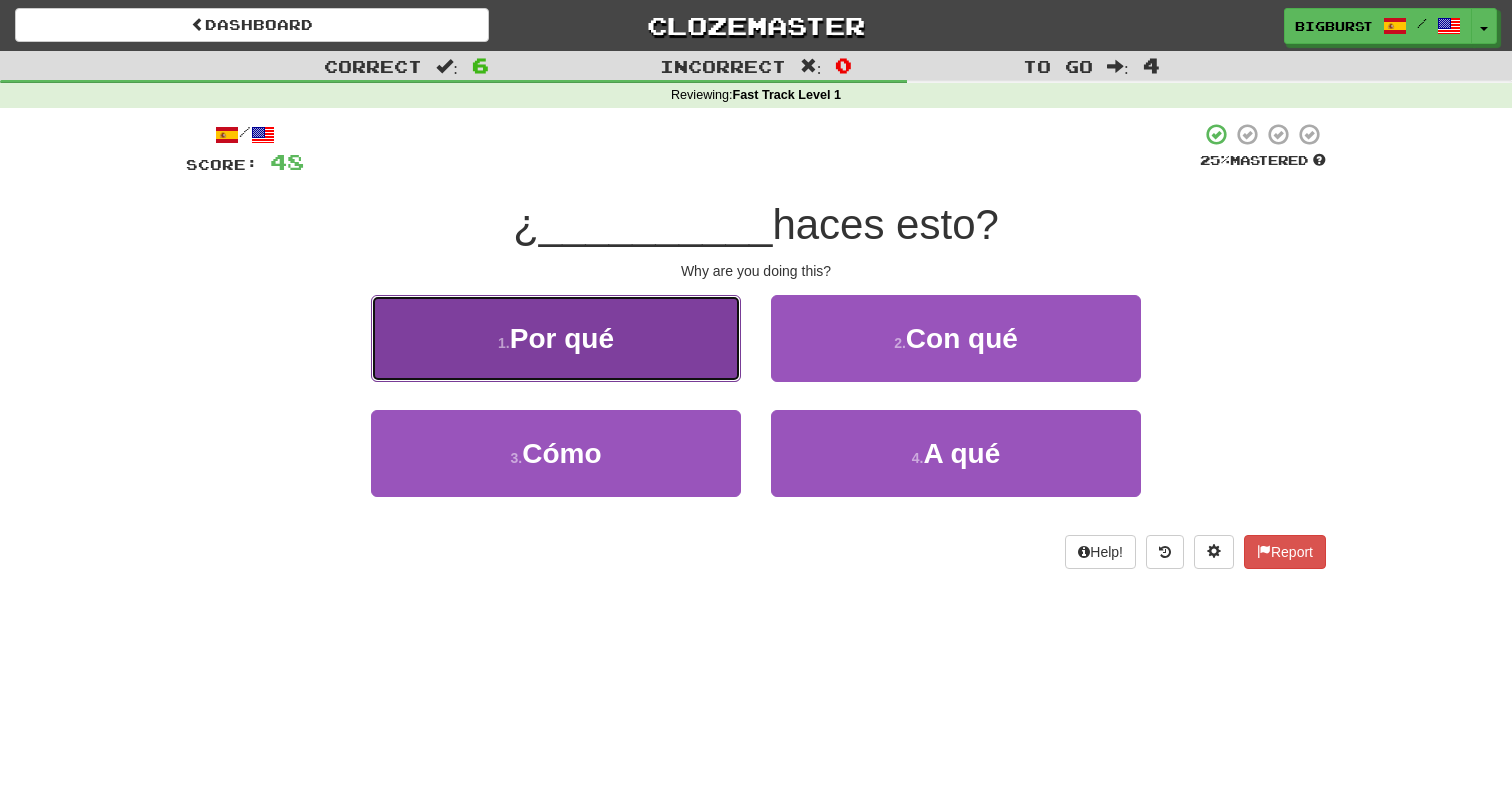 click on "1 .  Por qué" at bounding box center (556, 338) 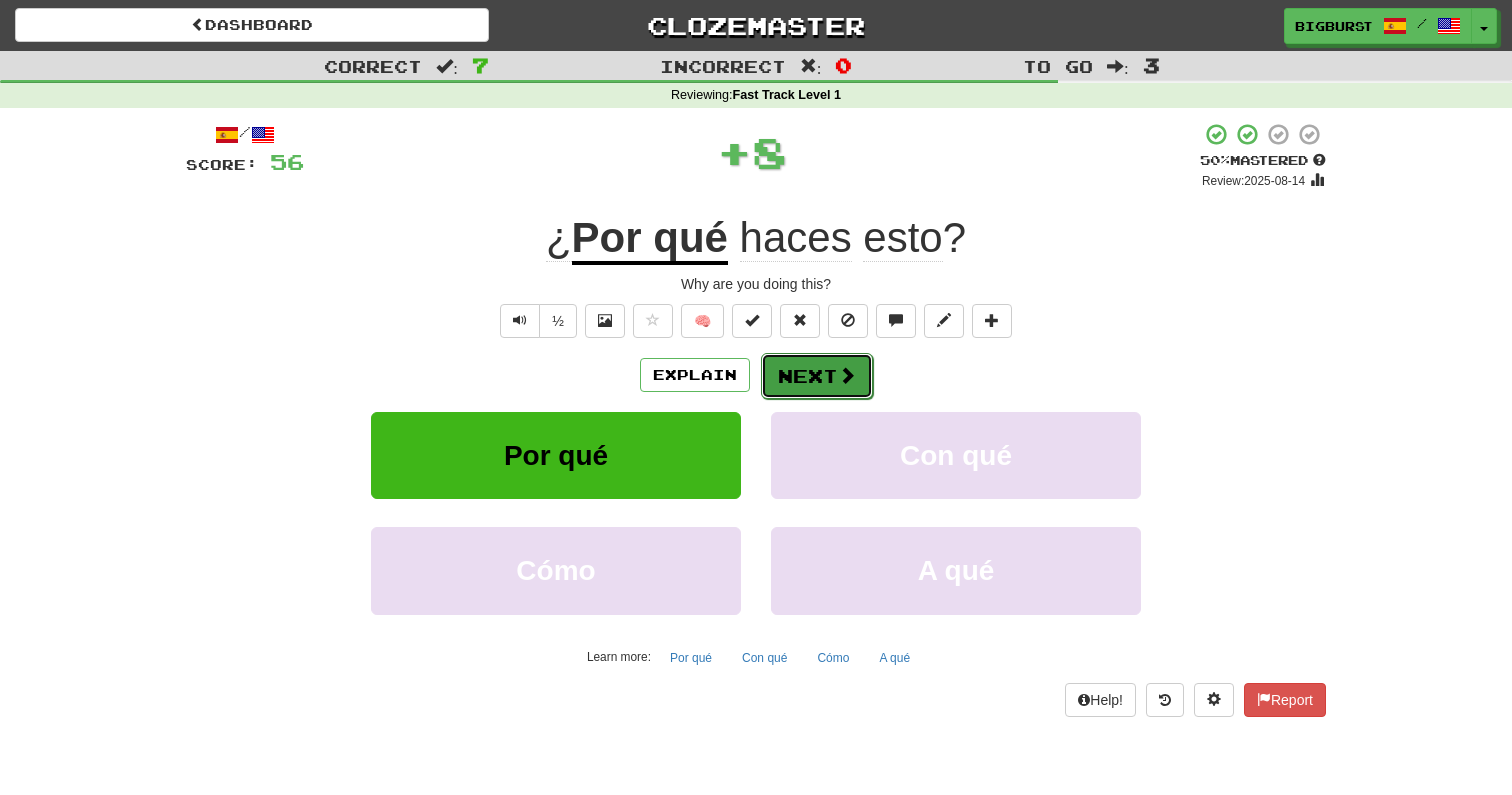 click on "Next" at bounding box center (817, 376) 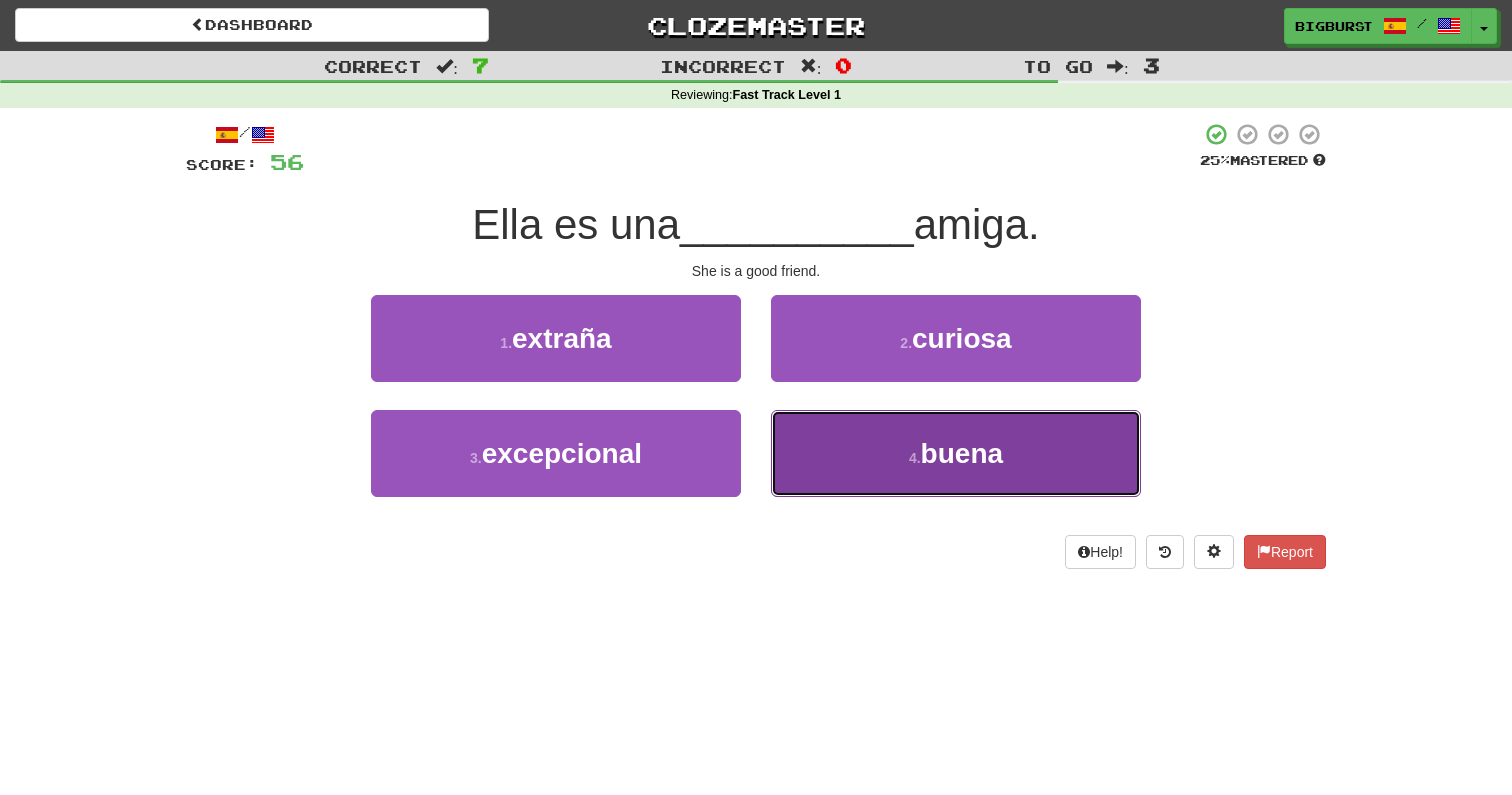 click on "4 .  buena" at bounding box center [956, 453] 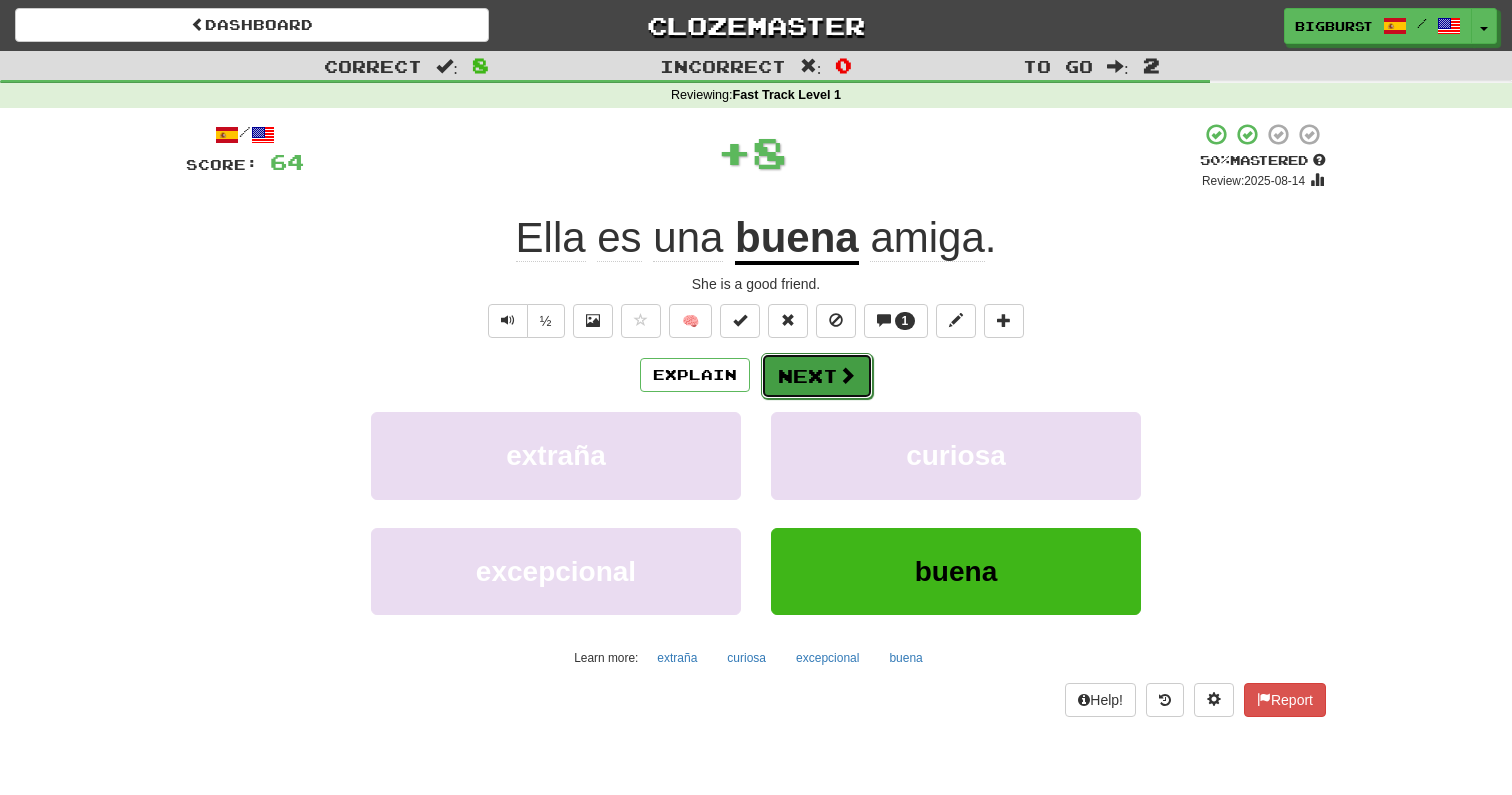 click on "Next" at bounding box center [817, 376] 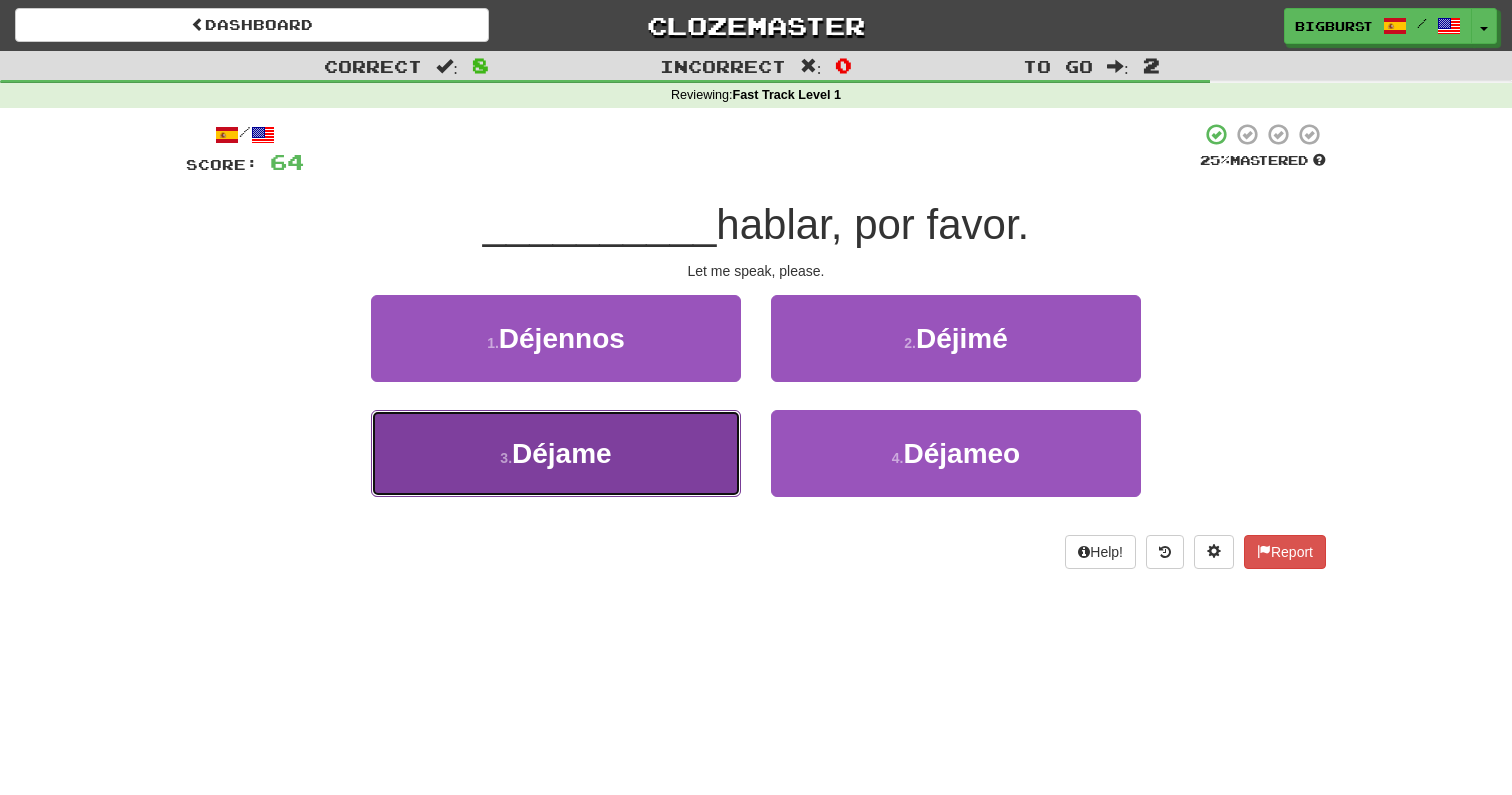 click on "3 .  Déjame" at bounding box center (556, 453) 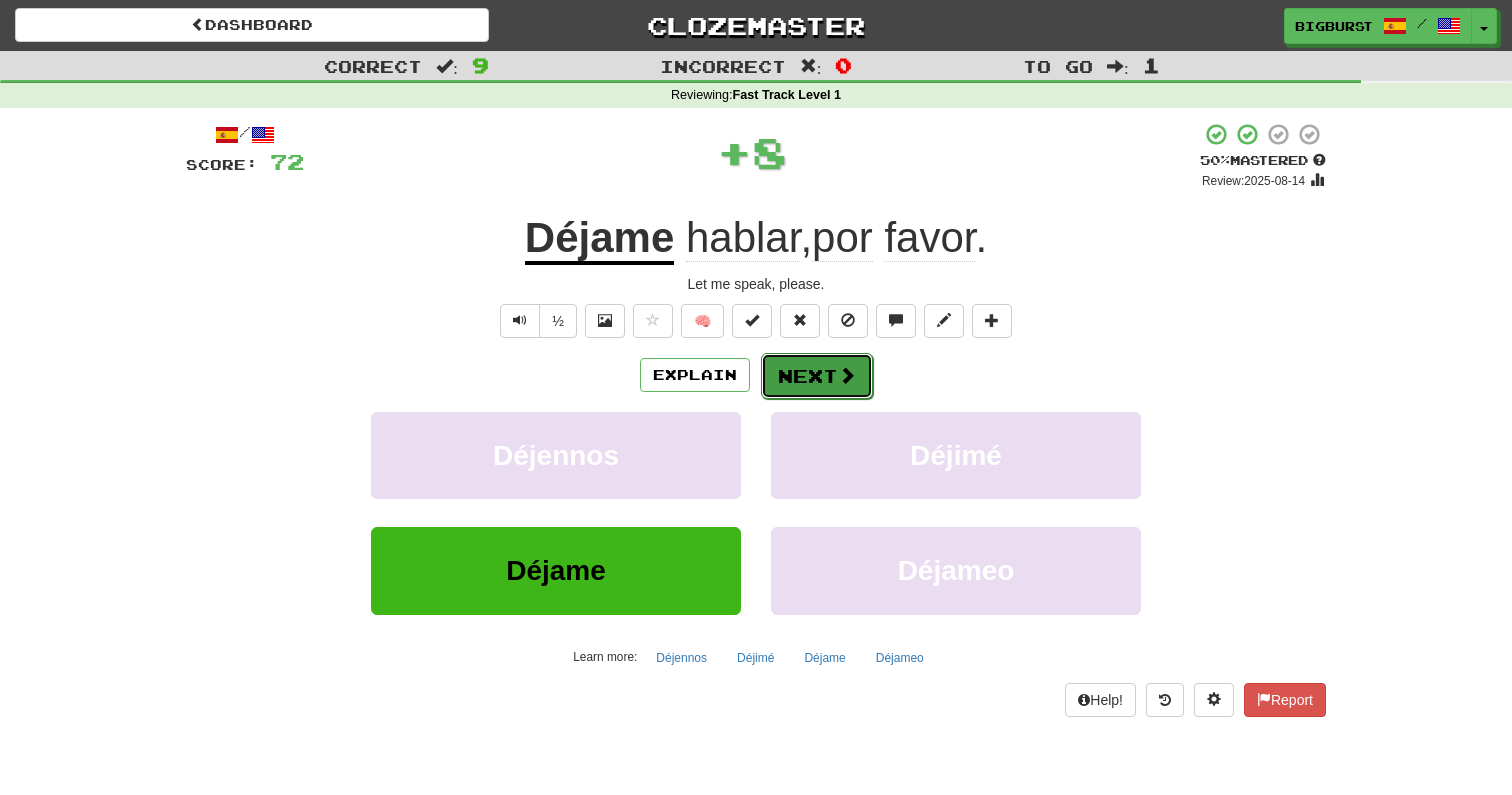 click on "Next" at bounding box center (817, 376) 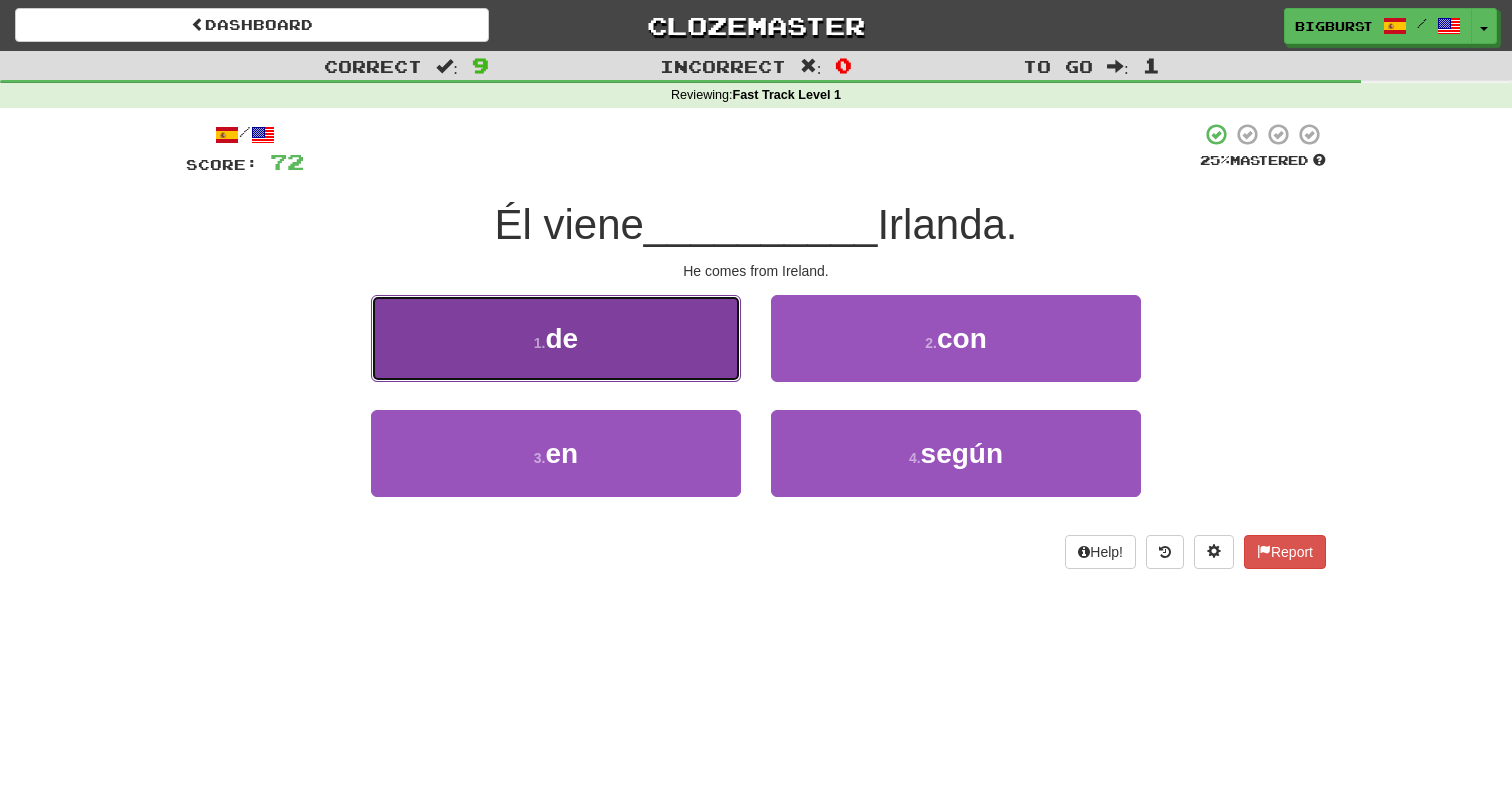 click on "1 .  de" at bounding box center [556, 338] 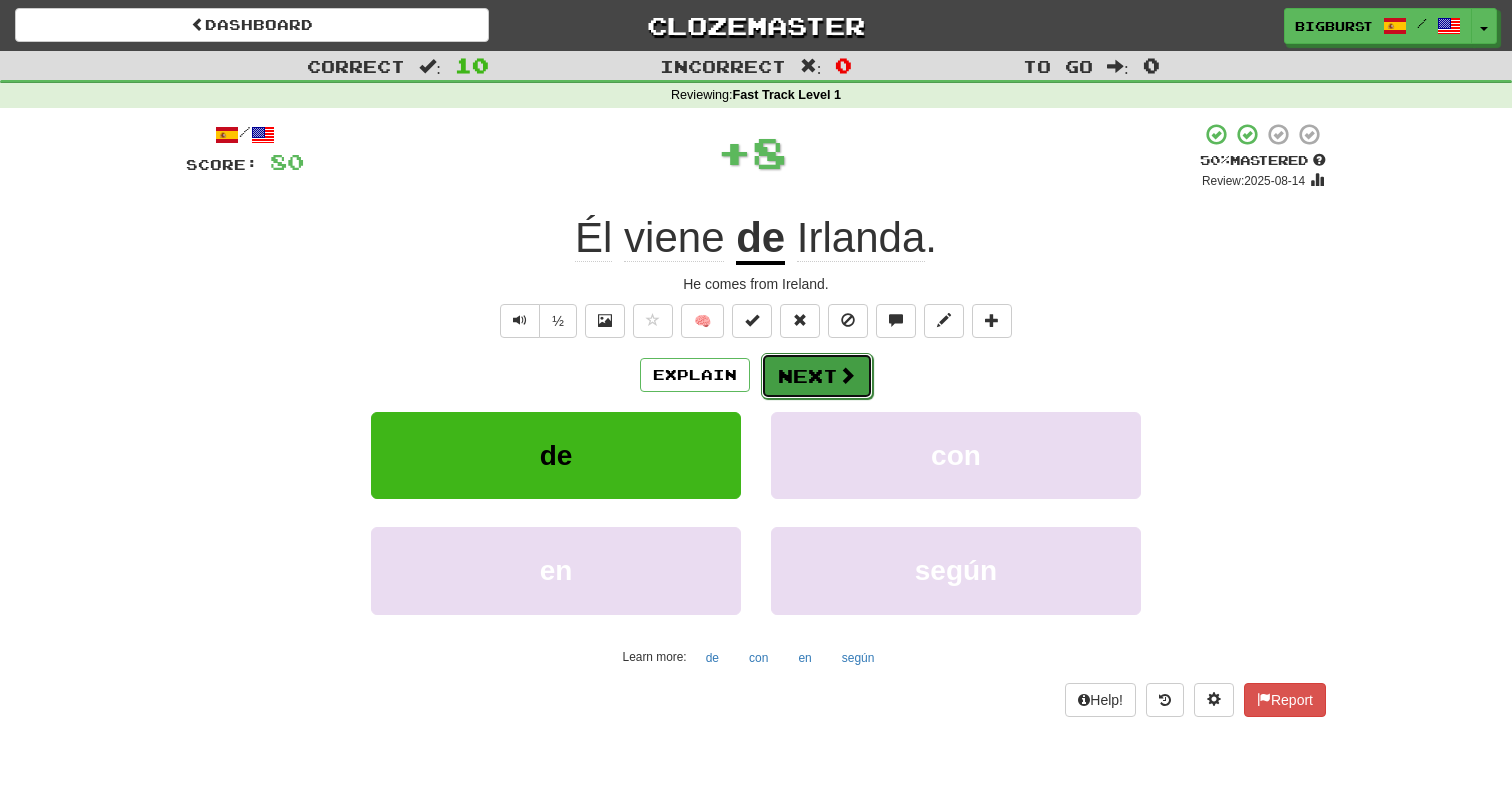 click on "Next" at bounding box center [817, 376] 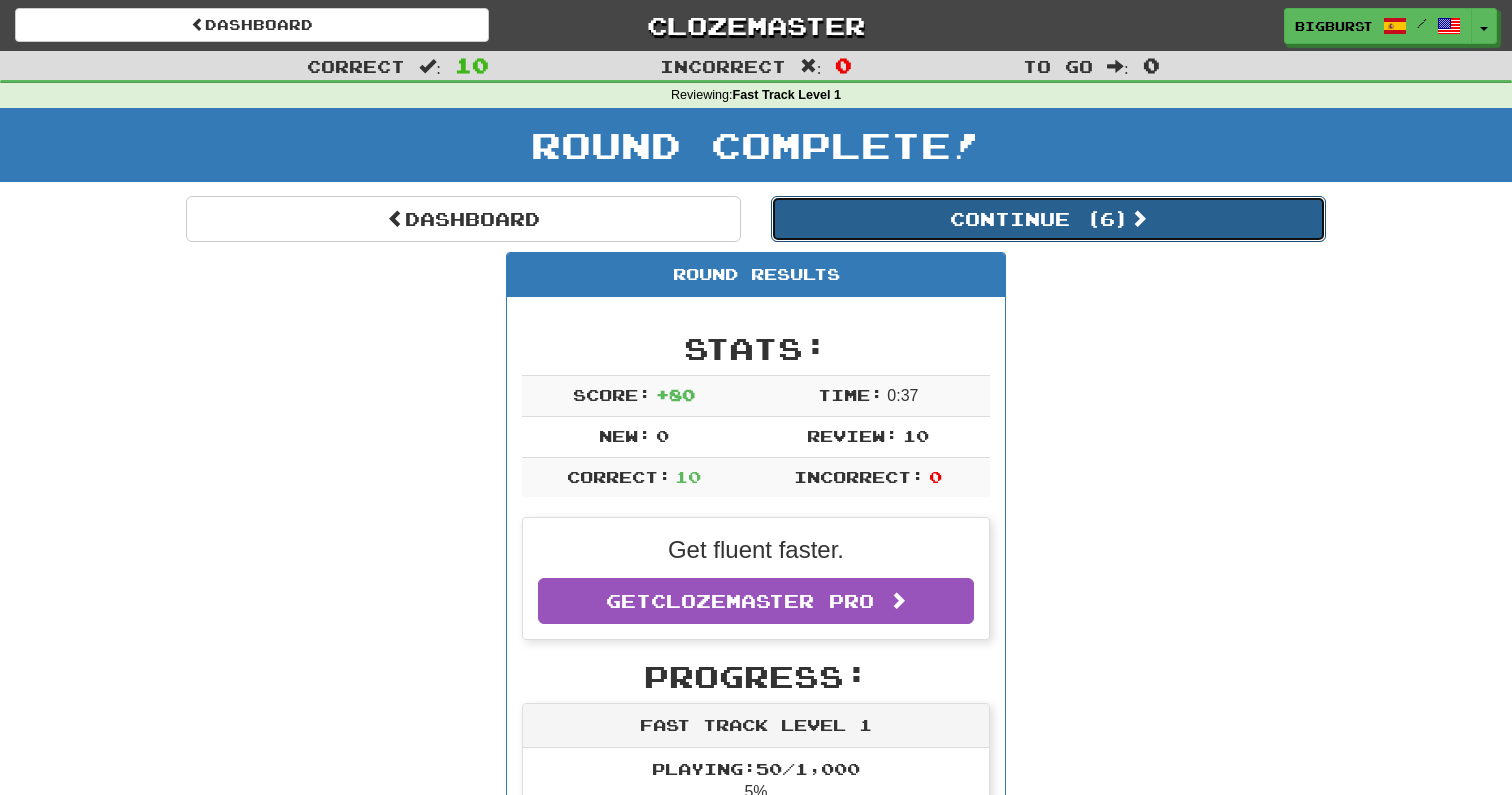 click on "Continue ( 6 )" at bounding box center [1048, 219] 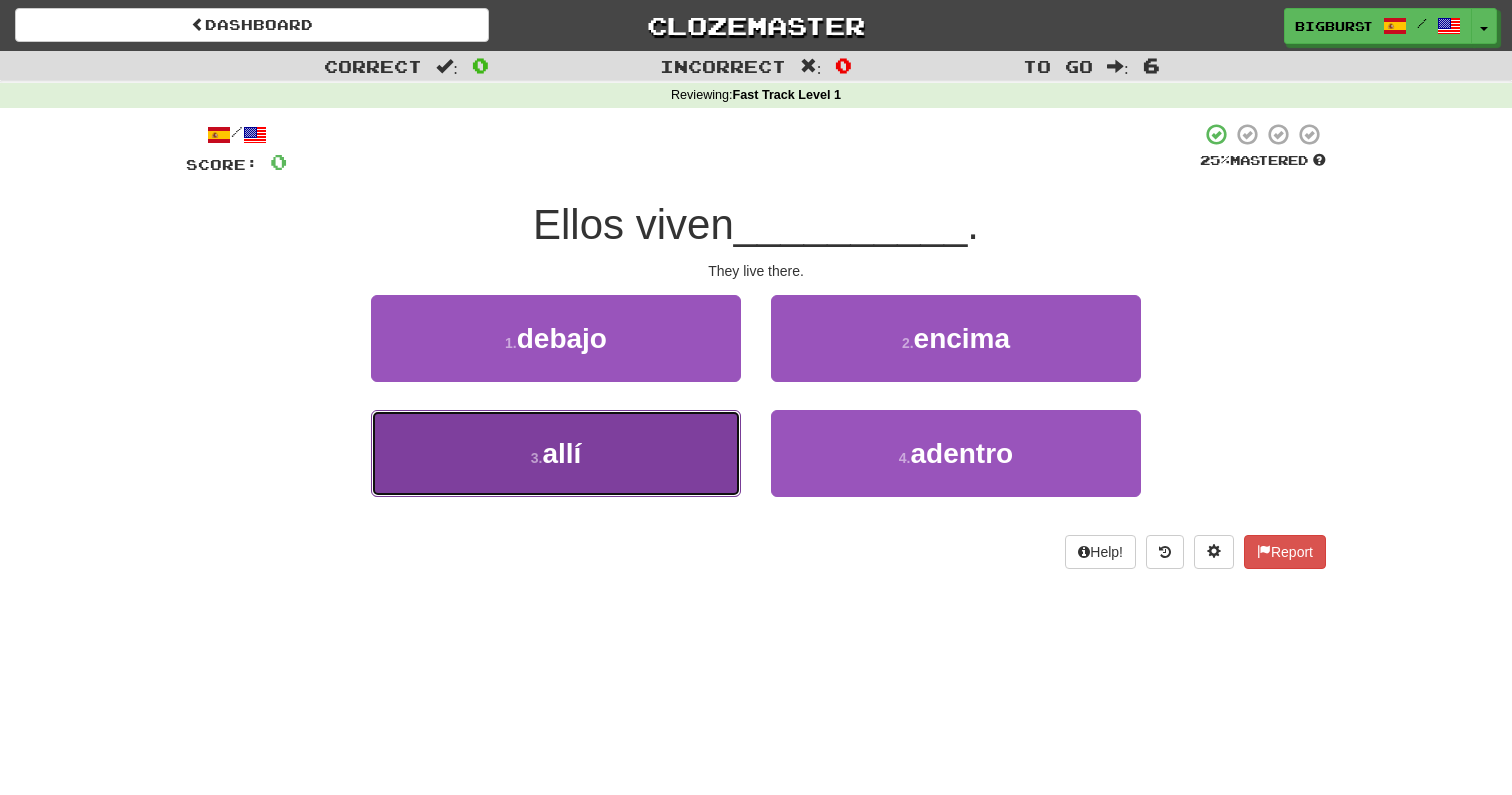 click on "3 .  allí" at bounding box center [556, 453] 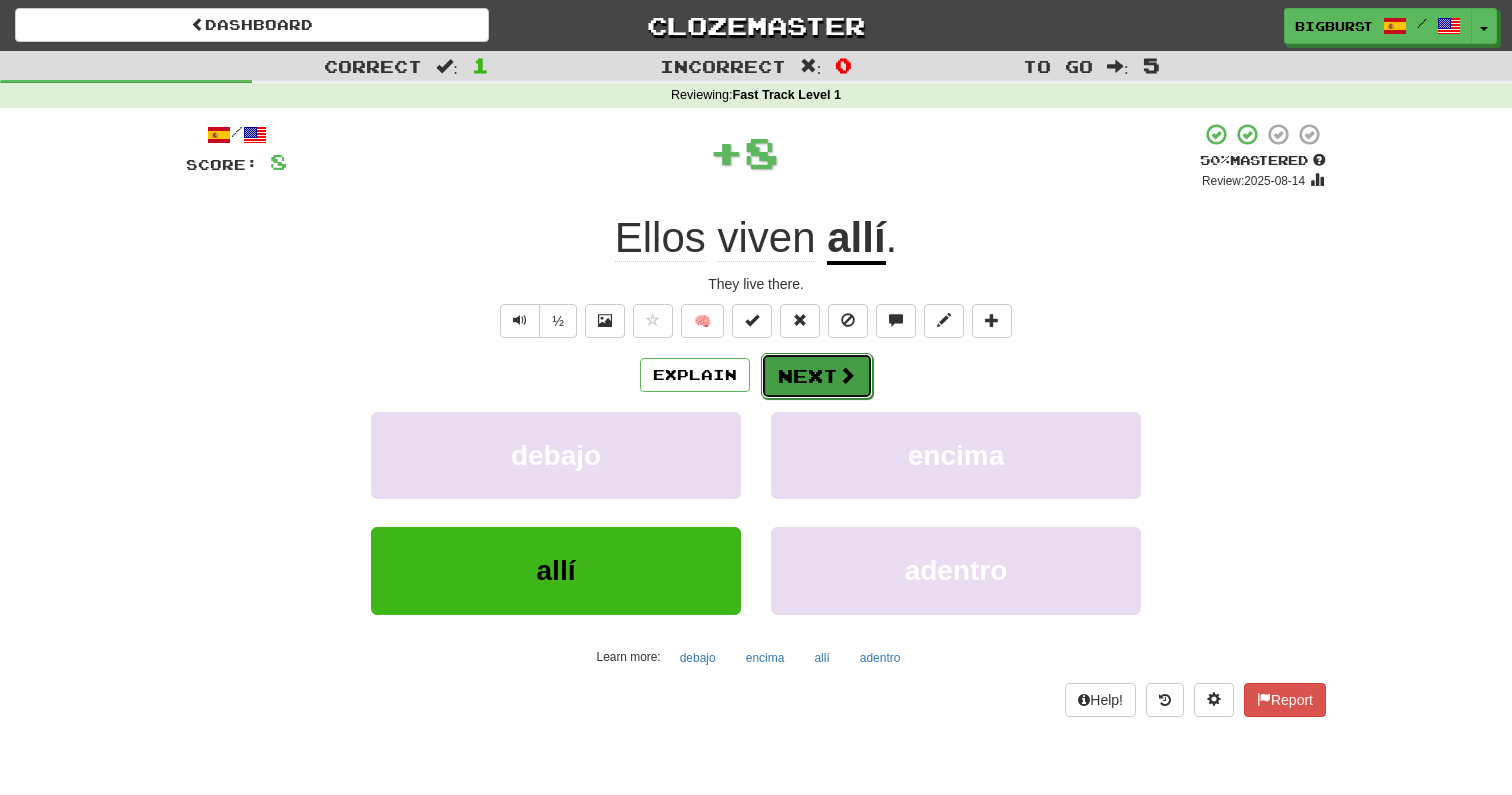 click on "Next" at bounding box center (817, 376) 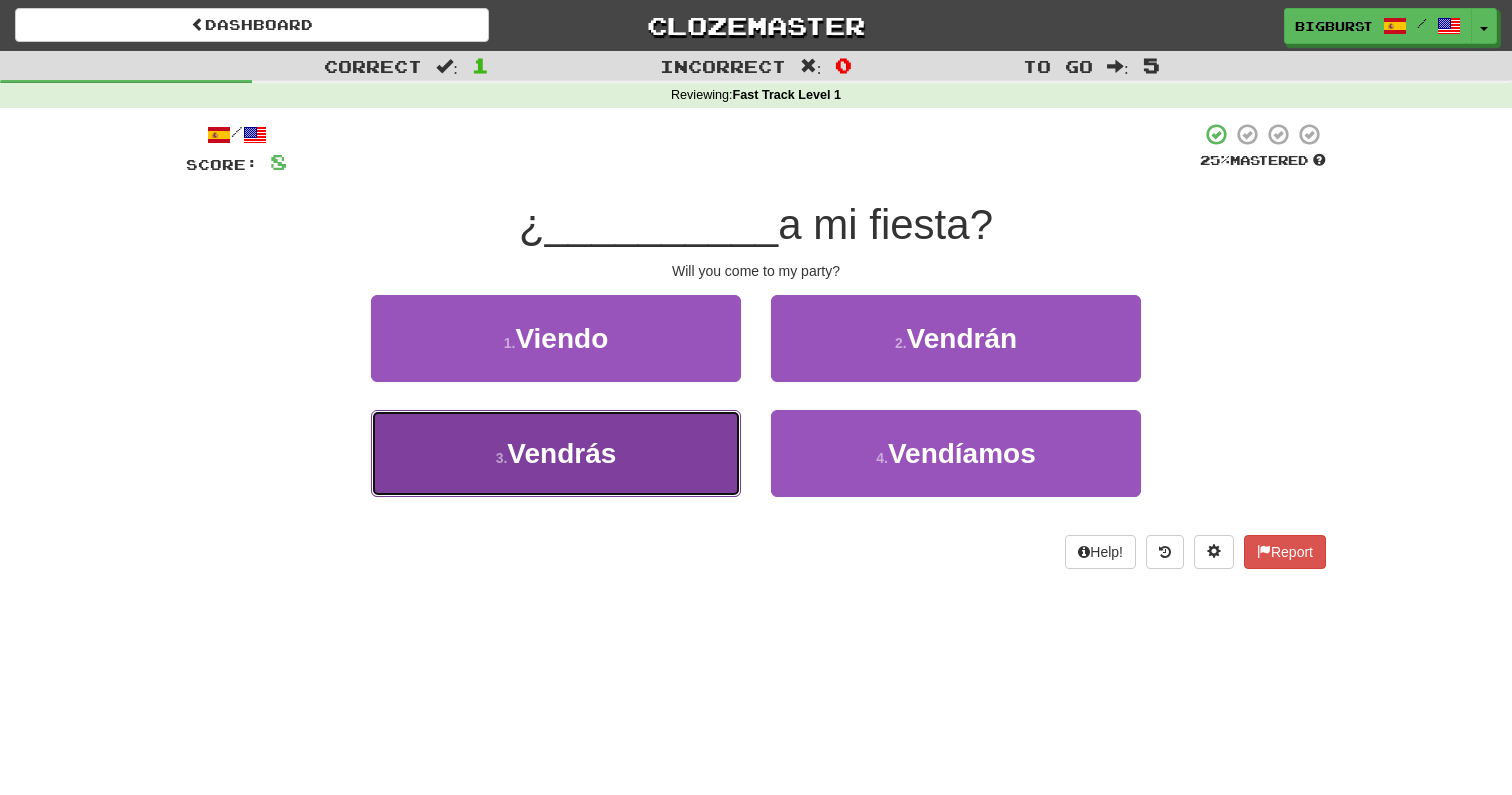 click on "3 .  Vendrás" at bounding box center [556, 453] 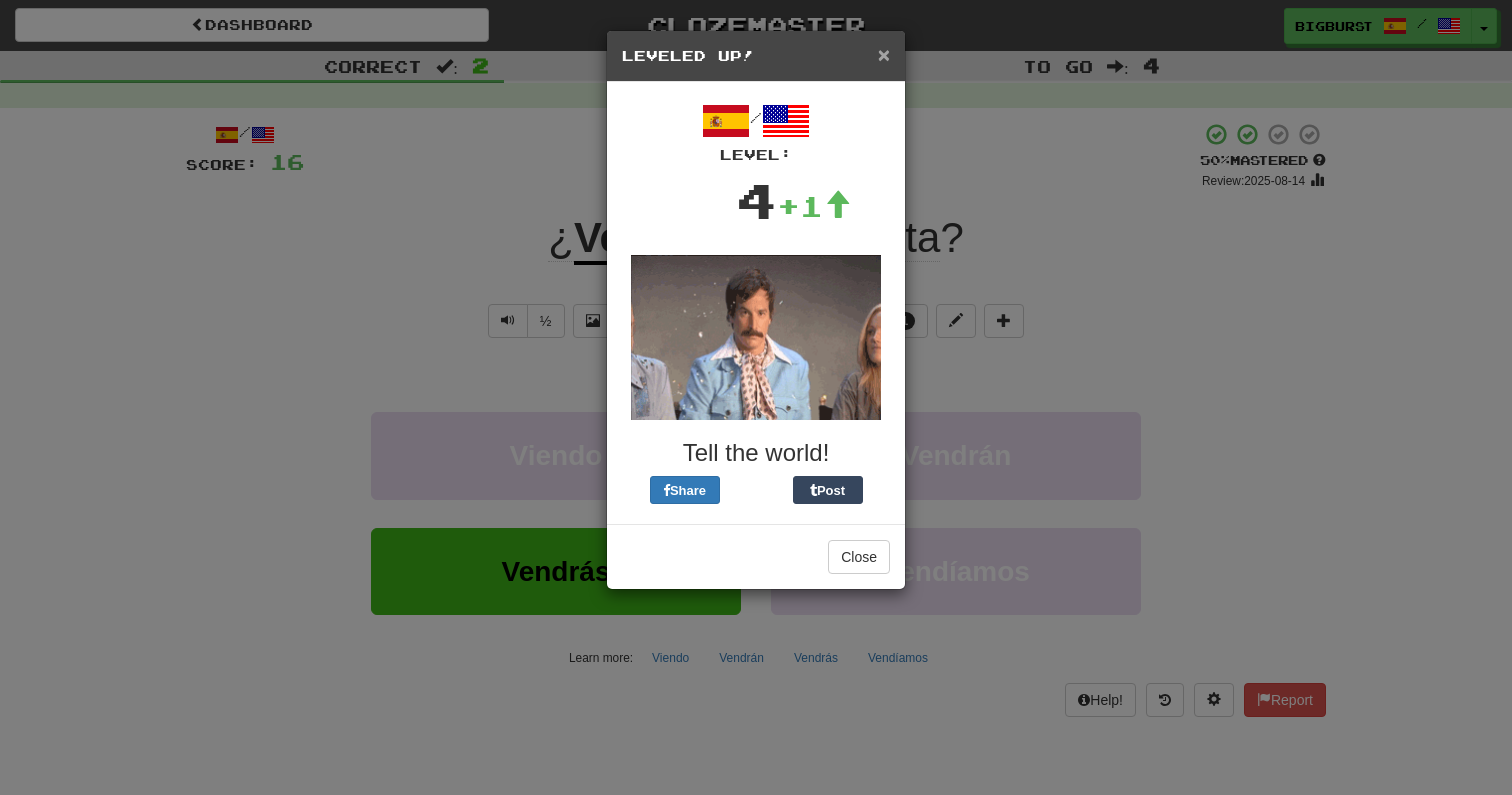 click on "×" at bounding box center [884, 54] 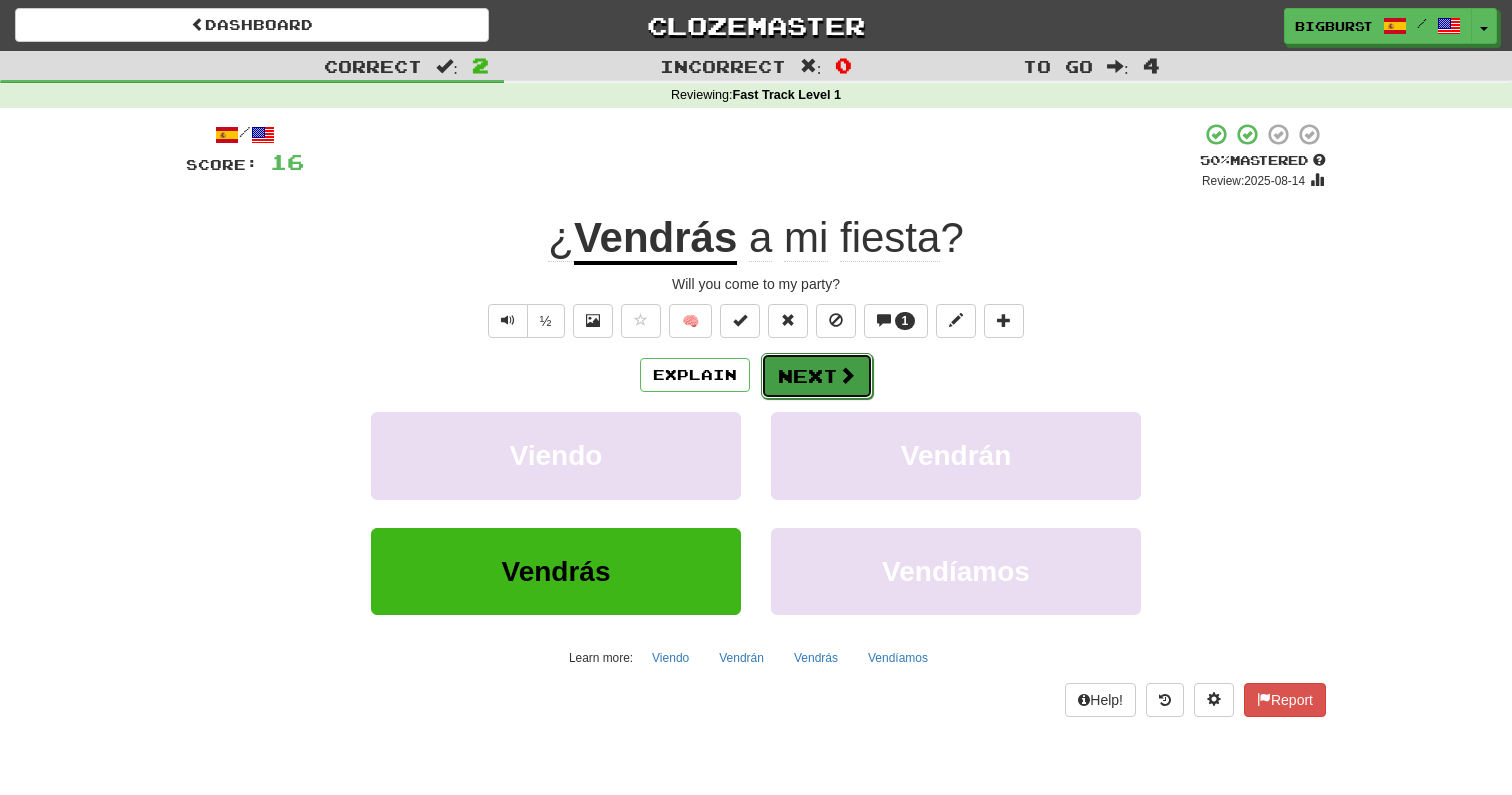 click on "Next" at bounding box center (817, 376) 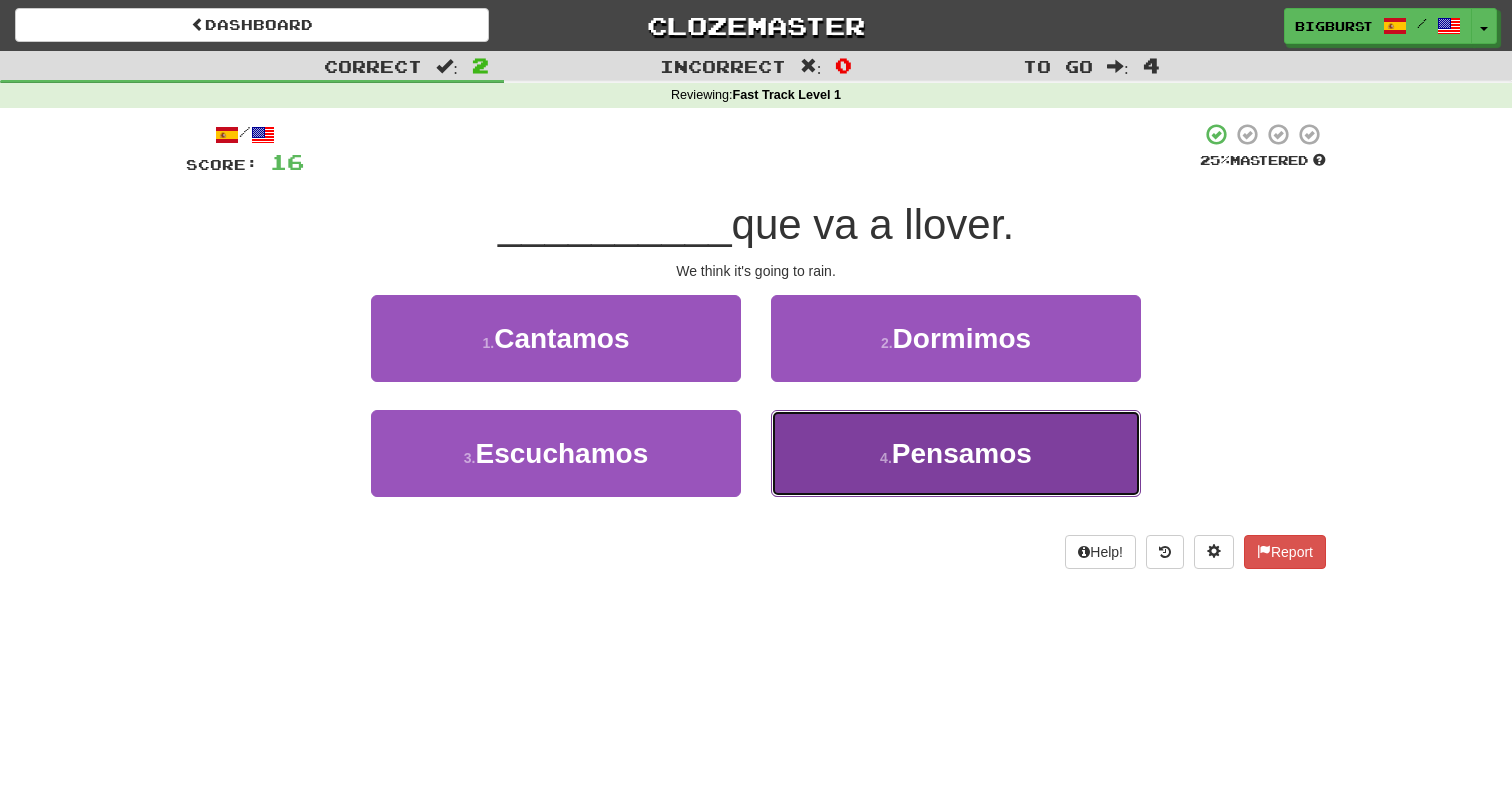 click on "4 .  Pensamos" at bounding box center [956, 453] 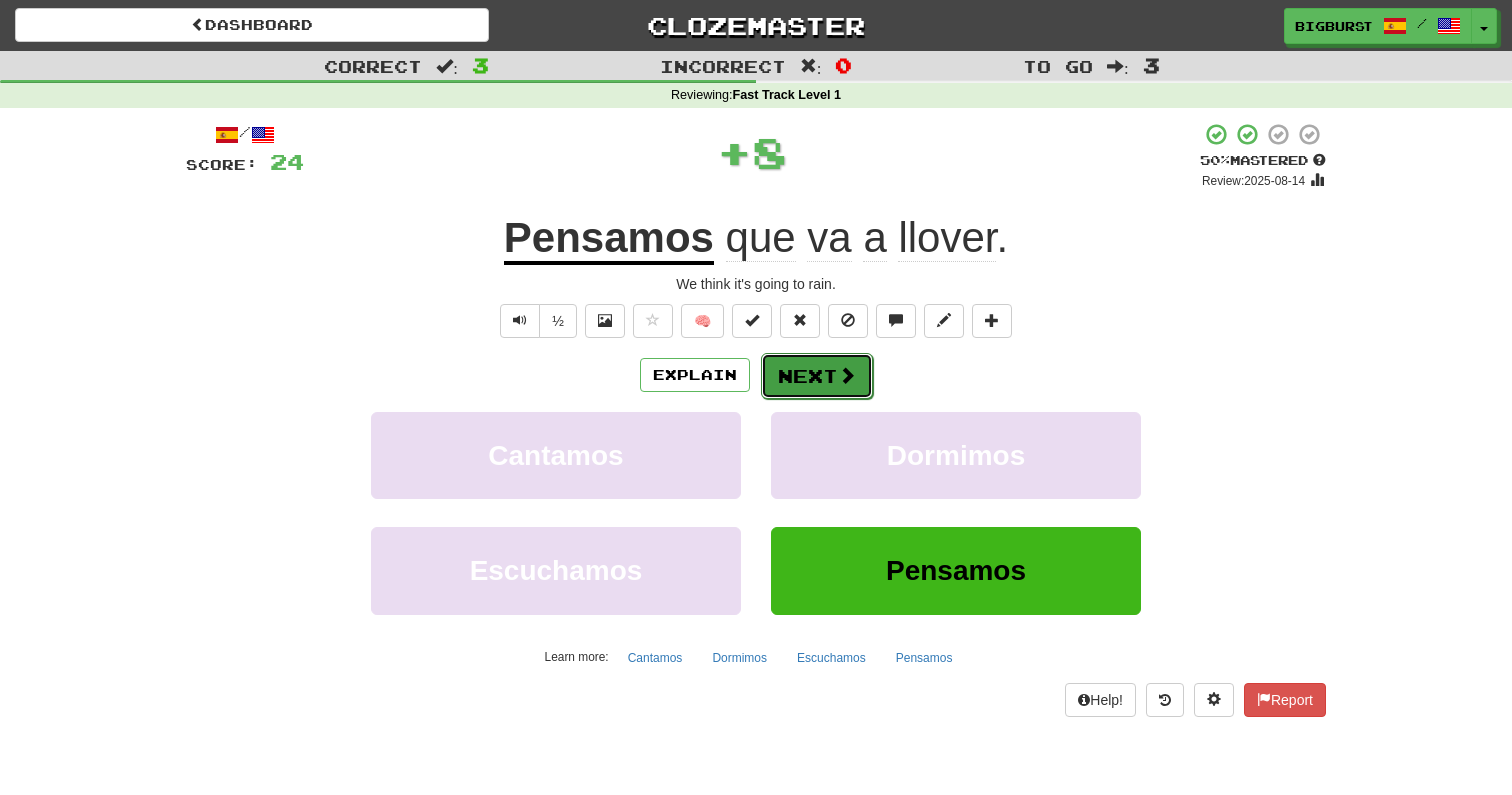 click on "Next" at bounding box center (817, 376) 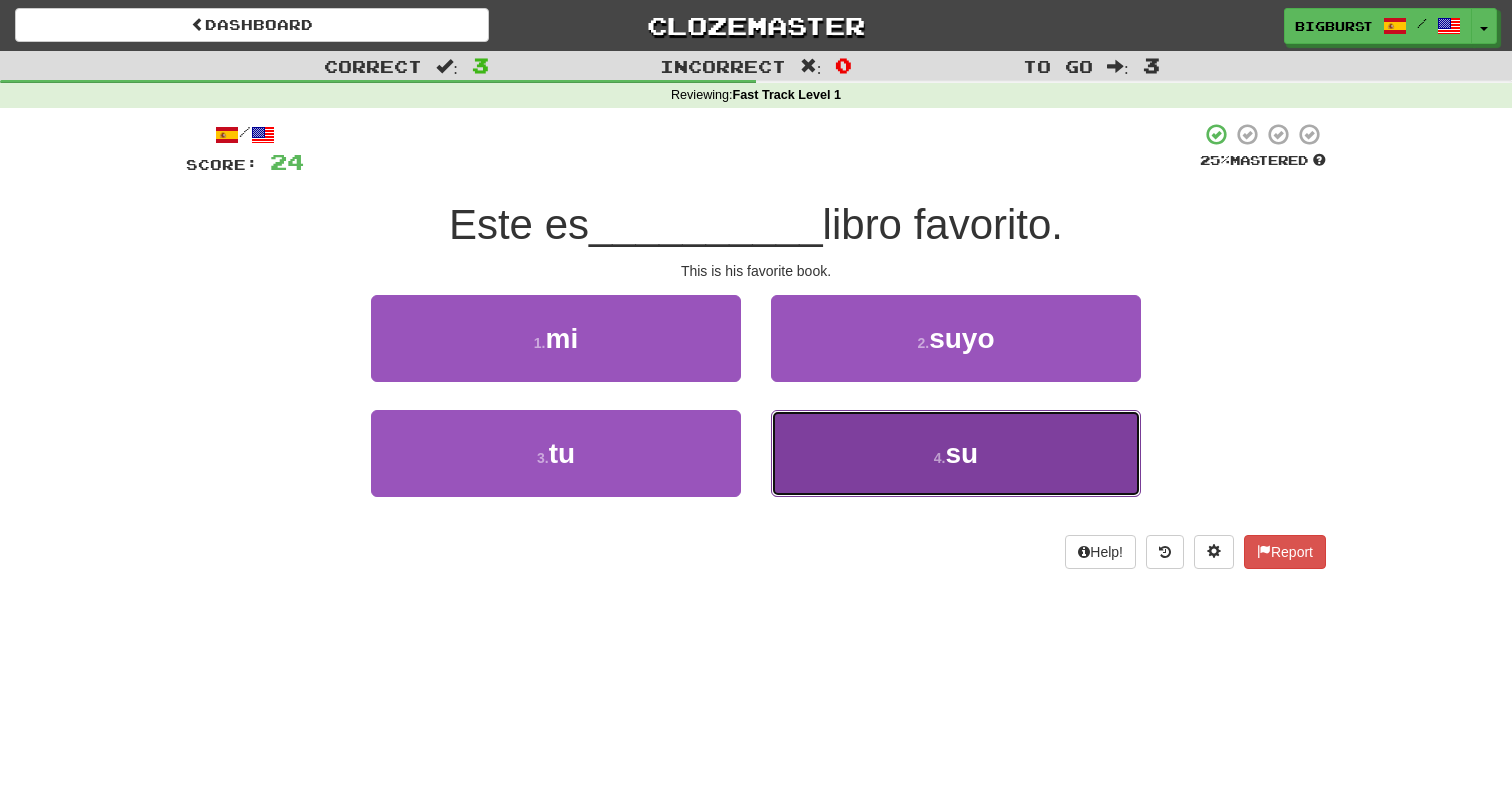 click on "4 .  su" at bounding box center [956, 453] 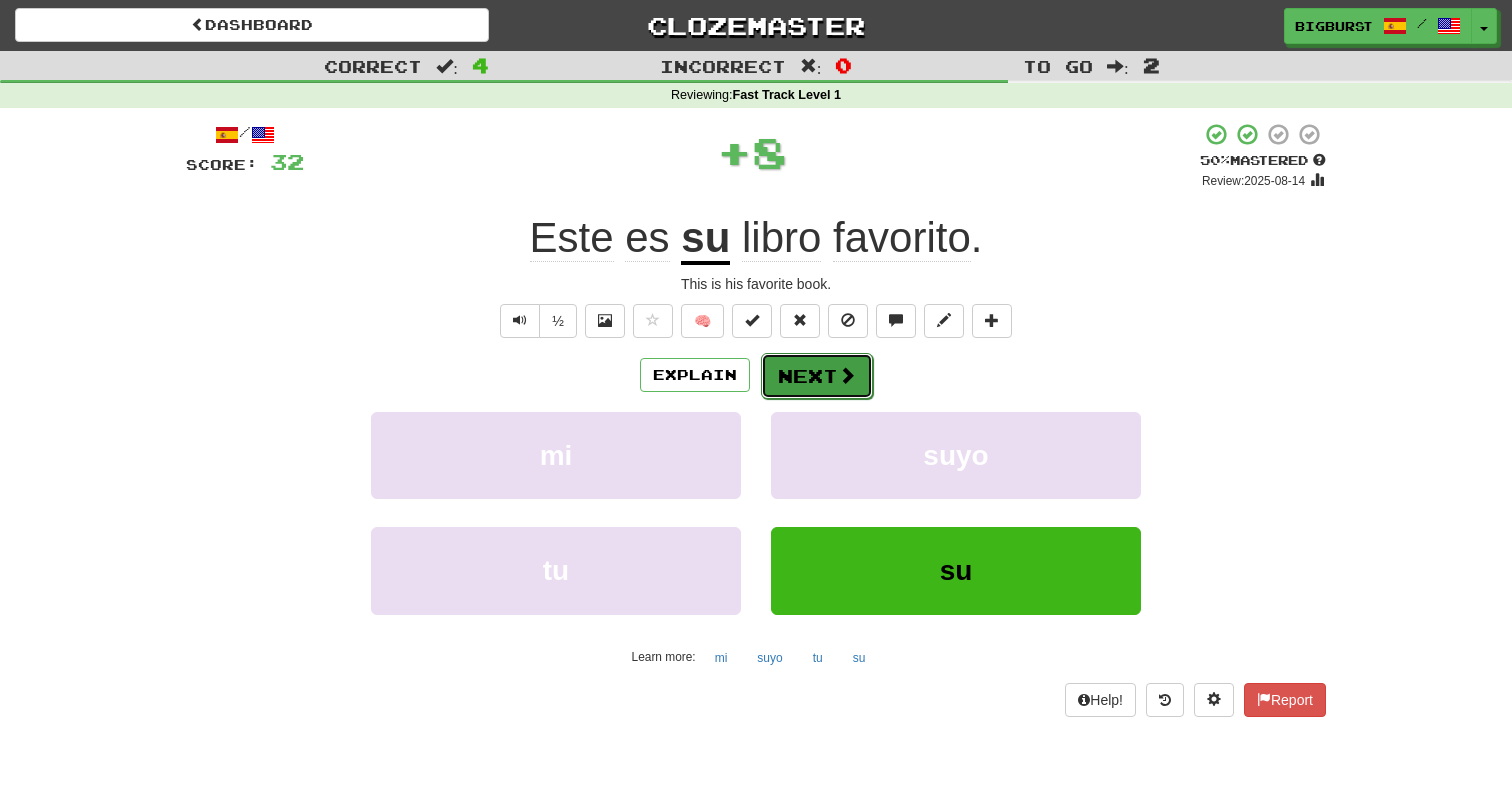 click at bounding box center [847, 375] 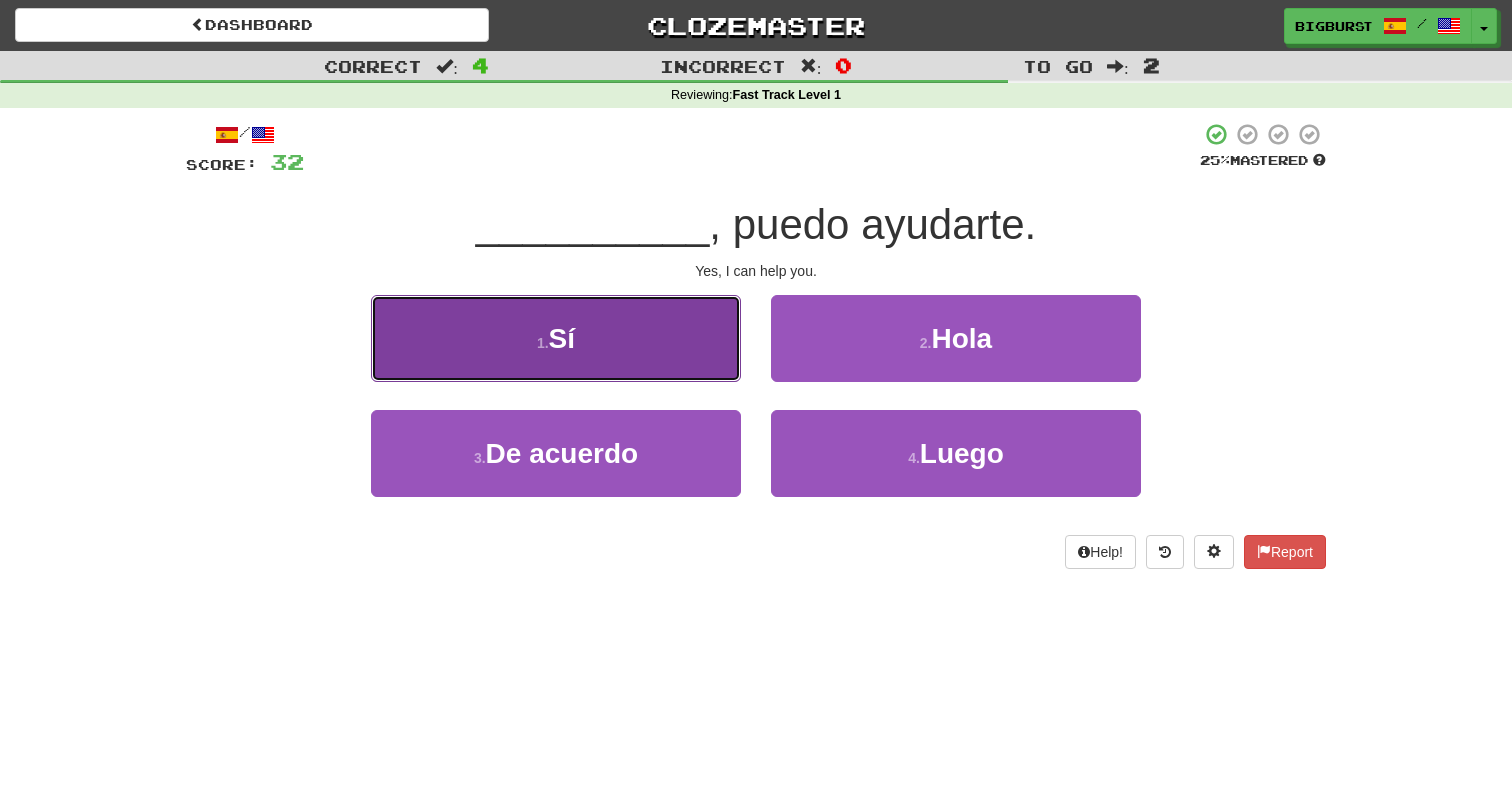 click on "1 .  Sí" at bounding box center [556, 338] 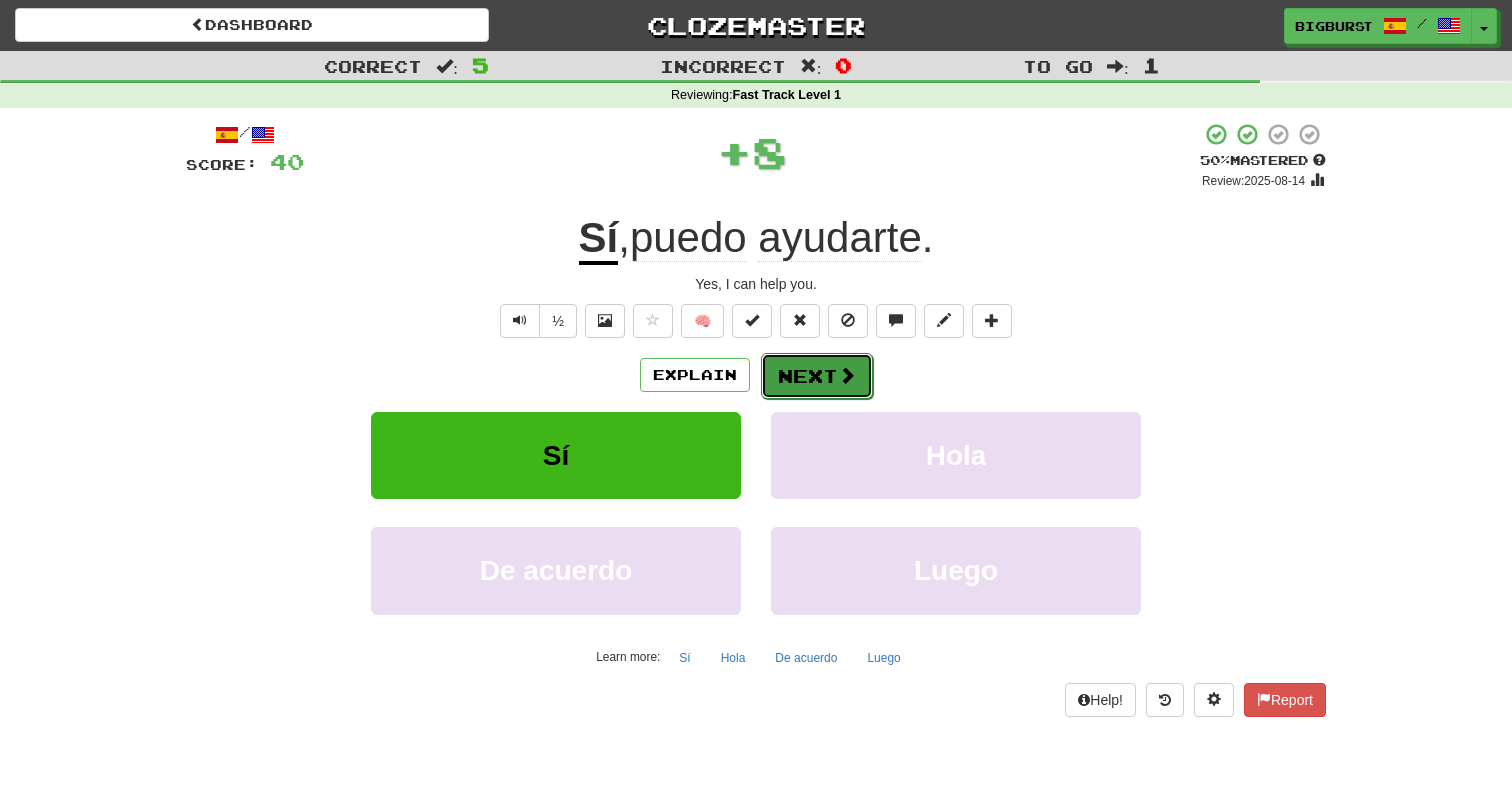 click on "Next" at bounding box center (817, 376) 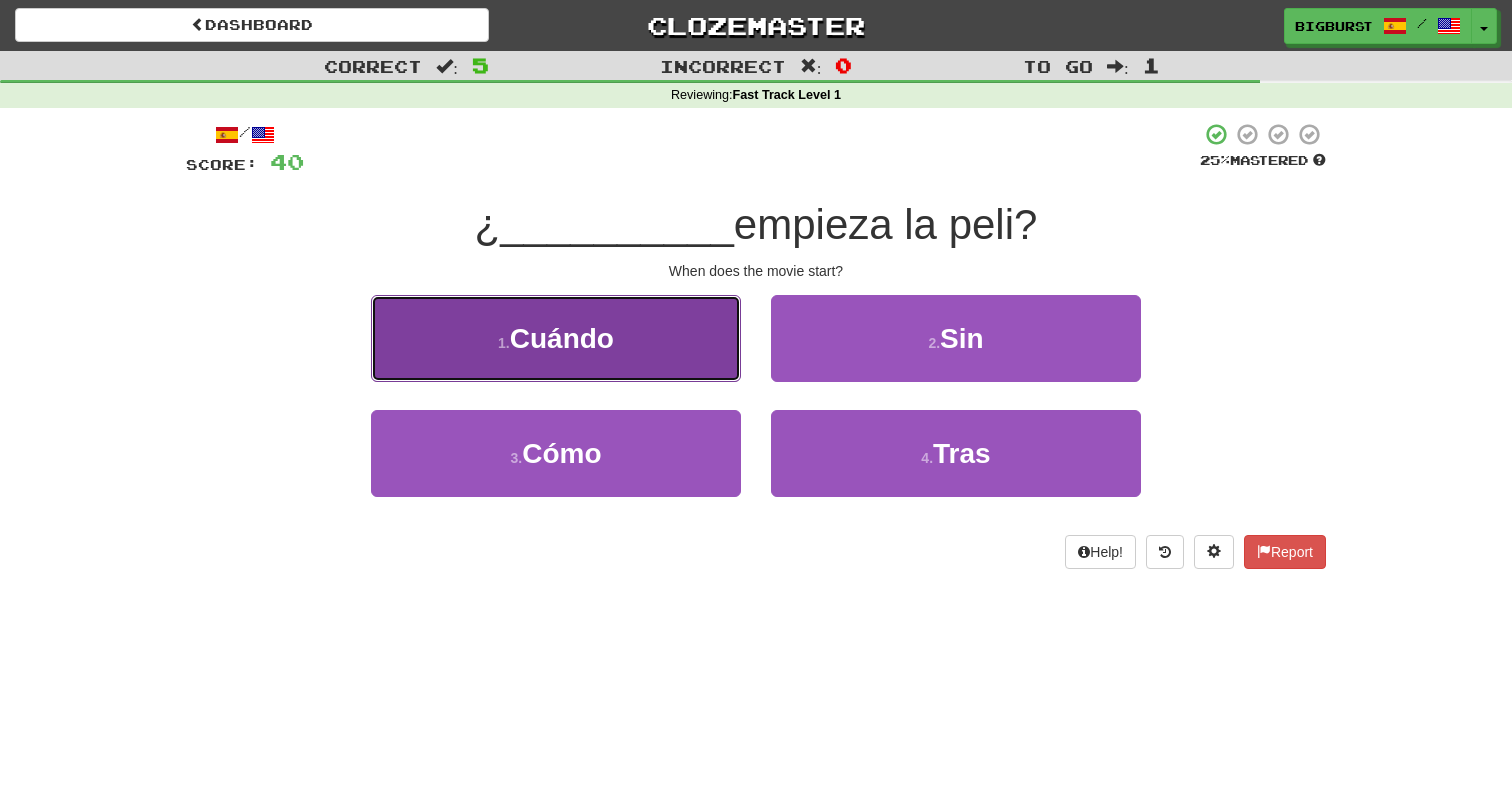 click on "1 .  Cuándo" at bounding box center [556, 338] 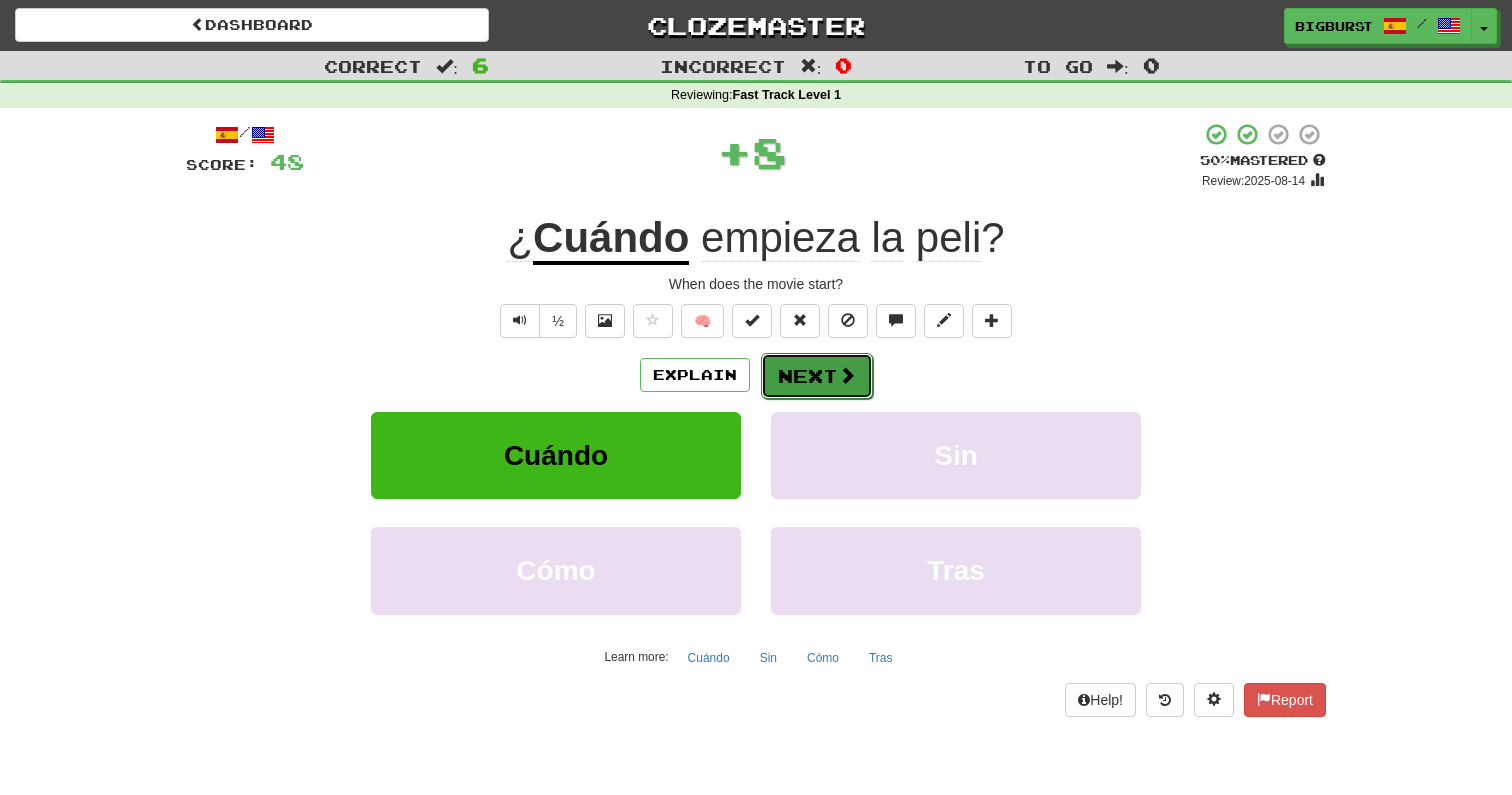 click on "Next" at bounding box center [817, 376] 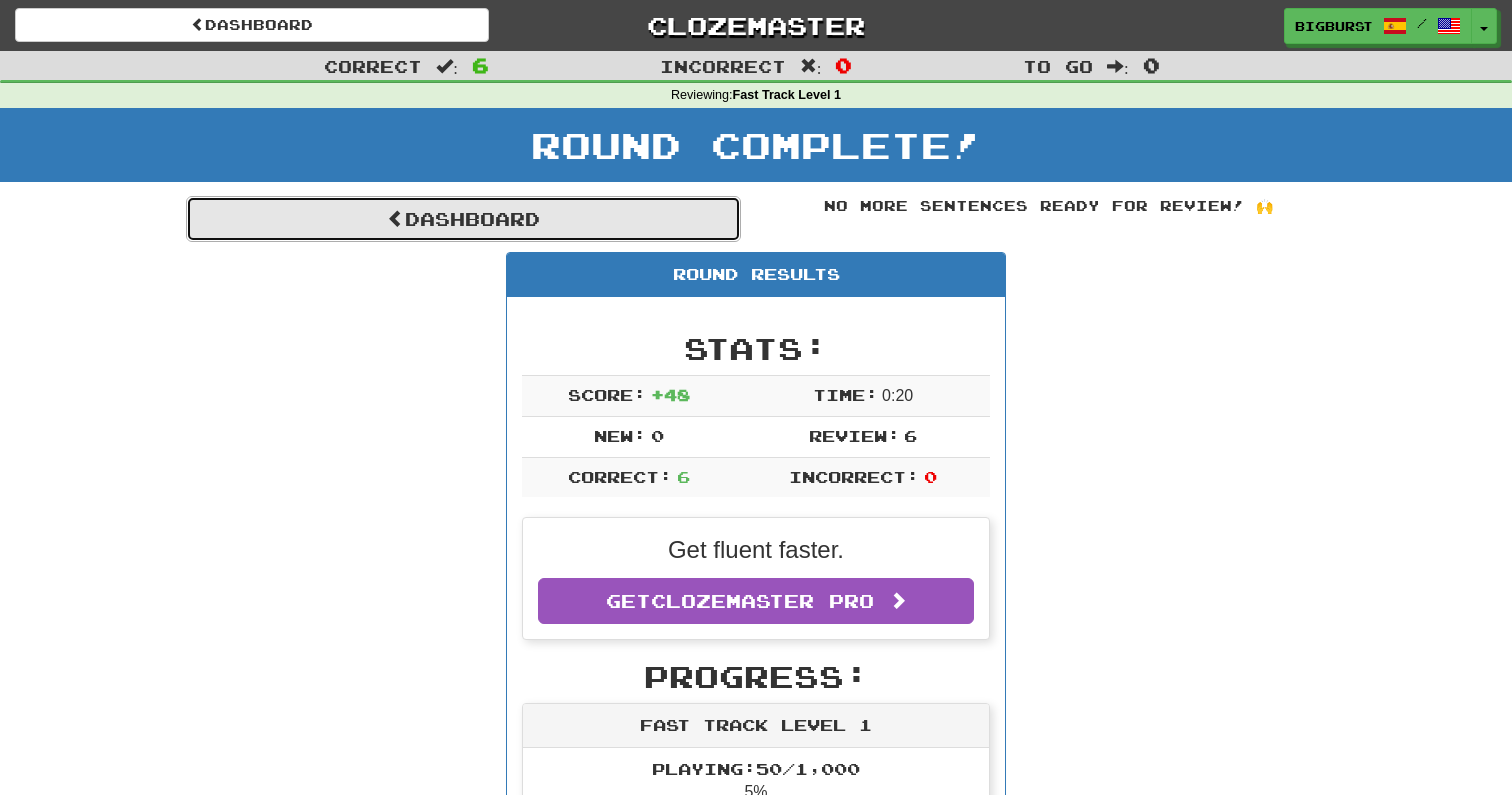 click on "Dashboard" at bounding box center [463, 219] 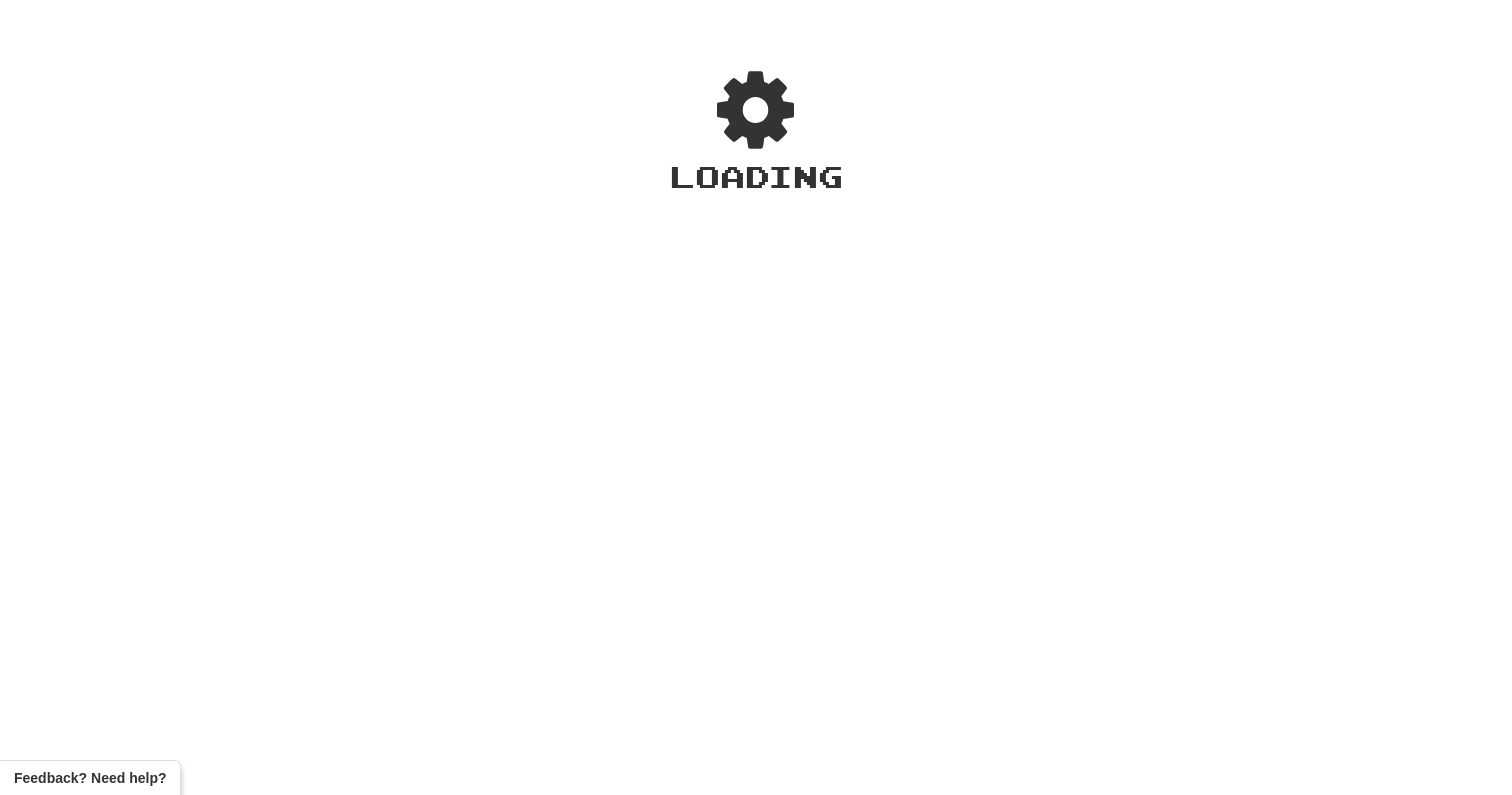 scroll, scrollTop: 0, scrollLeft: 0, axis: both 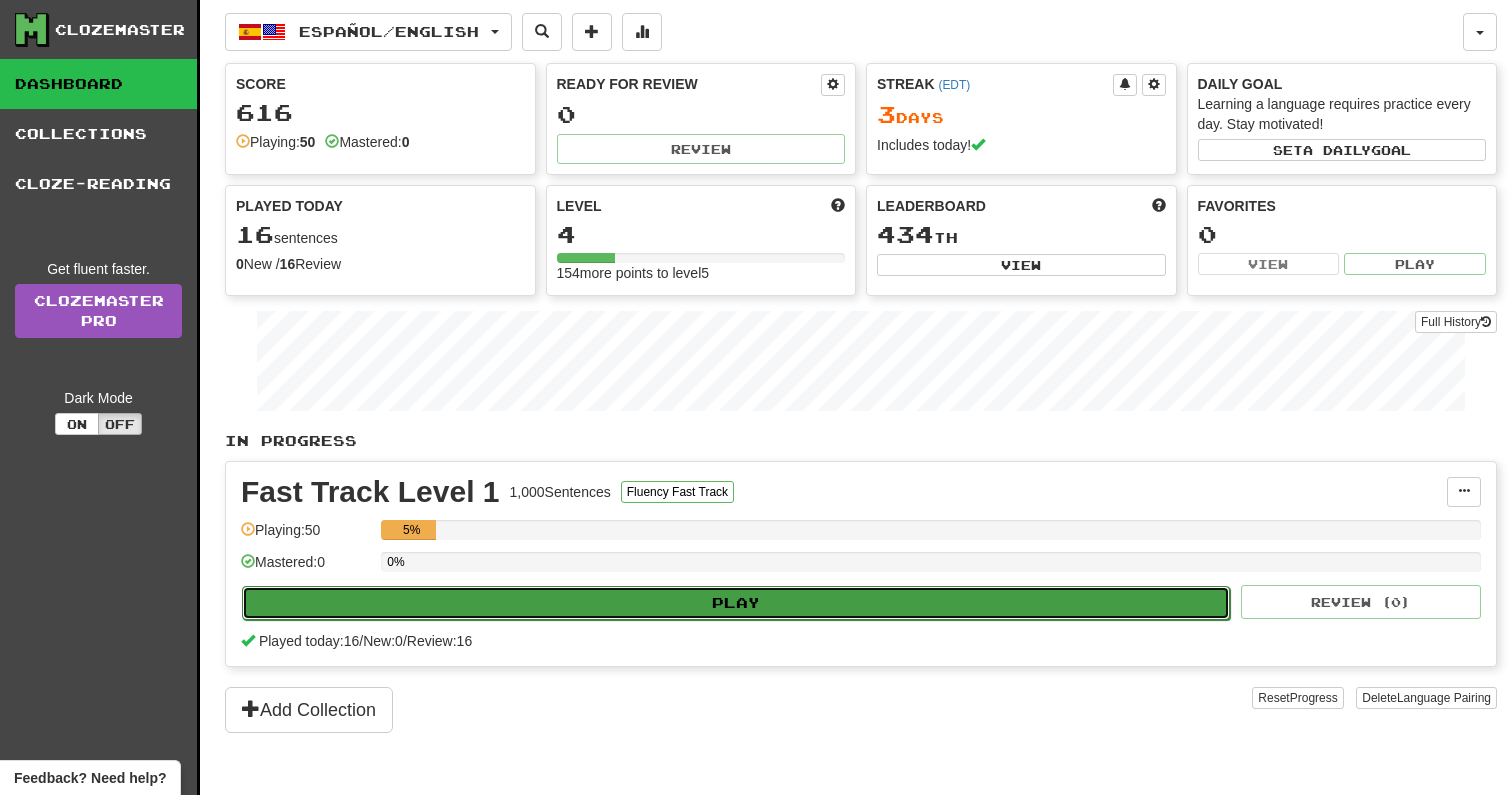 click on "Play" at bounding box center [736, 603] 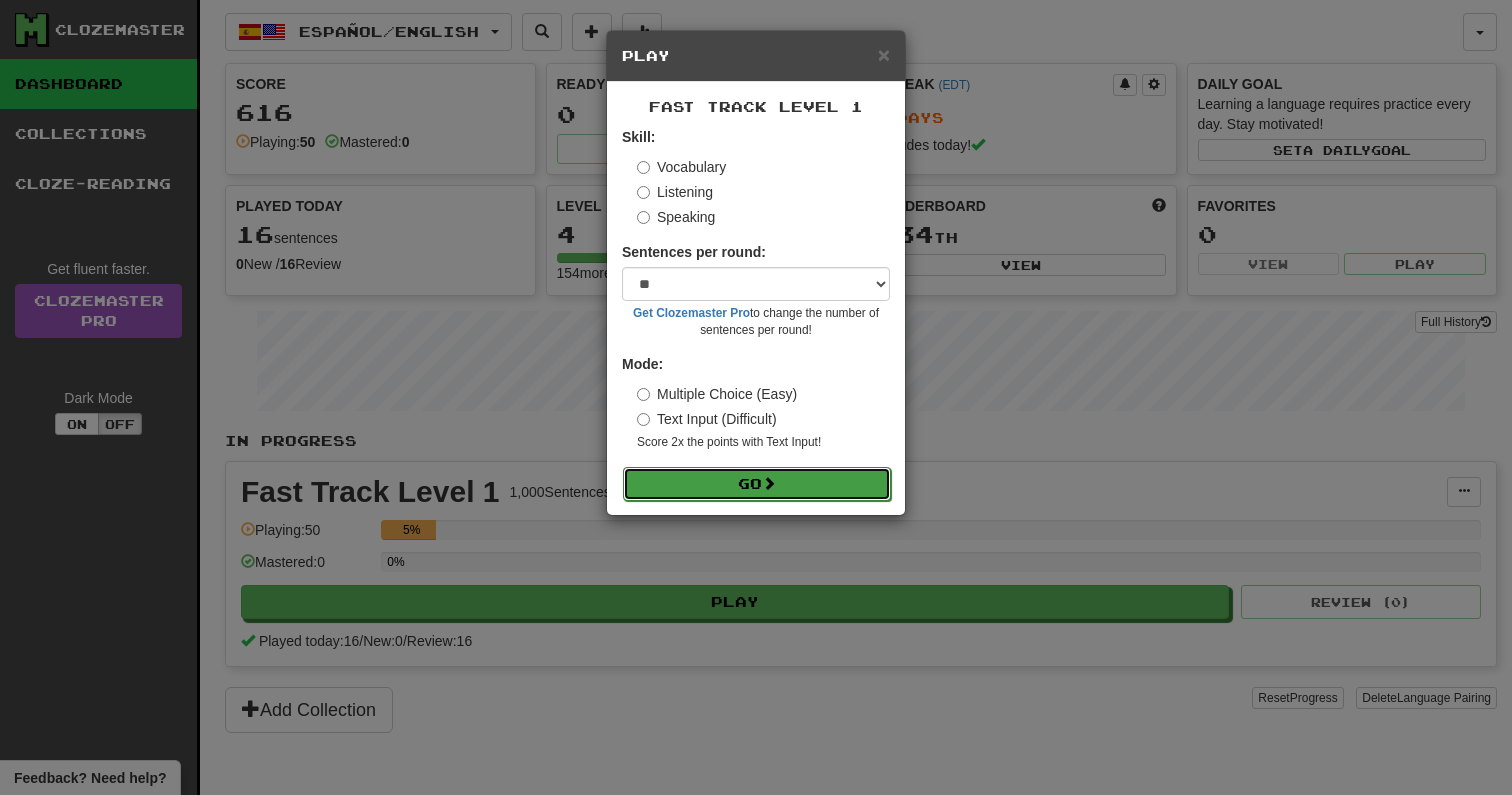 click on "Go" at bounding box center (757, 484) 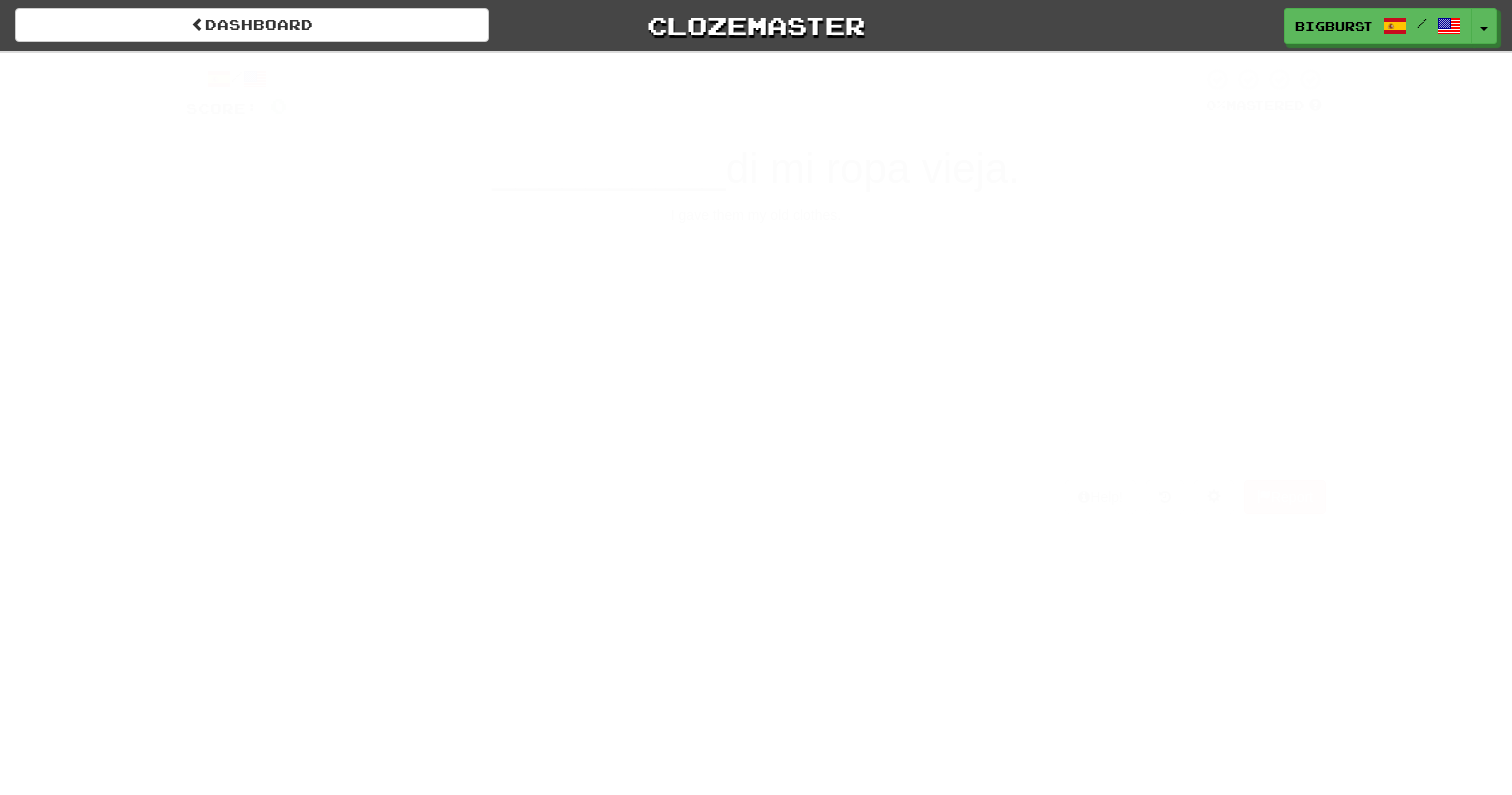 scroll, scrollTop: 0, scrollLeft: 0, axis: both 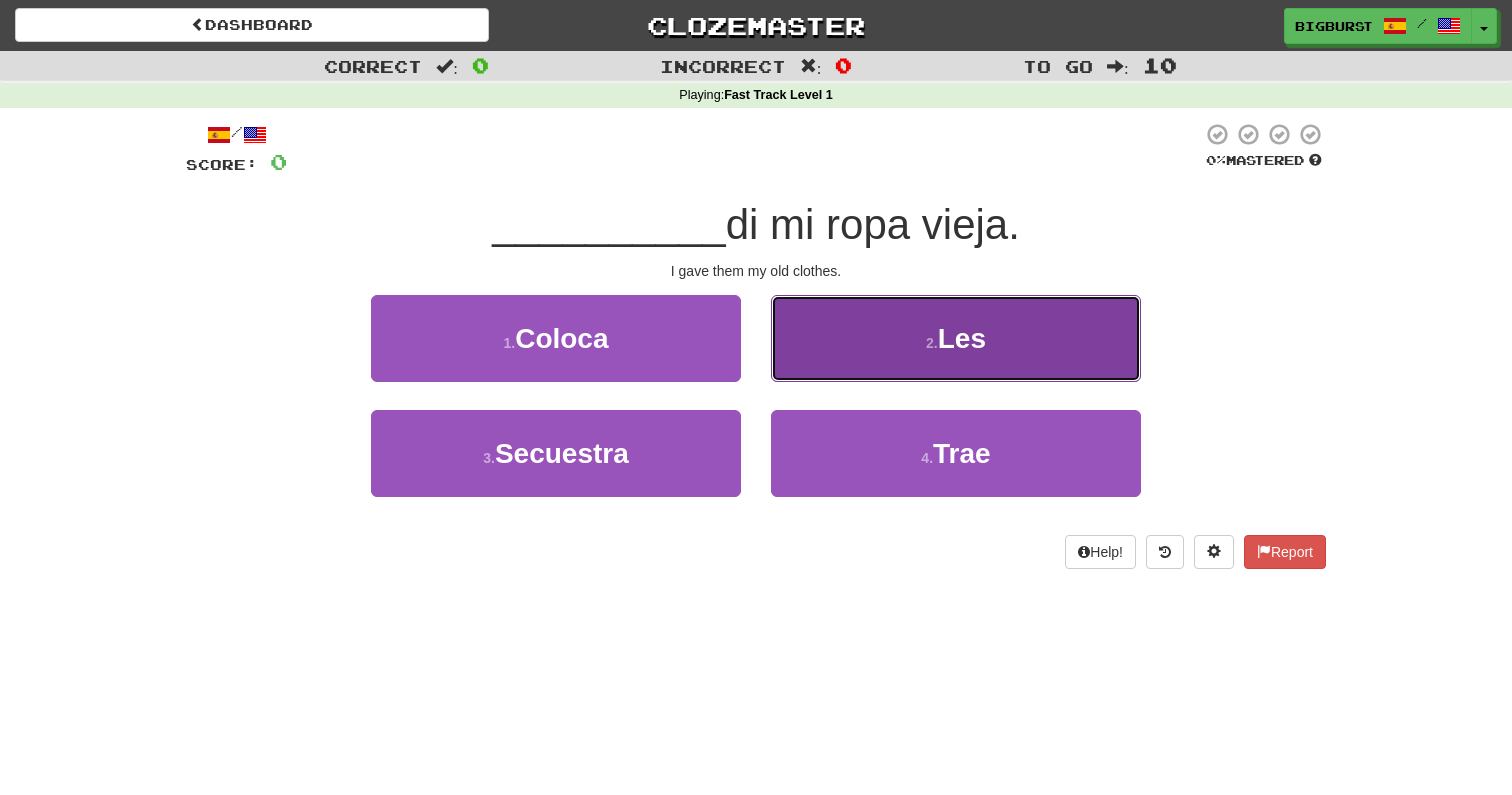 click on "2 .  Les" at bounding box center (956, 338) 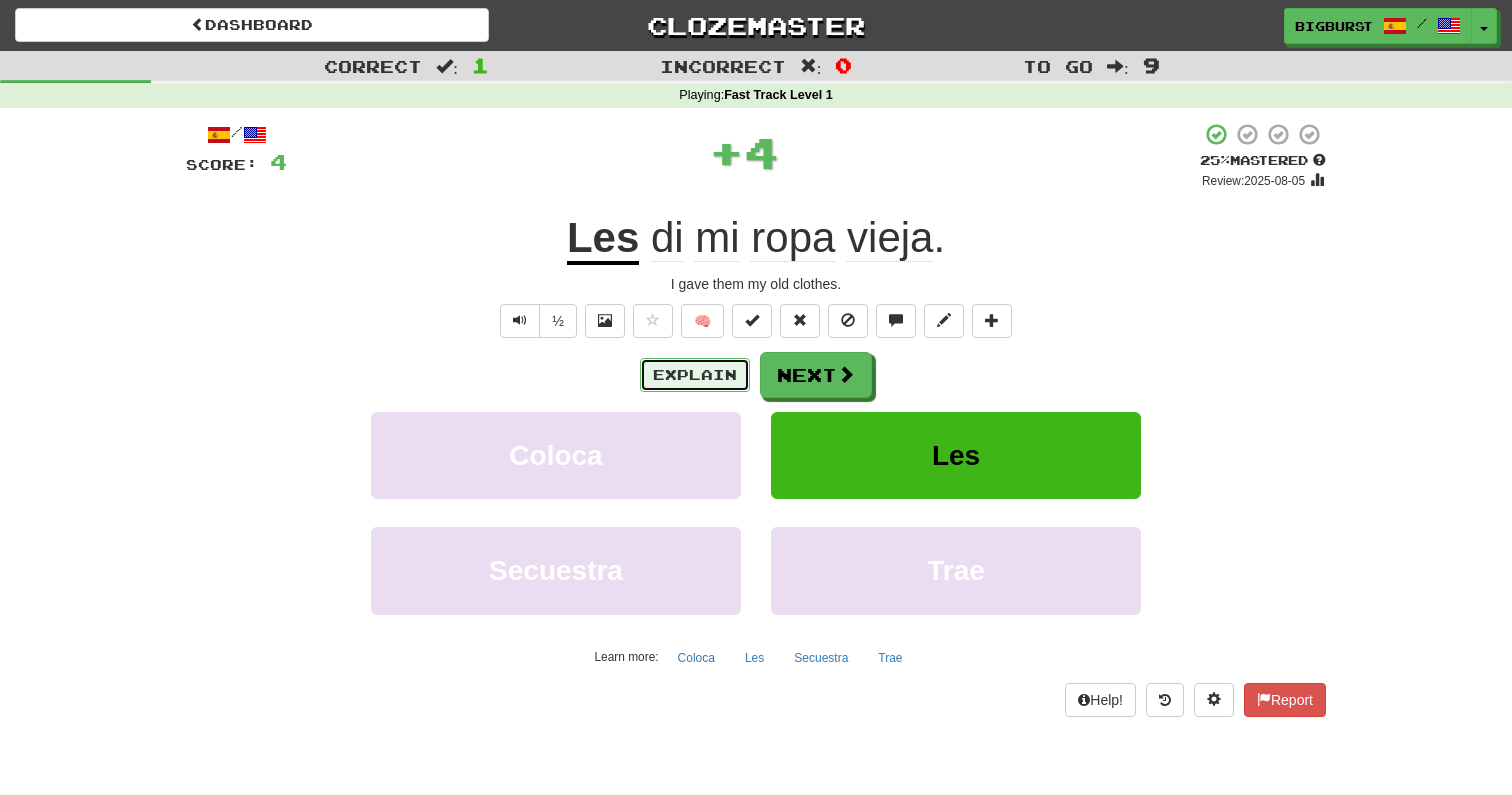 click on "Explain" at bounding box center [695, 375] 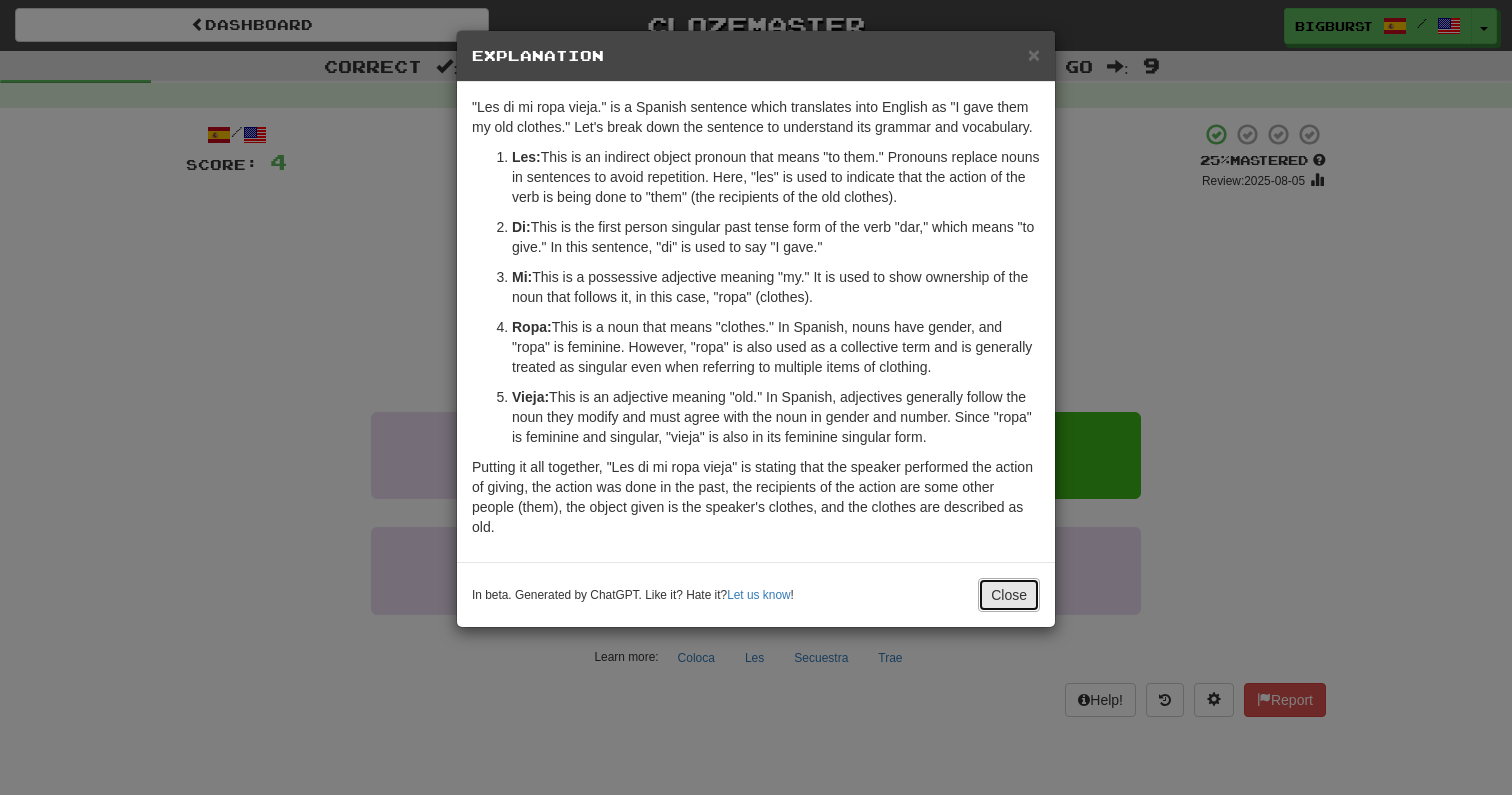 click on "Close" at bounding box center [1009, 595] 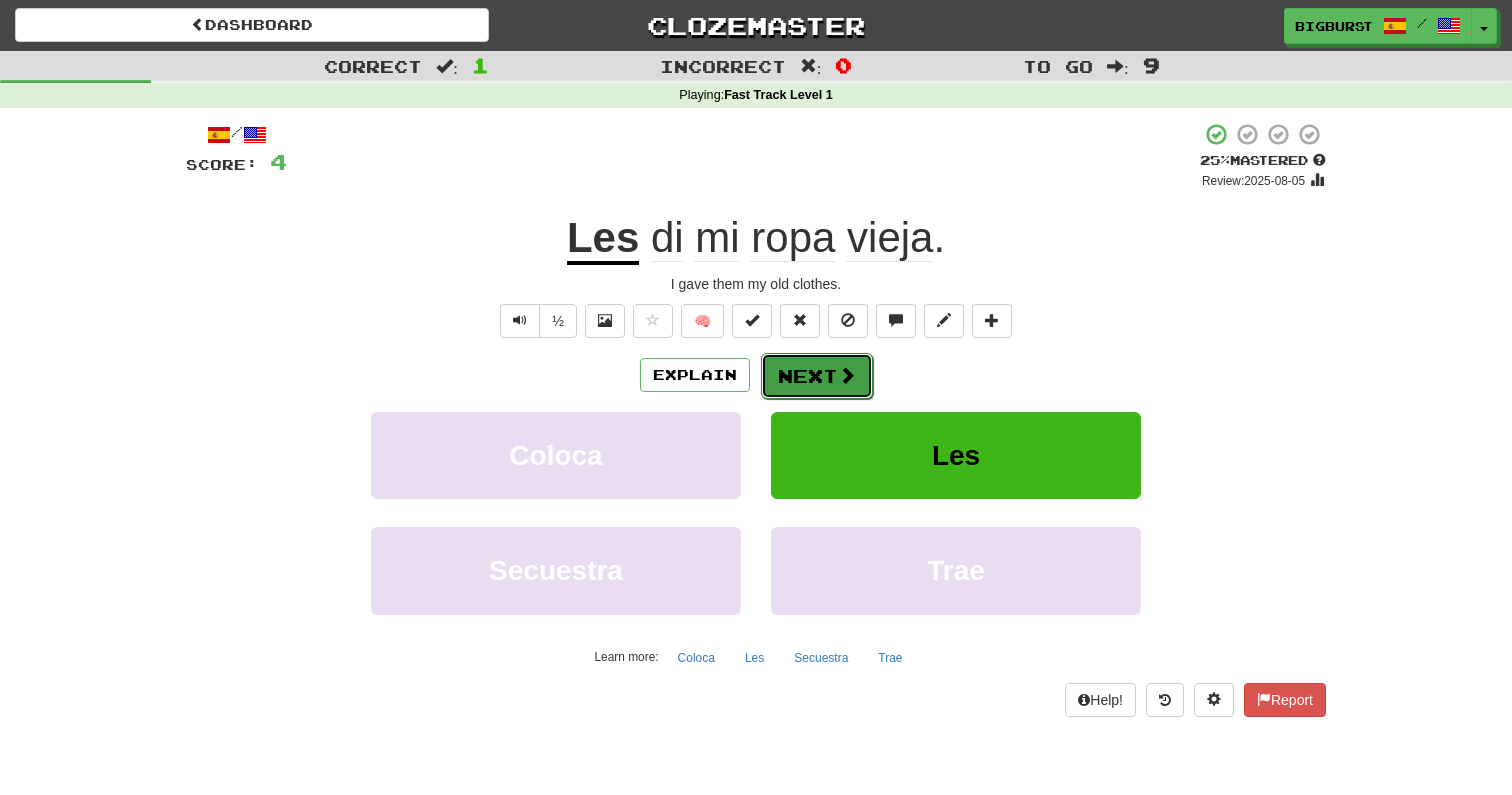 click on "Next" at bounding box center [817, 376] 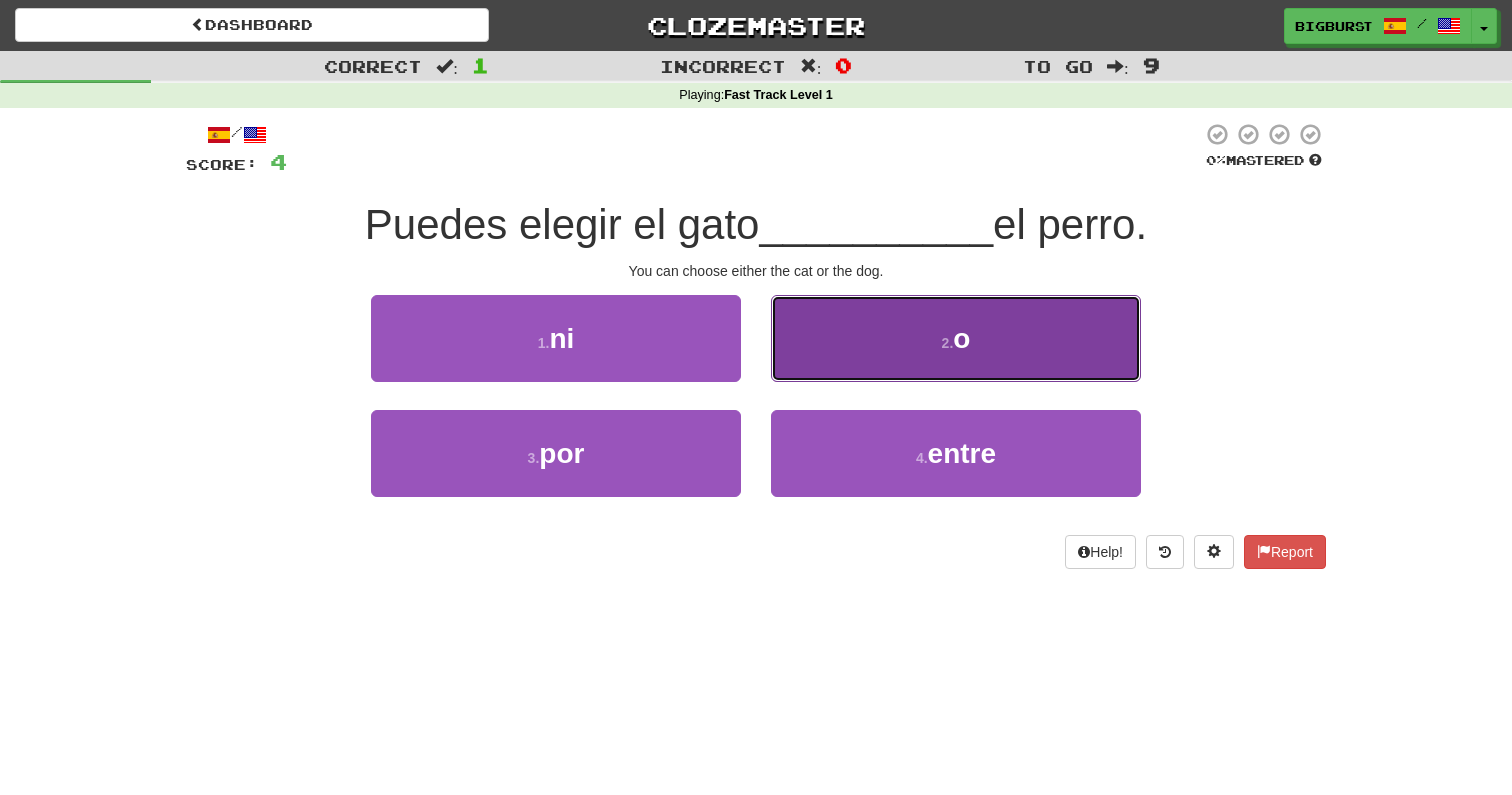 click on "2 .  o" at bounding box center [956, 338] 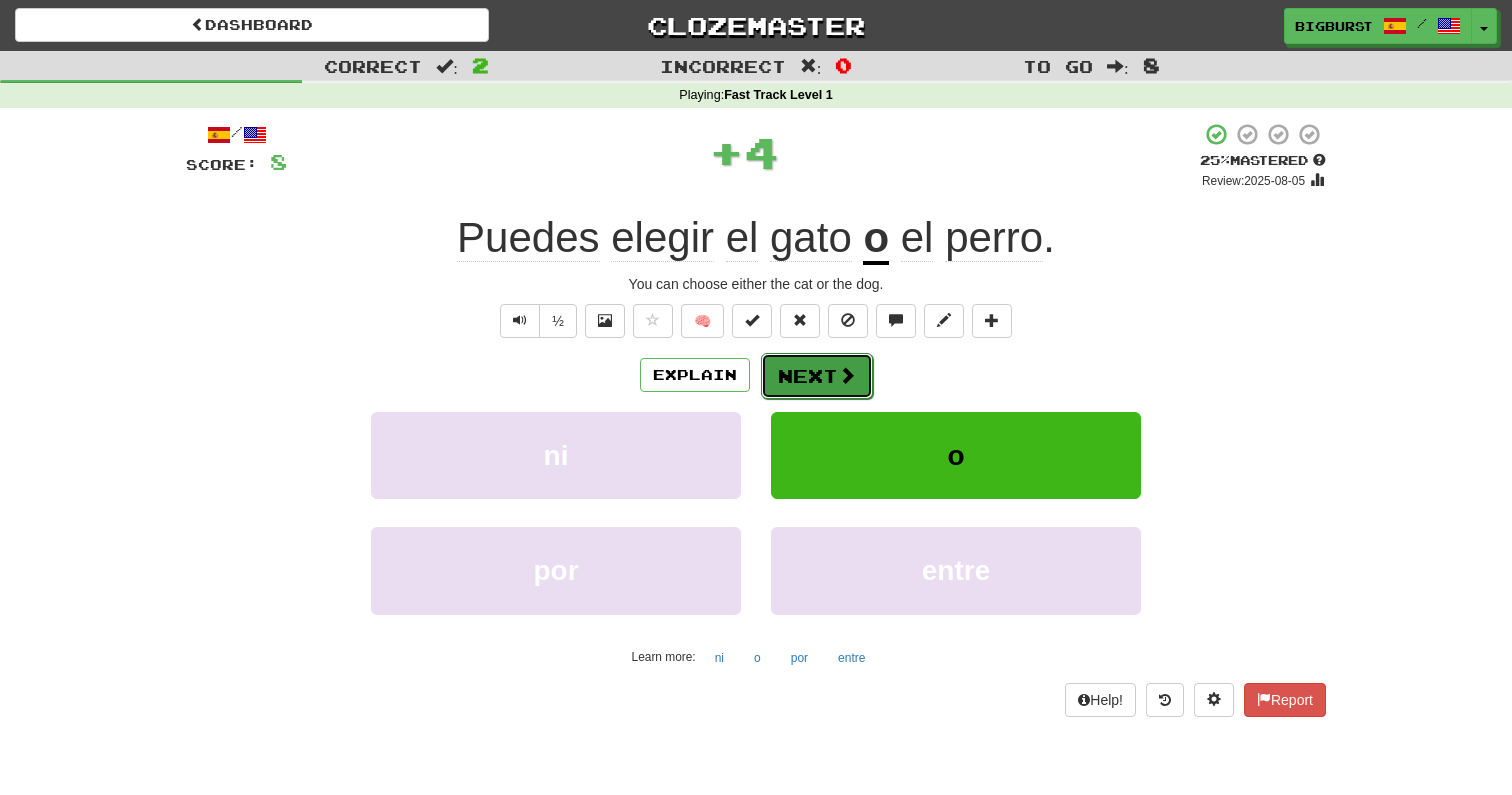 click at bounding box center (847, 375) 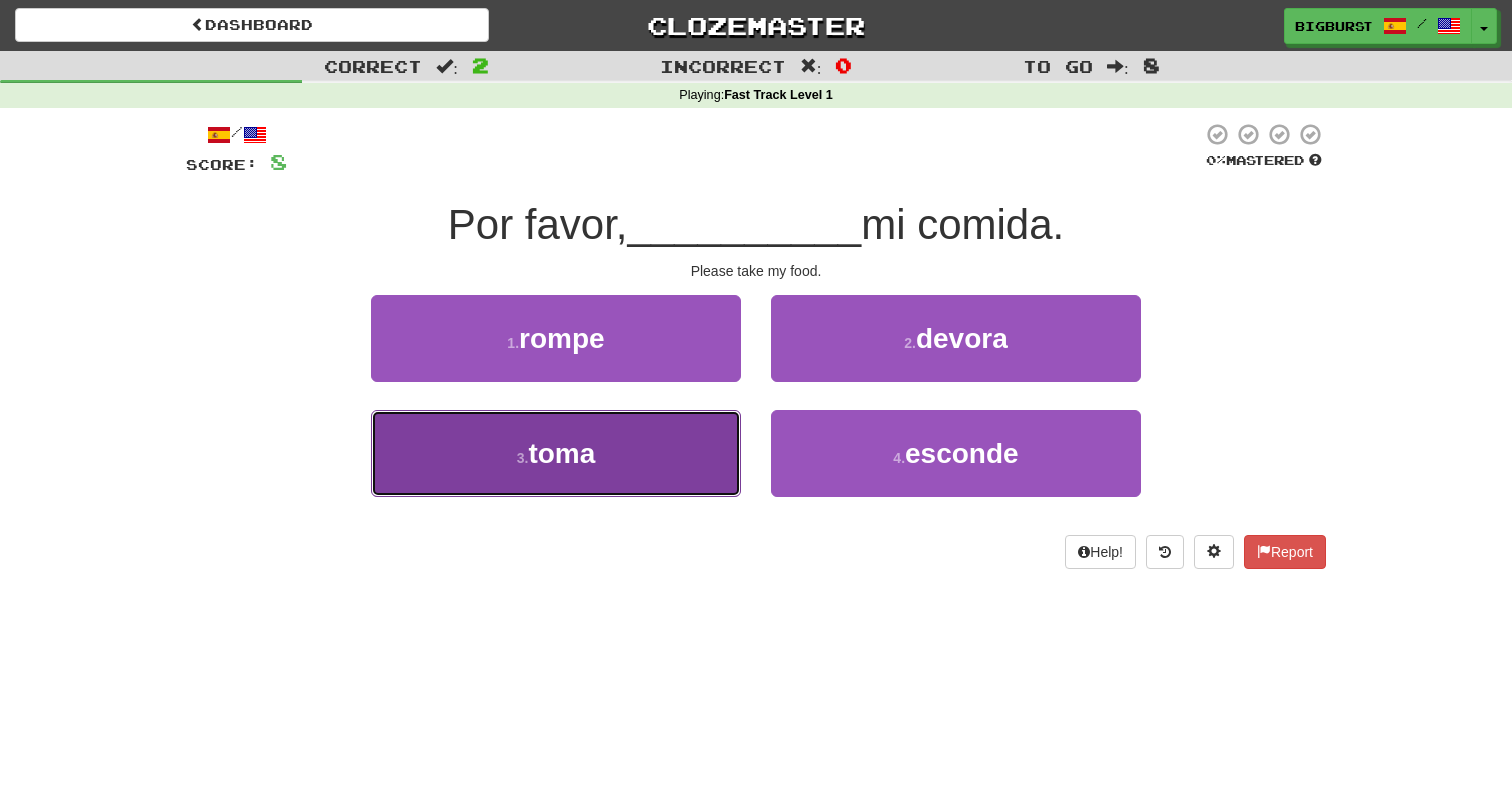 click on "3 .  toma" at bounding box center [556, 453] 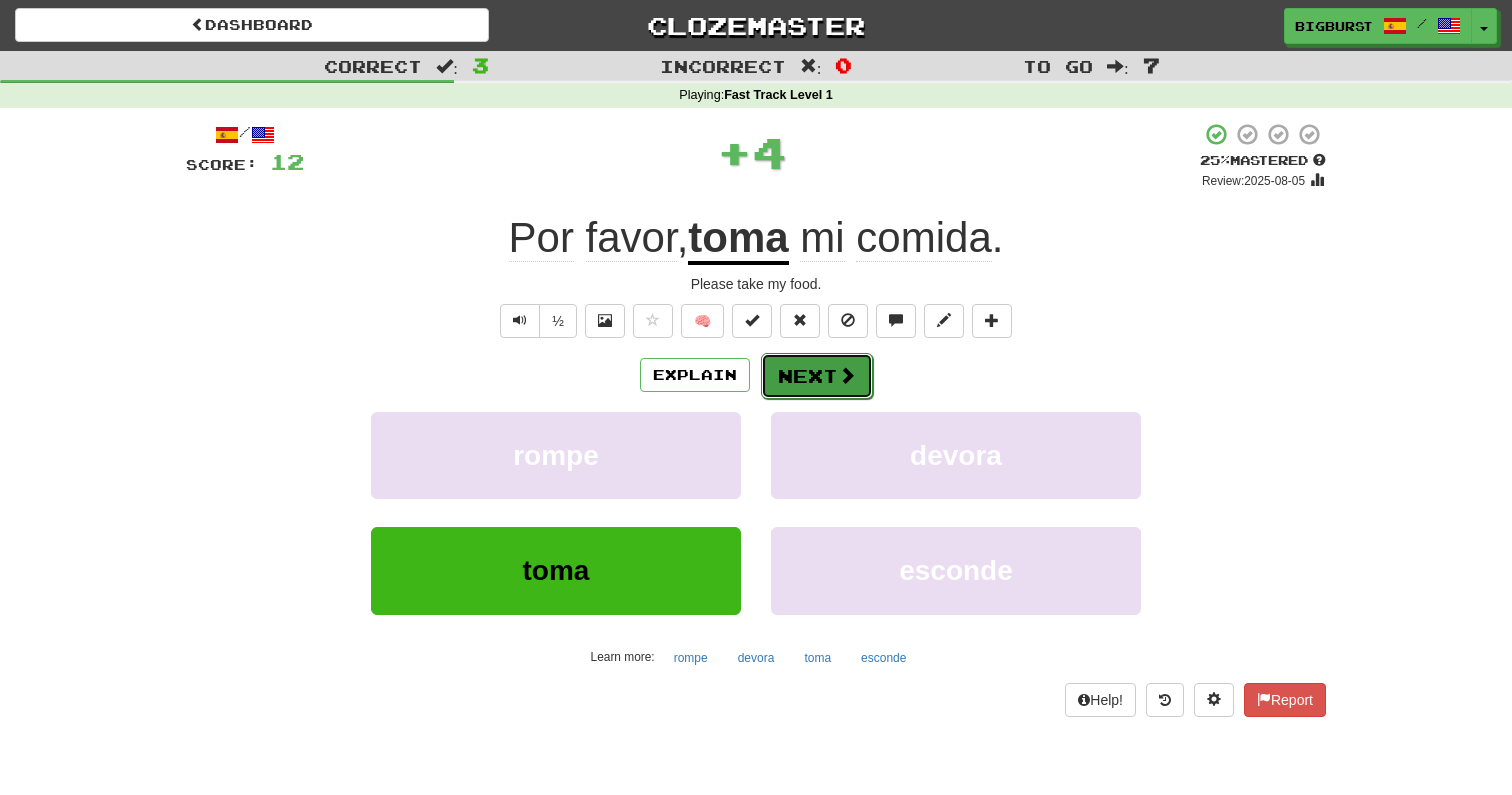 click on "Next" at bounding box center [817, 376] 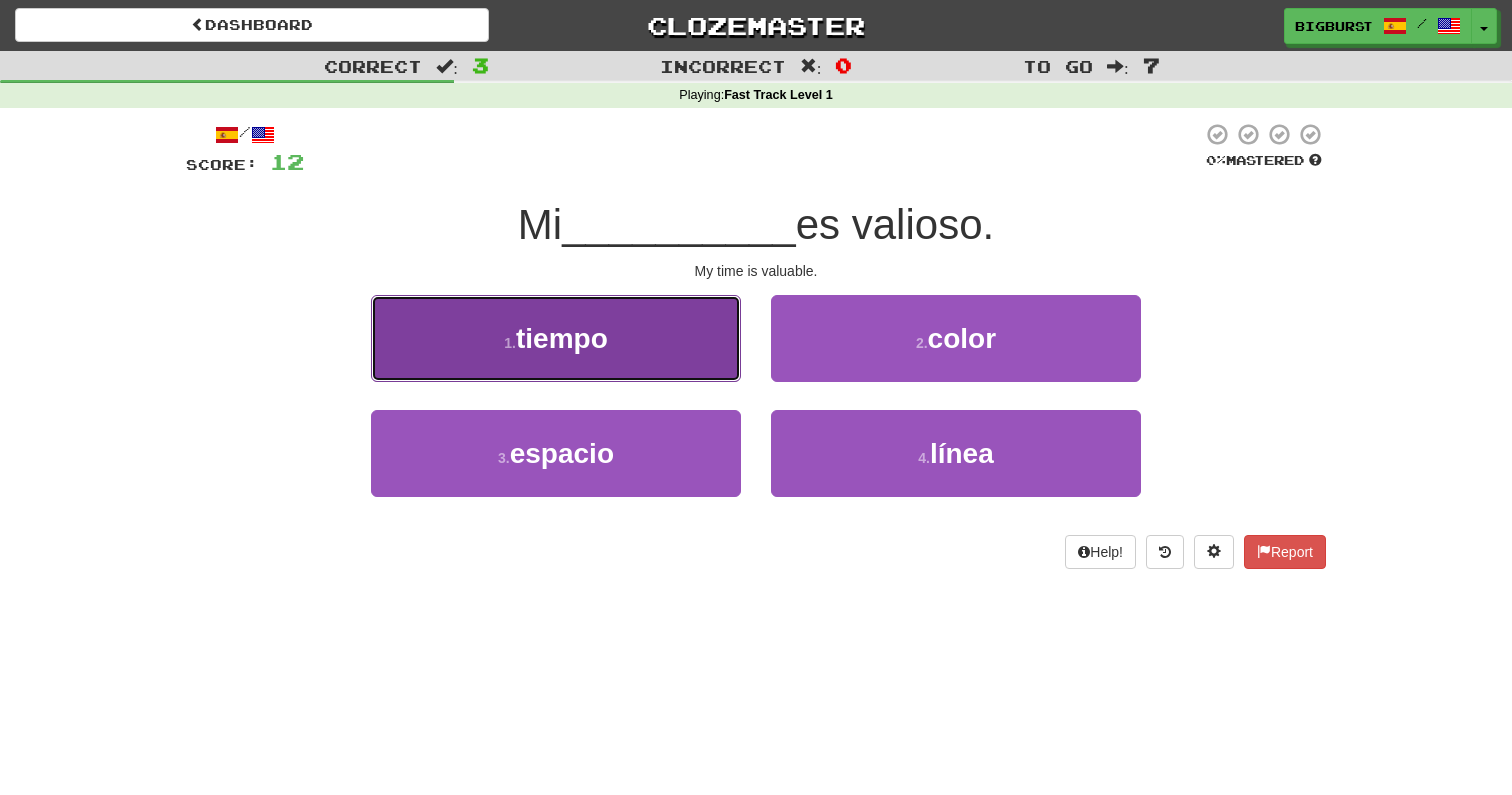 click on "1 .  tiempo" at bounding box center (556, 338) 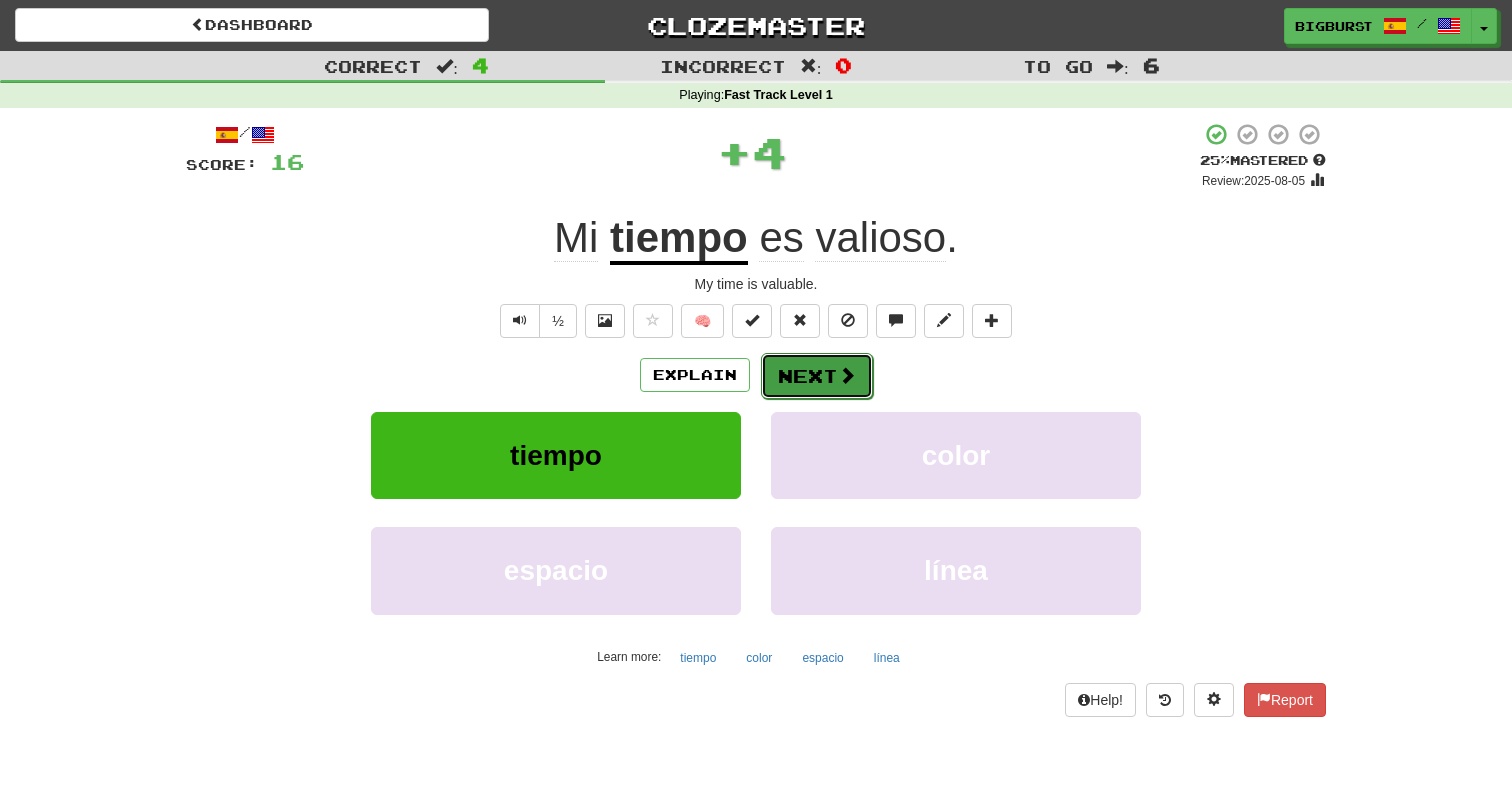click at bounding box center (847, 375) 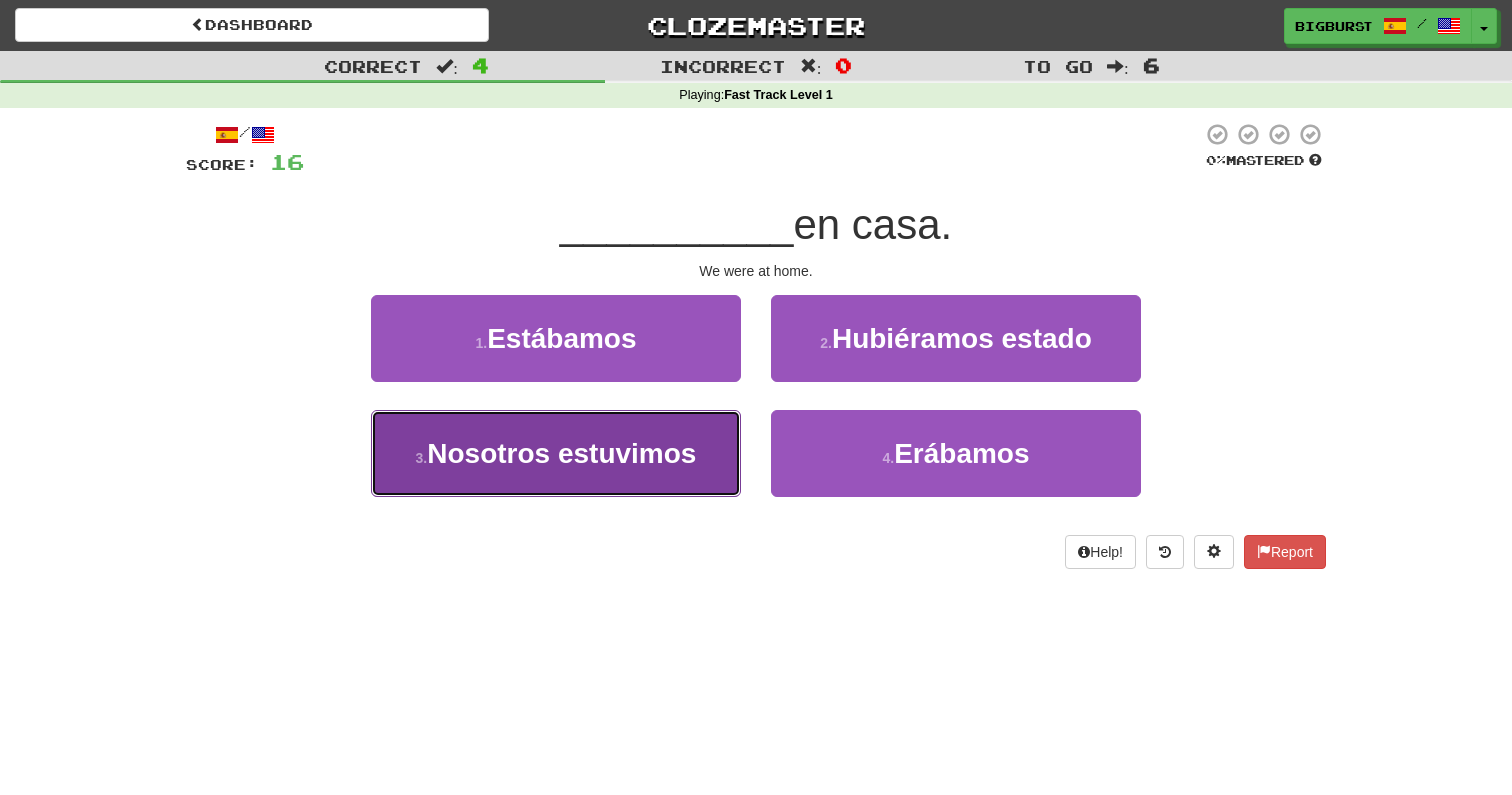 click on "Nosotros estuvimos" at bounding box center [561, 453] 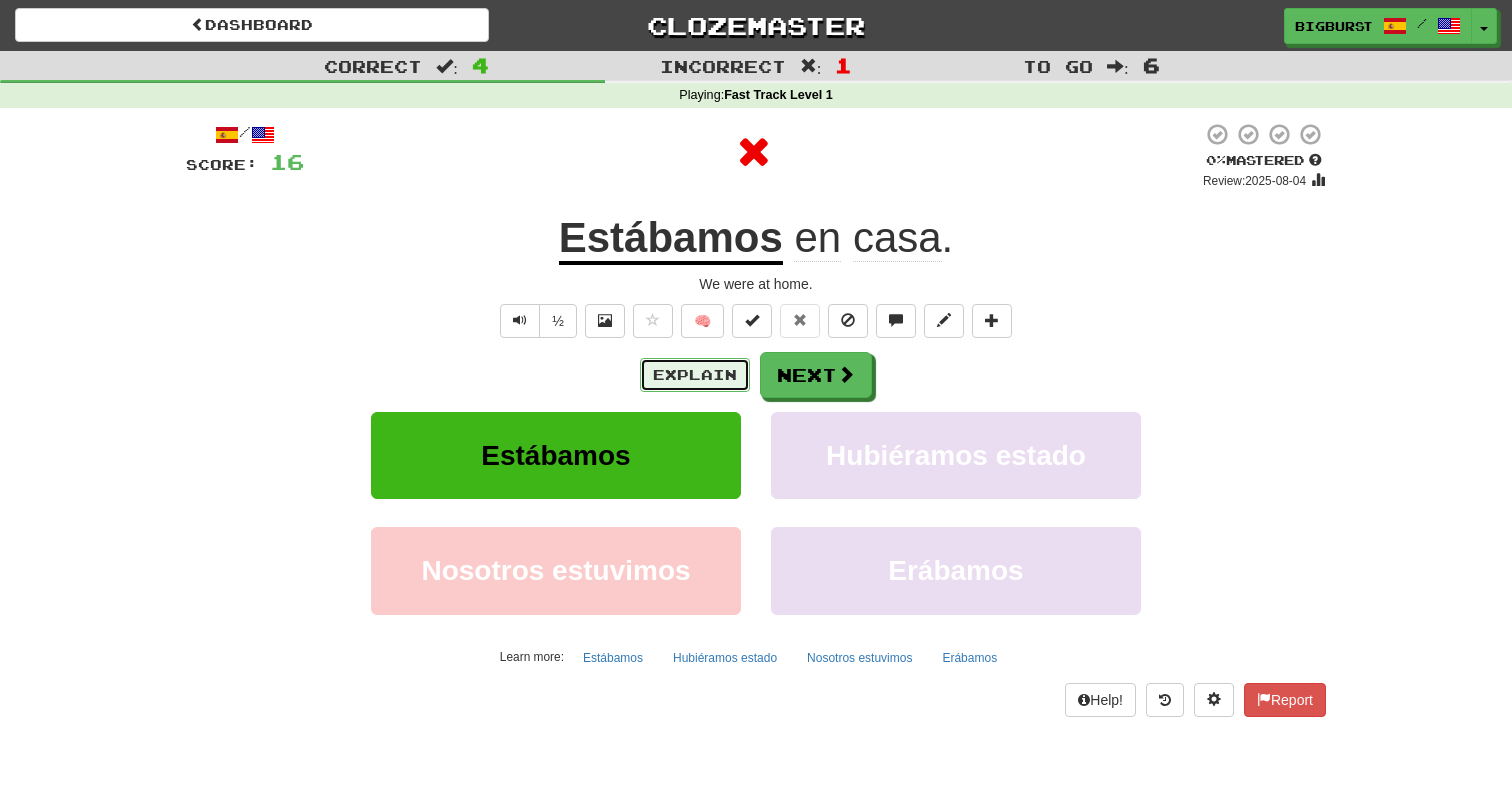 click on "Explain" at bounding box center [695, 375] 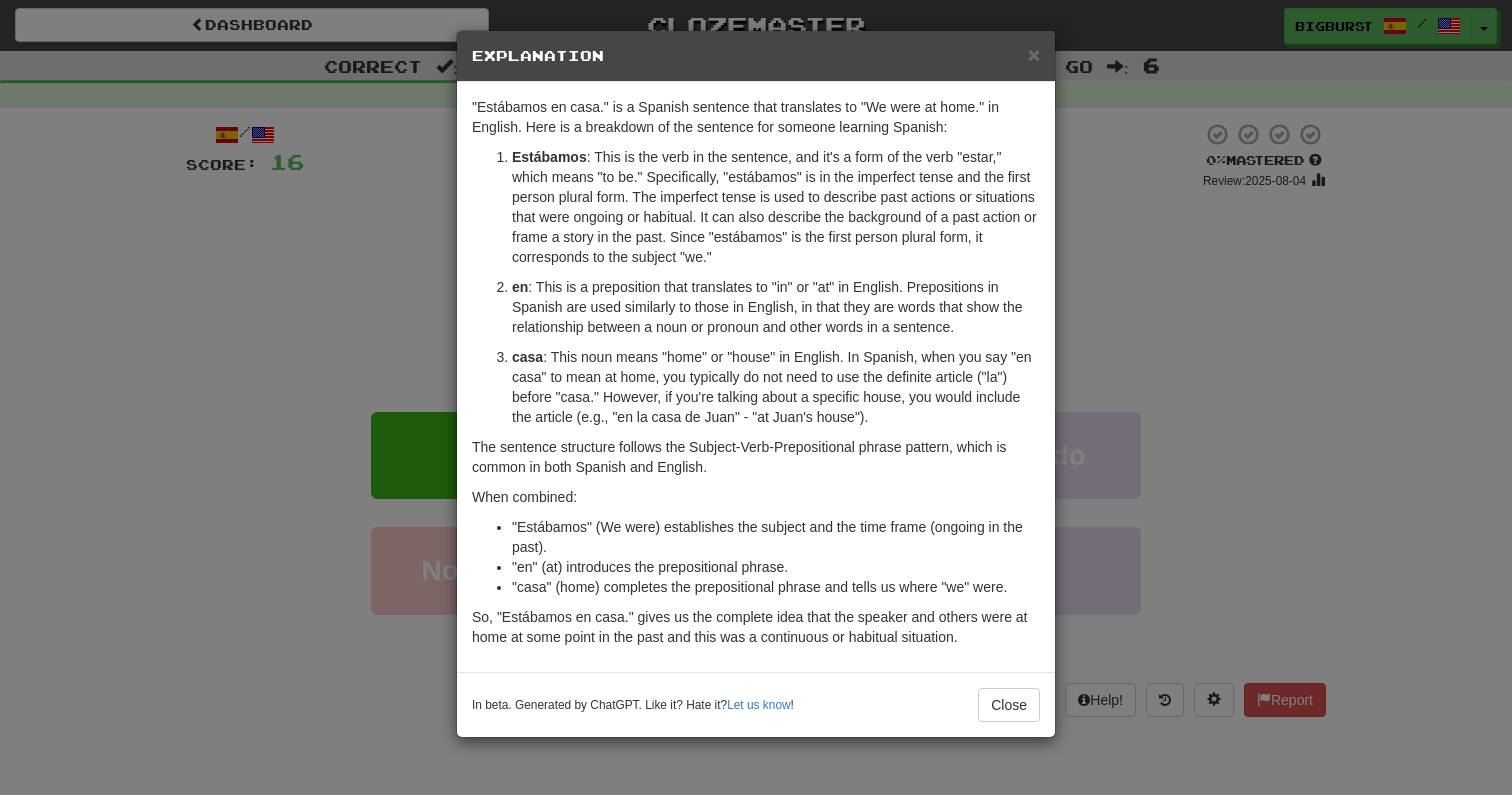 click on "Estábamos : This is the verb in the sentence, and it's a form of the verb "estar," which means "to be." Specifically, "estábamos" is in the imperfect tense and the first person plural form. The imperfect tense is used to describe past actions or situations that were ongoing or habitual. It can also describe the background of a past action or frame a story in the past. Since "estábamos" is the first person plural form, it corresponds to the subject "we."" at bounding box center (776, 207) 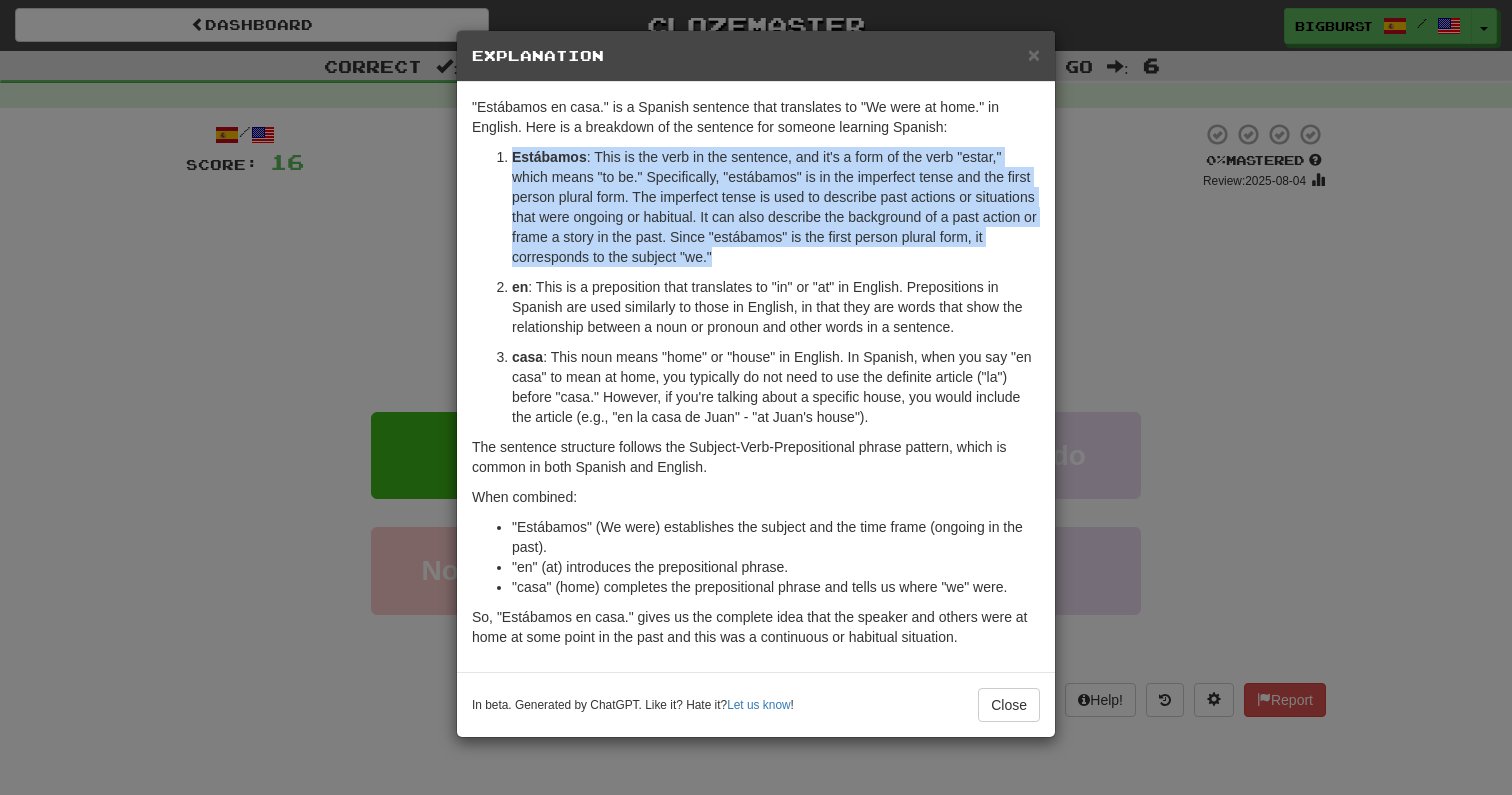 click on "Estábamos : This is the verb in the sentence, and it's a form of the verb "estar," which means "to be." Specifically, "estábamos" is in the imperfect tense and the first person plural form. The imperfect tense is used to describe past actions or situations that were ongoing or habitual. It can also describe the background of a past action or frame a story in the past. Since "estábamos" is the first person plural form, it corresponds to the subject "we."" at bounding box center (776, 207) 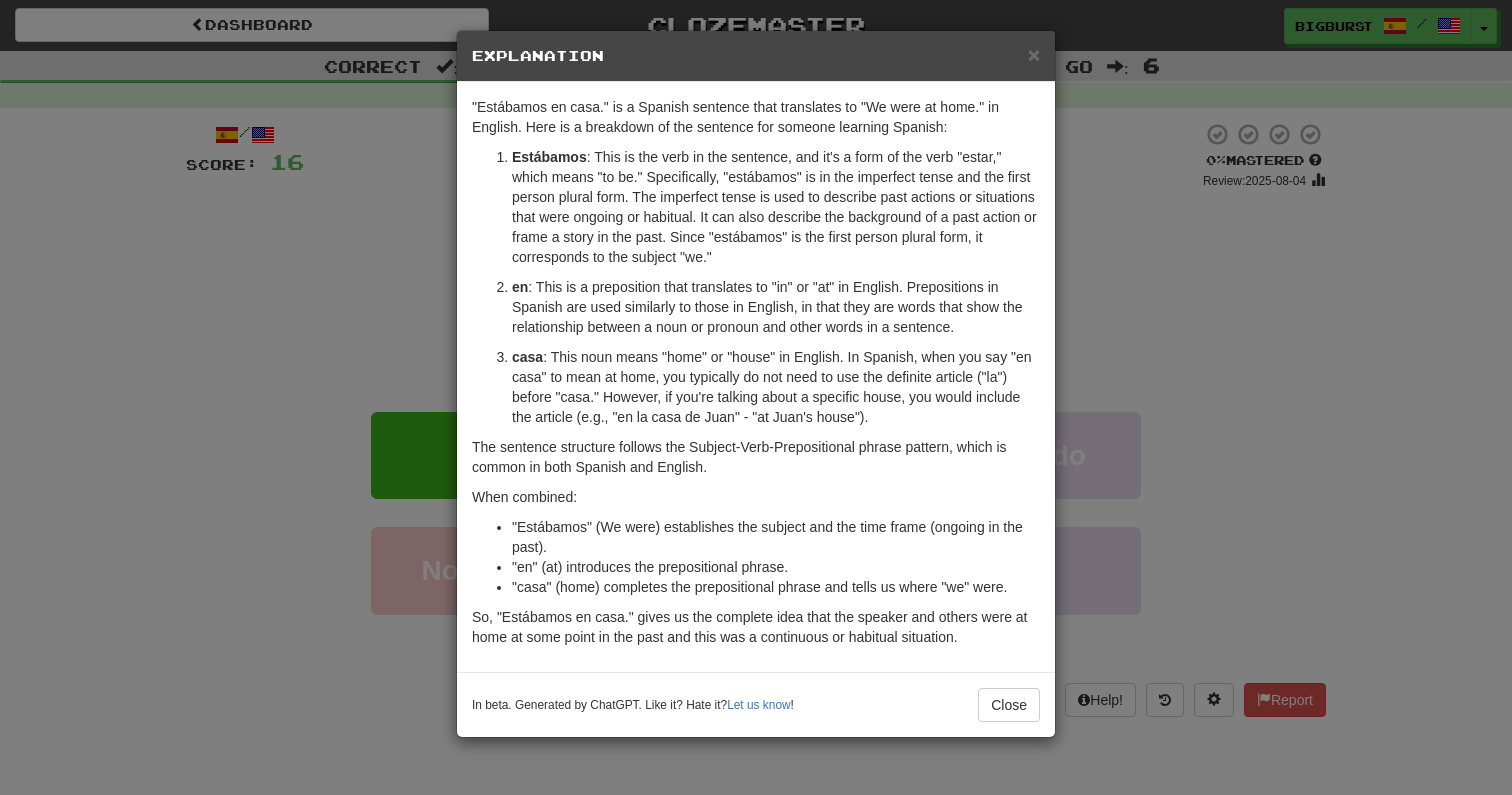 click on "Estábamos : This is the verb in the sentence, and it's a form of the verb "estar," which means "to be." Specifically, "estábamos" is in the imperfect tense and the first person plural form. The imperfect tense is used to describe past actions or situations that were ongoing or habitual. It can also describe the background of a past action or frame a story in the past. Since "estábamos" is the first person plural form, it corresponds to the subject "we."" at bounding box center [776, 207] 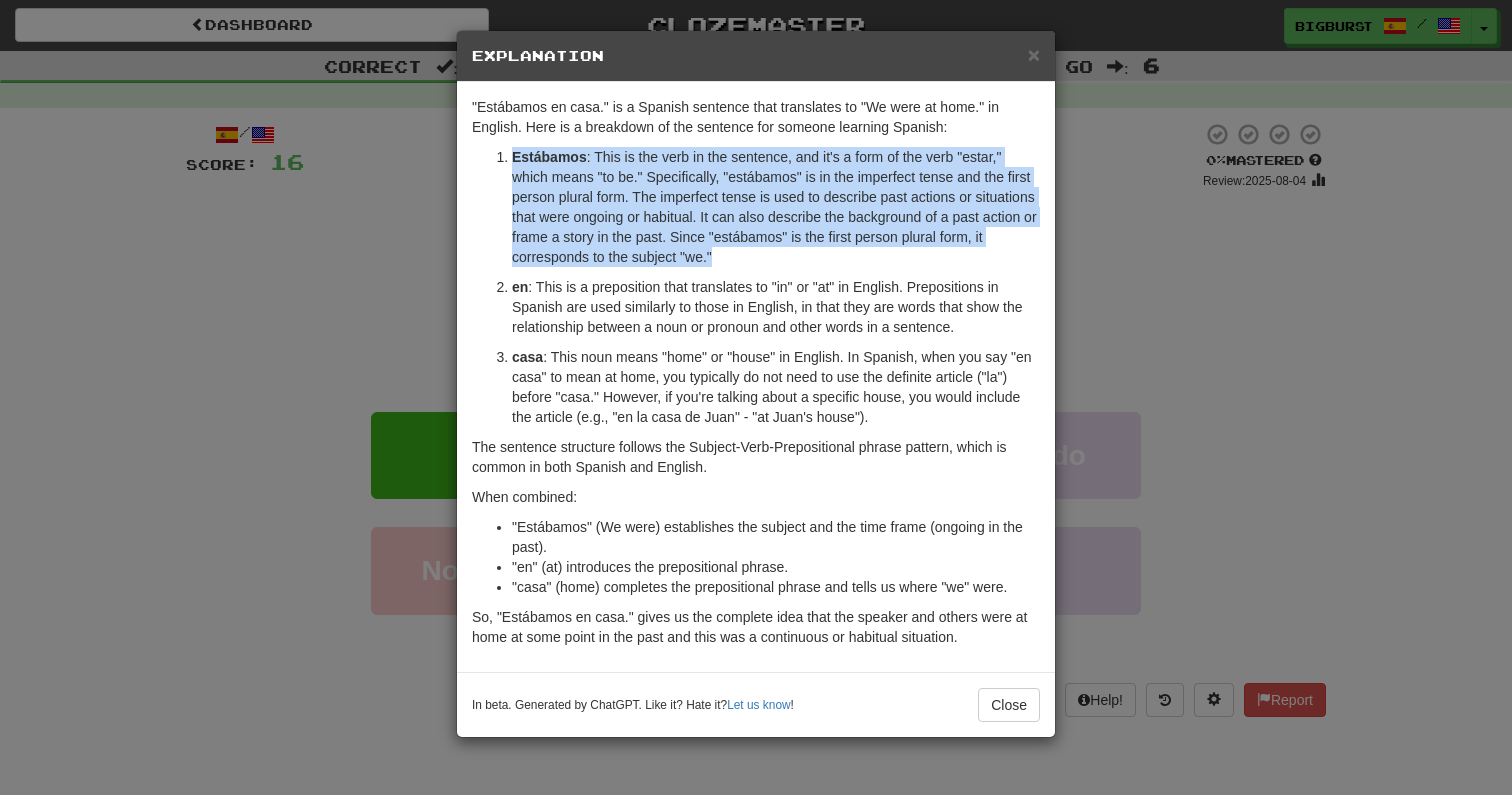 click on "Estábamos : This is the verb in the sentence, and it's a form of the verb "estar," which means "to be." Specifically, "estábamos" is in the imperfect tense and the first person plural form. The imperfect tense is used to describe past actions or situations that were ongoing or habitual. It can also describe the background of a past action or frame a story in the past. Since "estábamos" is the first person plural form, it corresponds to the subject "we."" at bounding box center (776, 207) 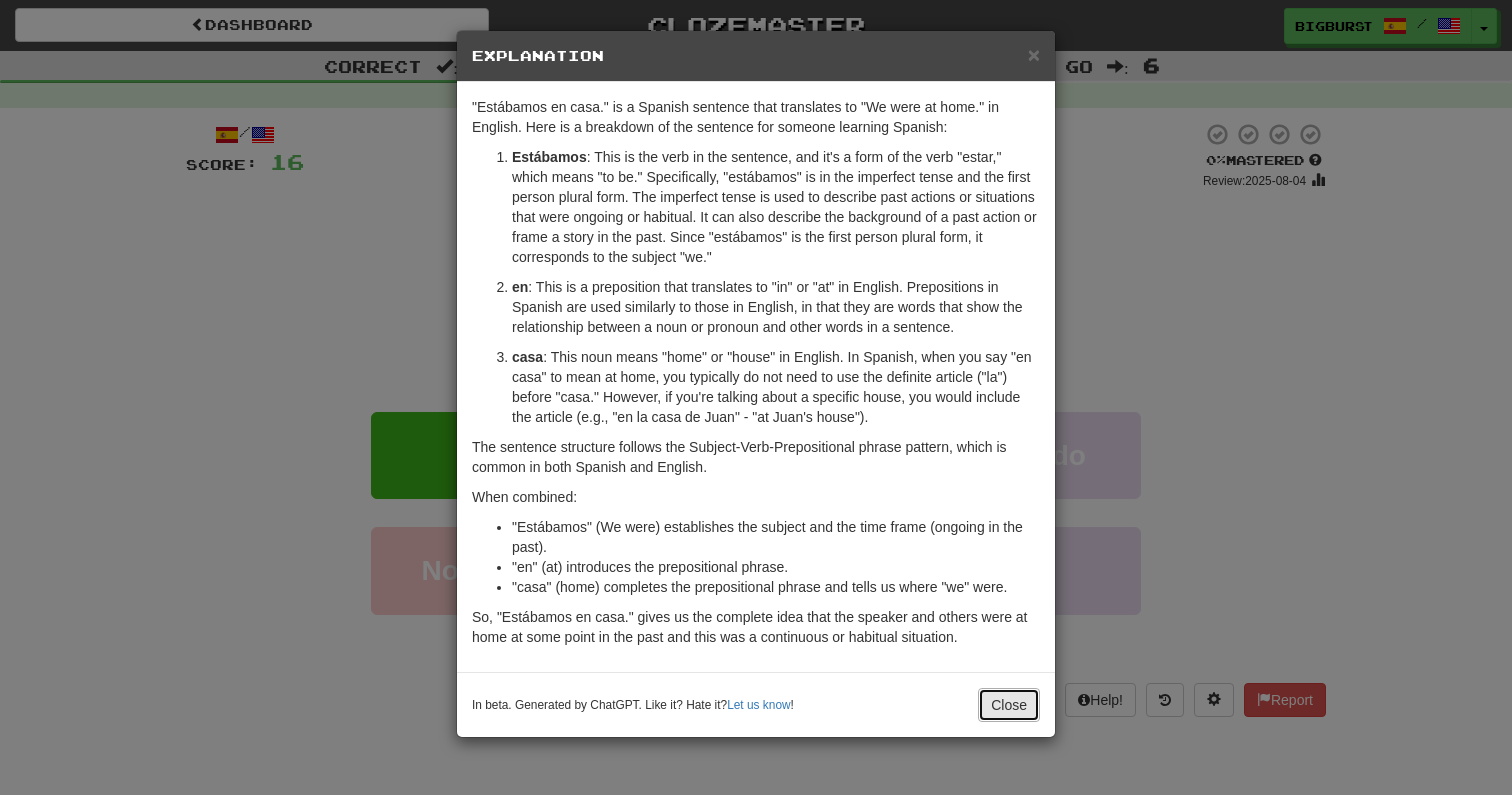 click on "Close" at bounding box center (1009, 705) 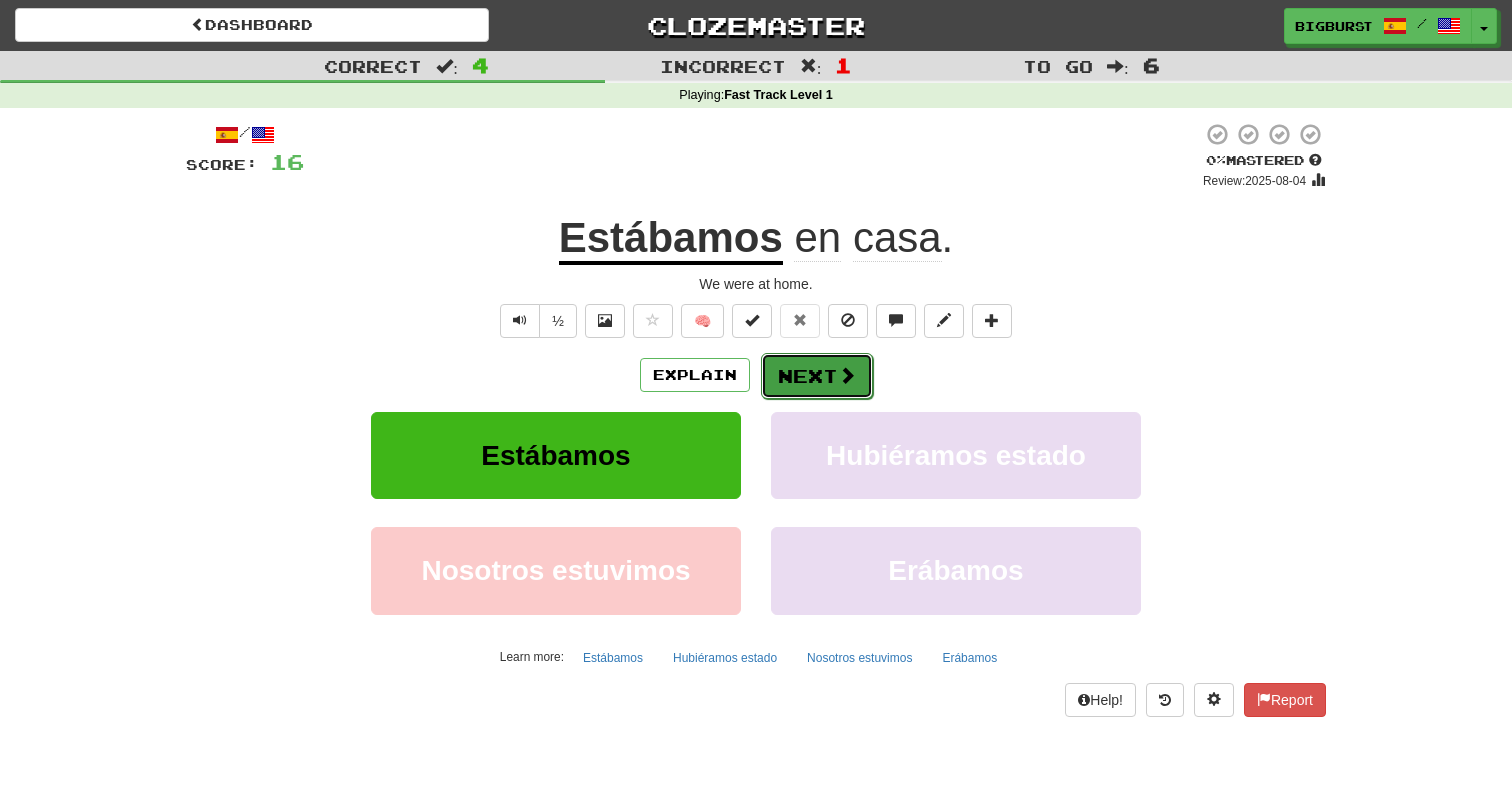 click at bounding box center [847, 375] 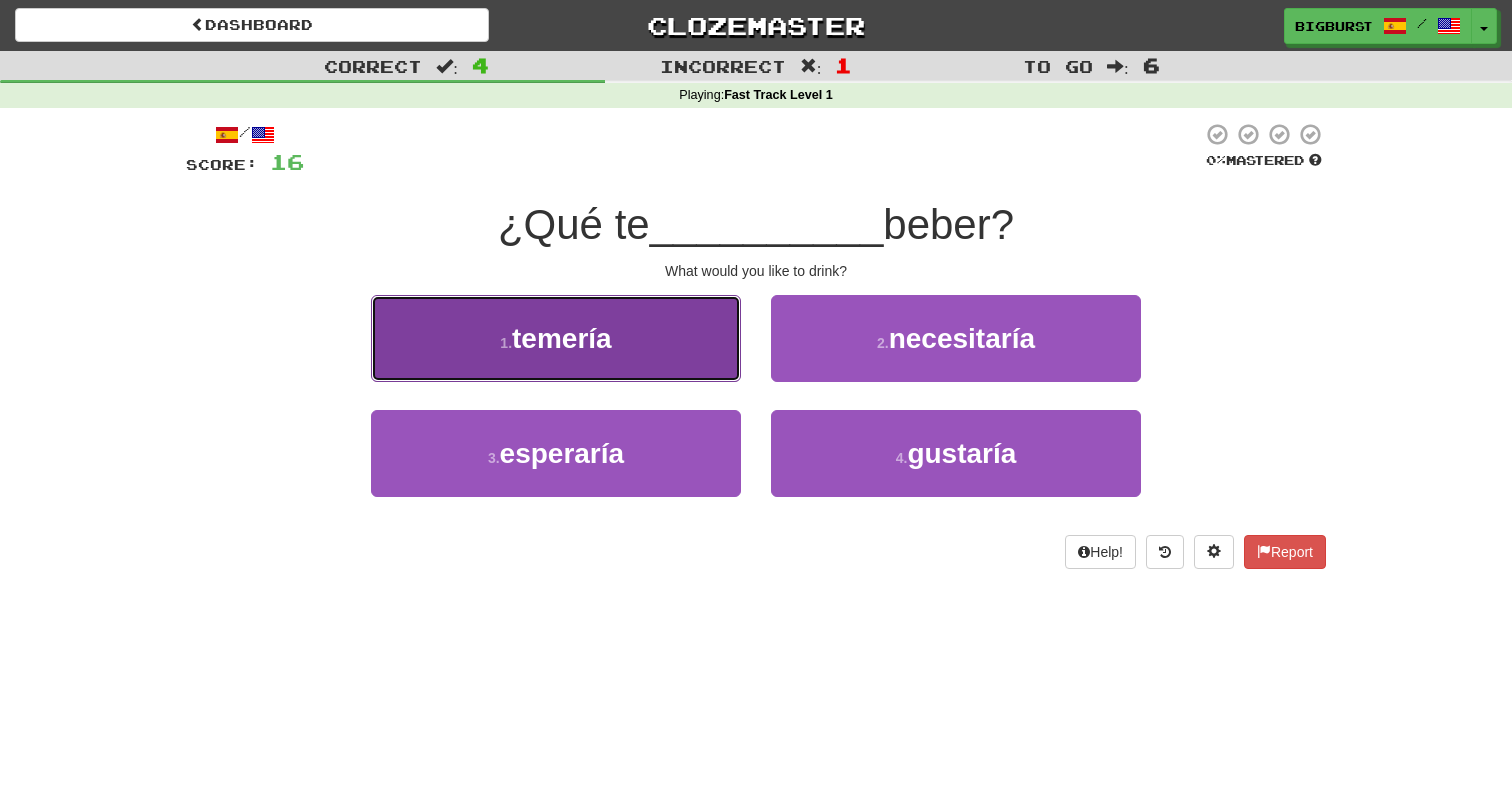 click on "1 .  temería" at bounding box center (556, 338) 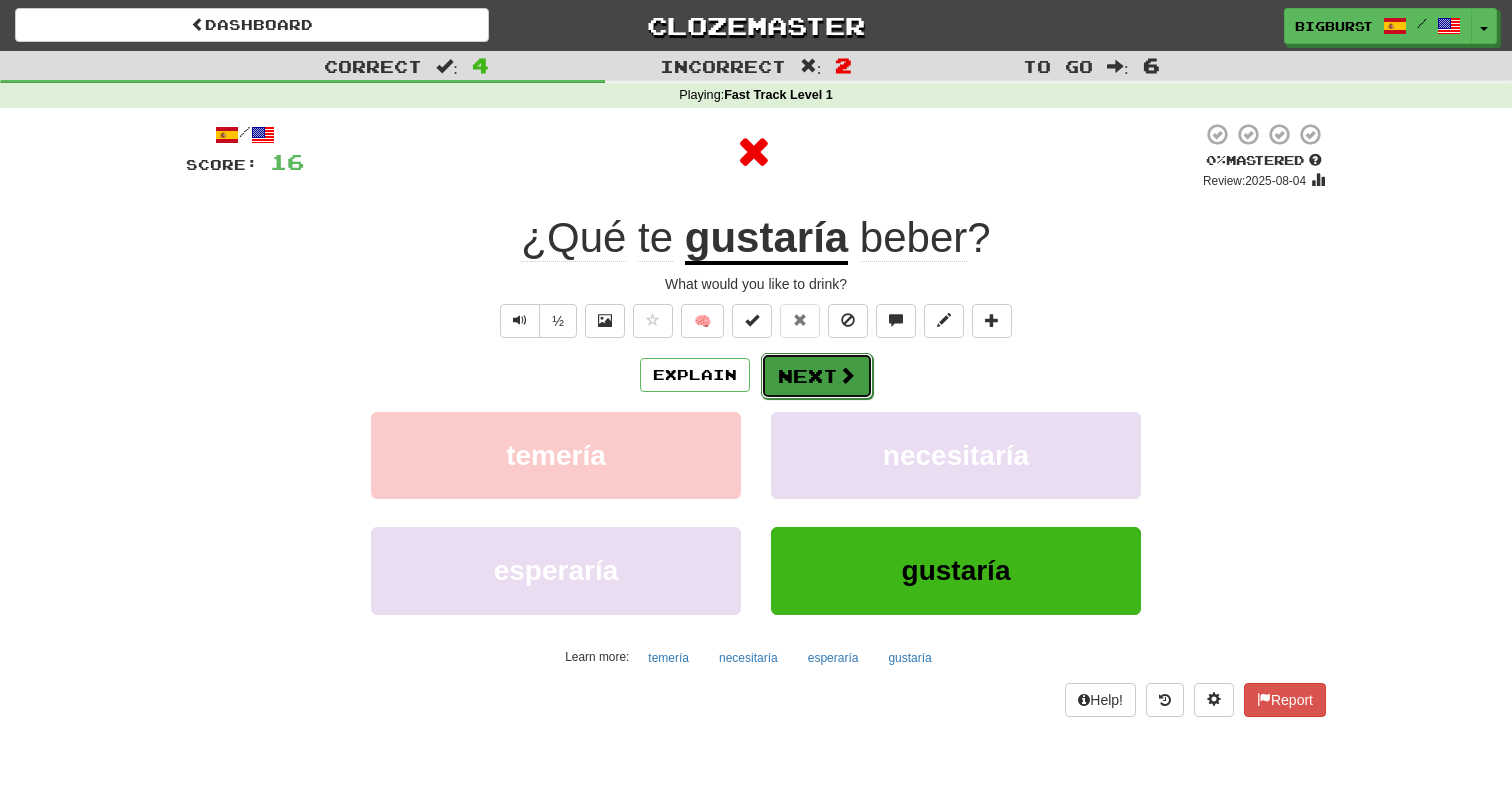 click on "Next" at bounding box center [817, 376] 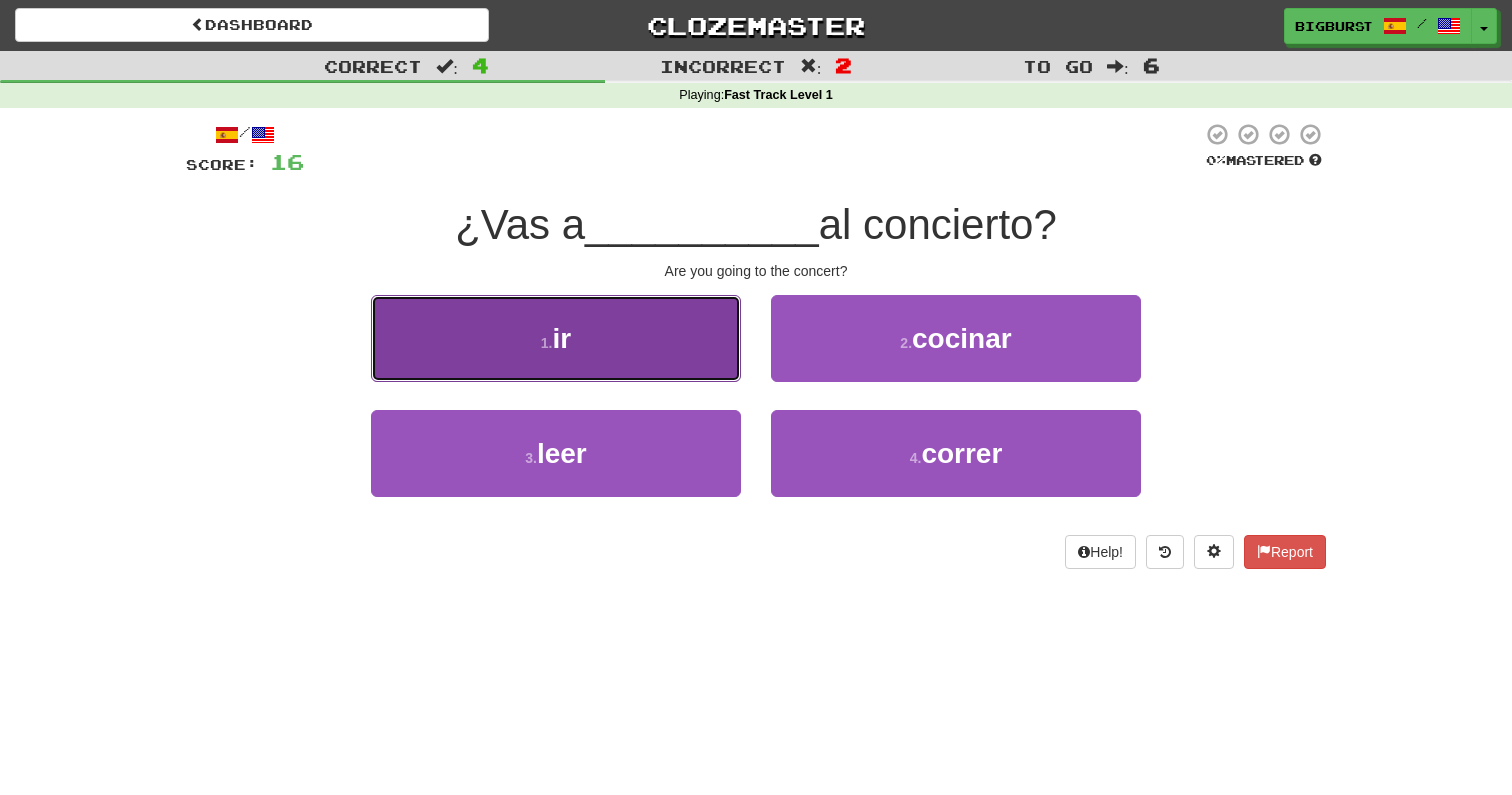 click on "1 .  ir" at bounding box center (556, 338) 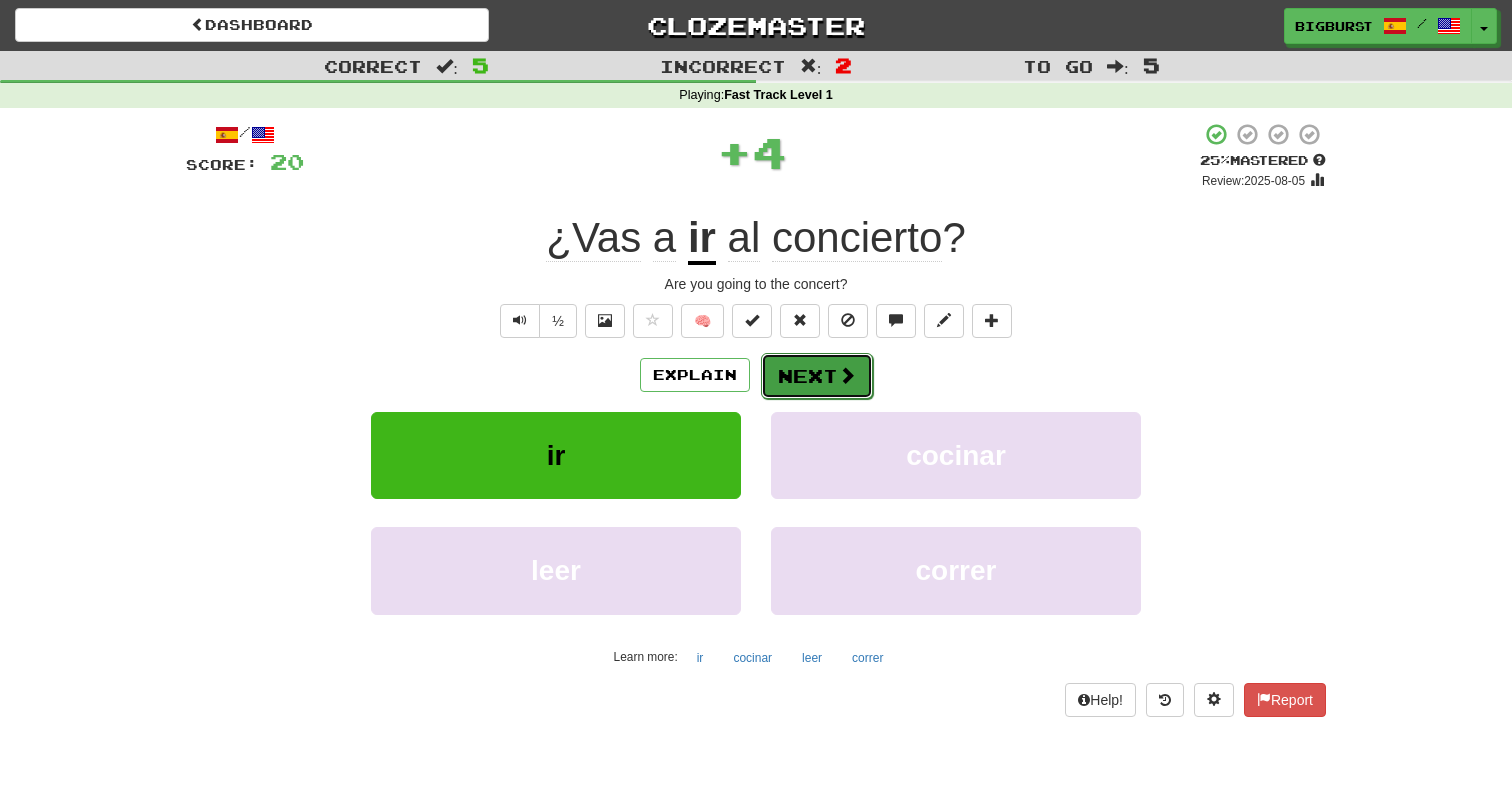 click on "Next" at bounding box center [817, 376] 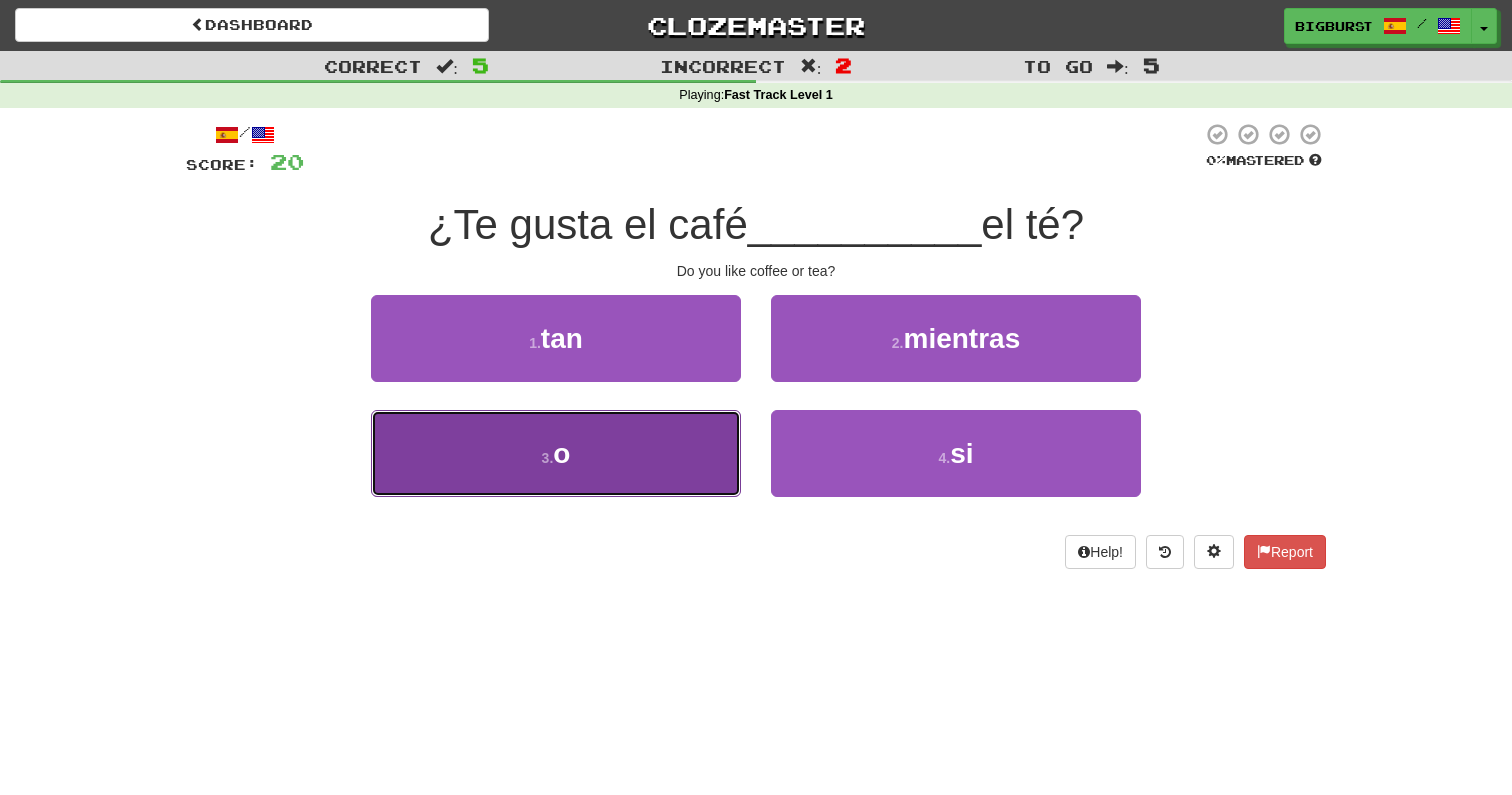 click on "3 .  o" at bounding box center (556, 453) 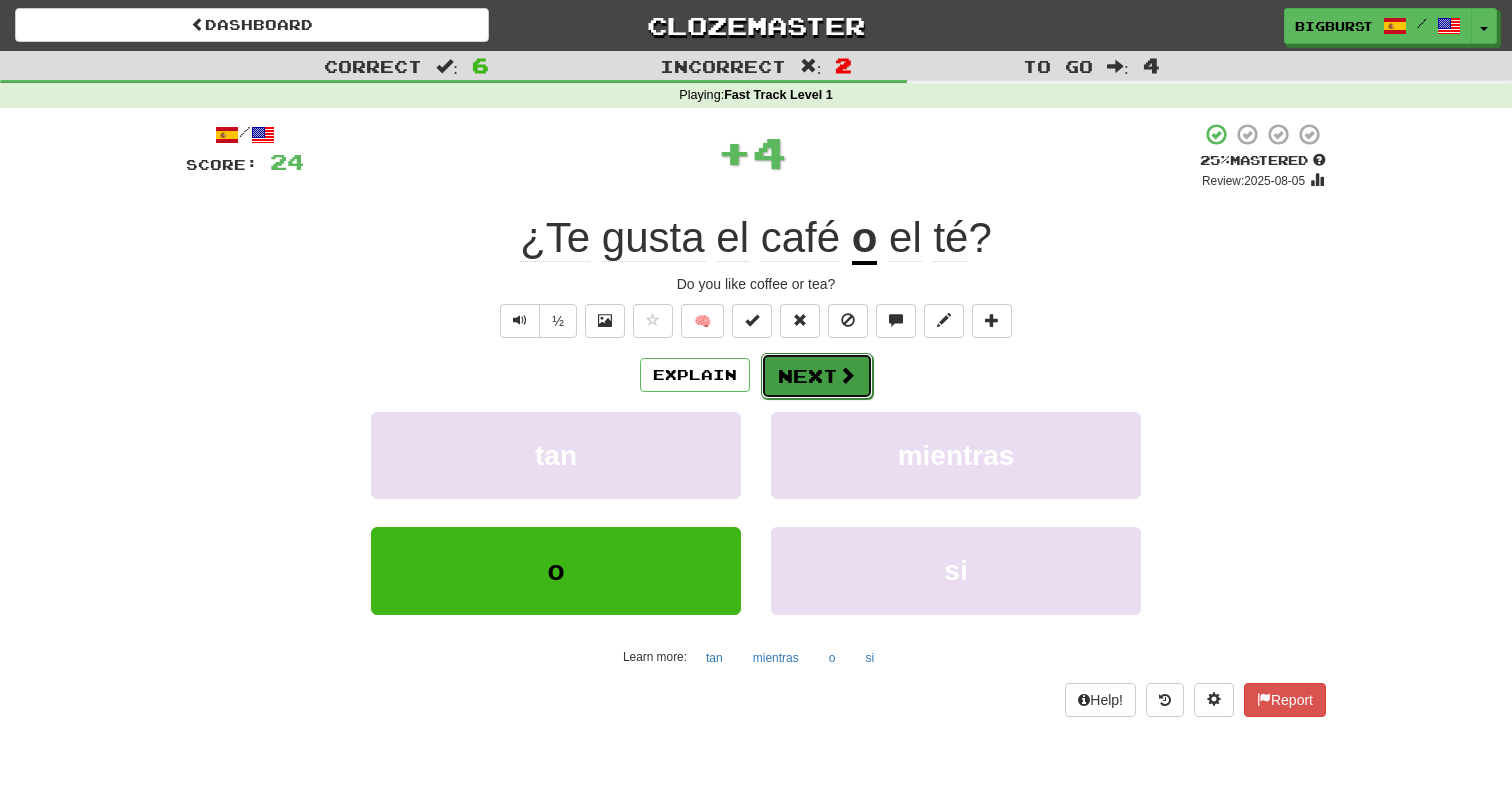 click on "Next" at bounding box center (817, 376) 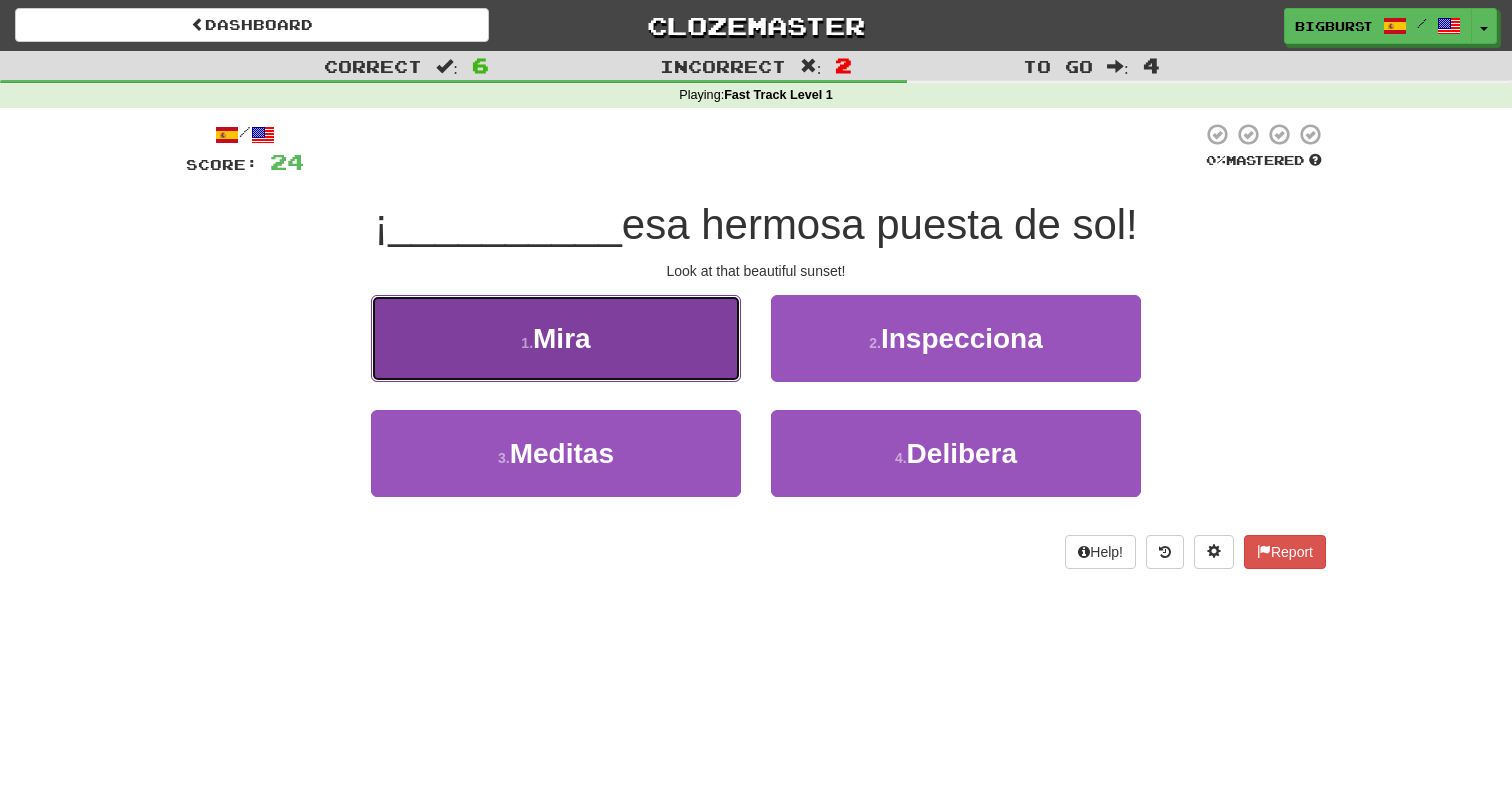 click on "1 .  Mira" at bounding box center [556, 338] 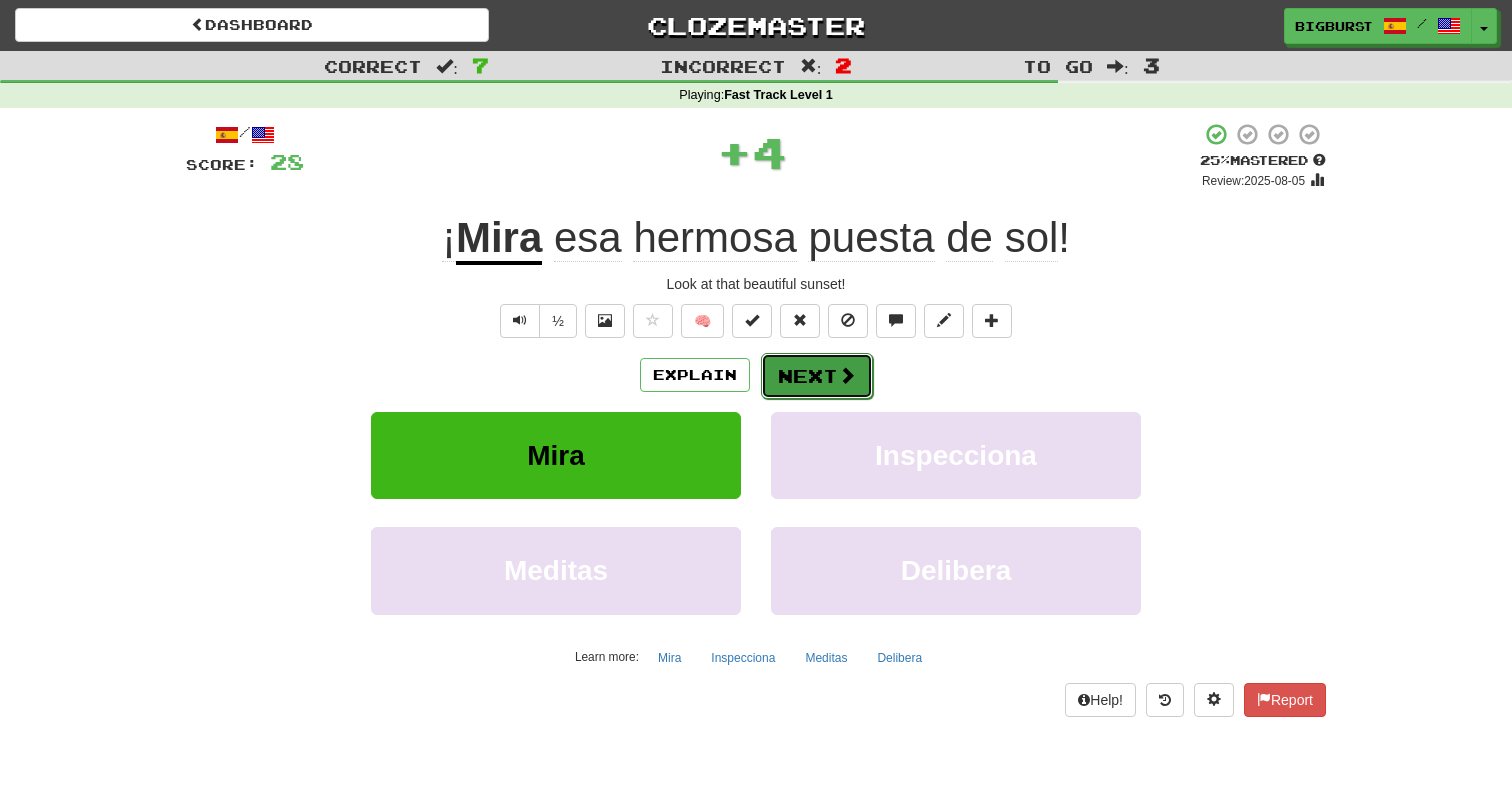 click on "Next" at bounding box center (817, 376) 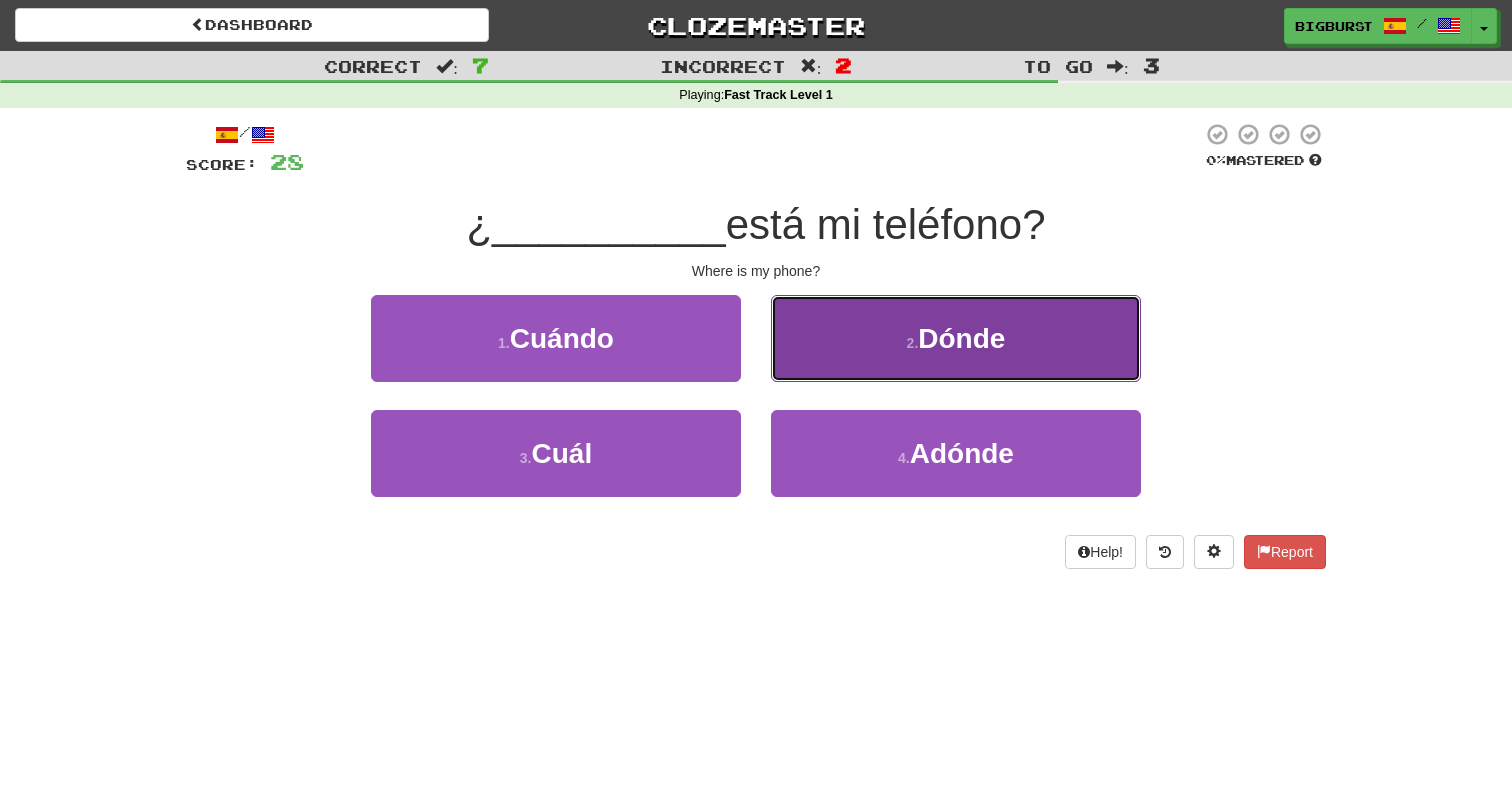 click on "2 .  Dónde" at bounding box center (956, 338) 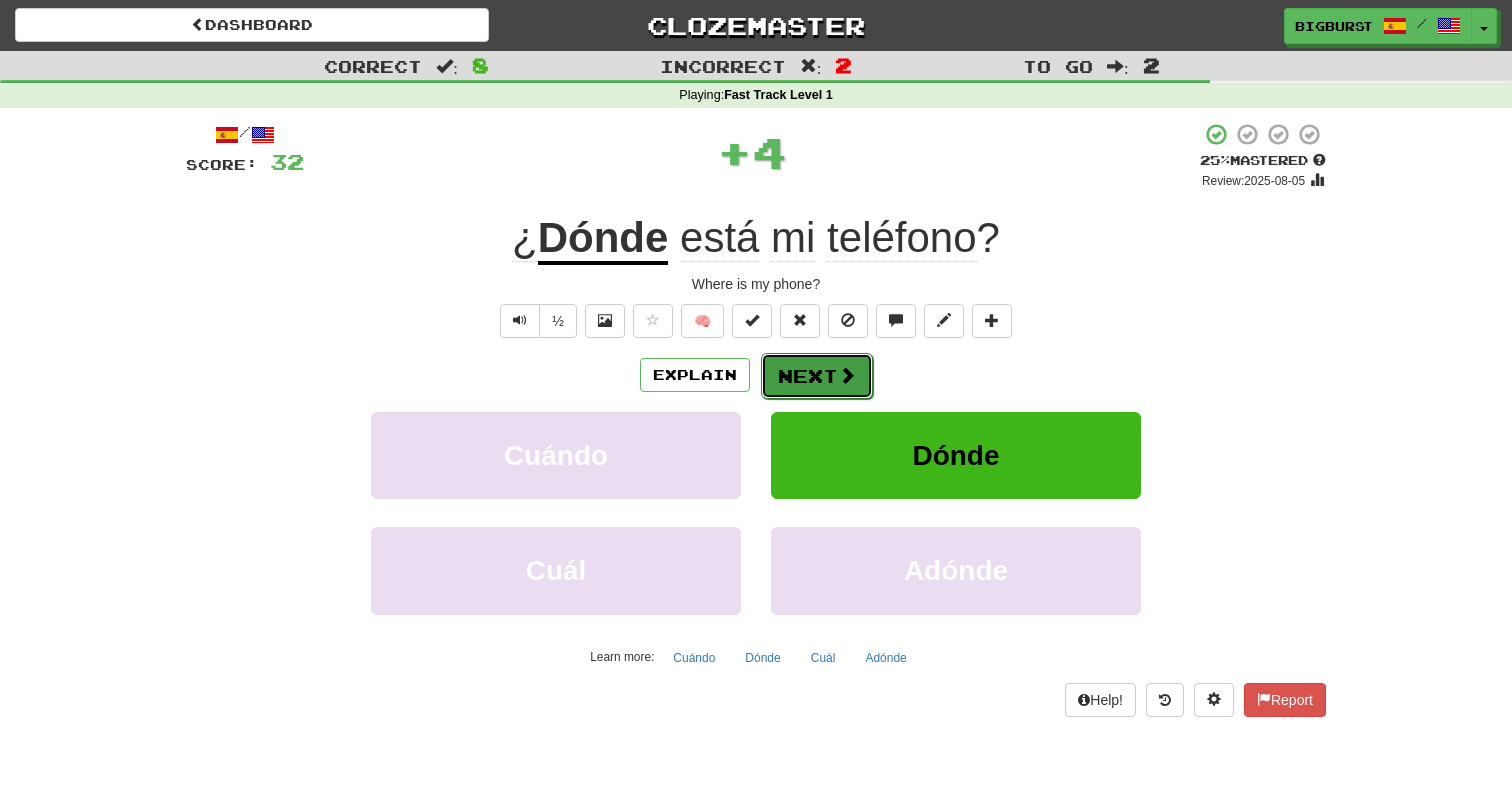 click on "Next" at bounding box center [817, 376] 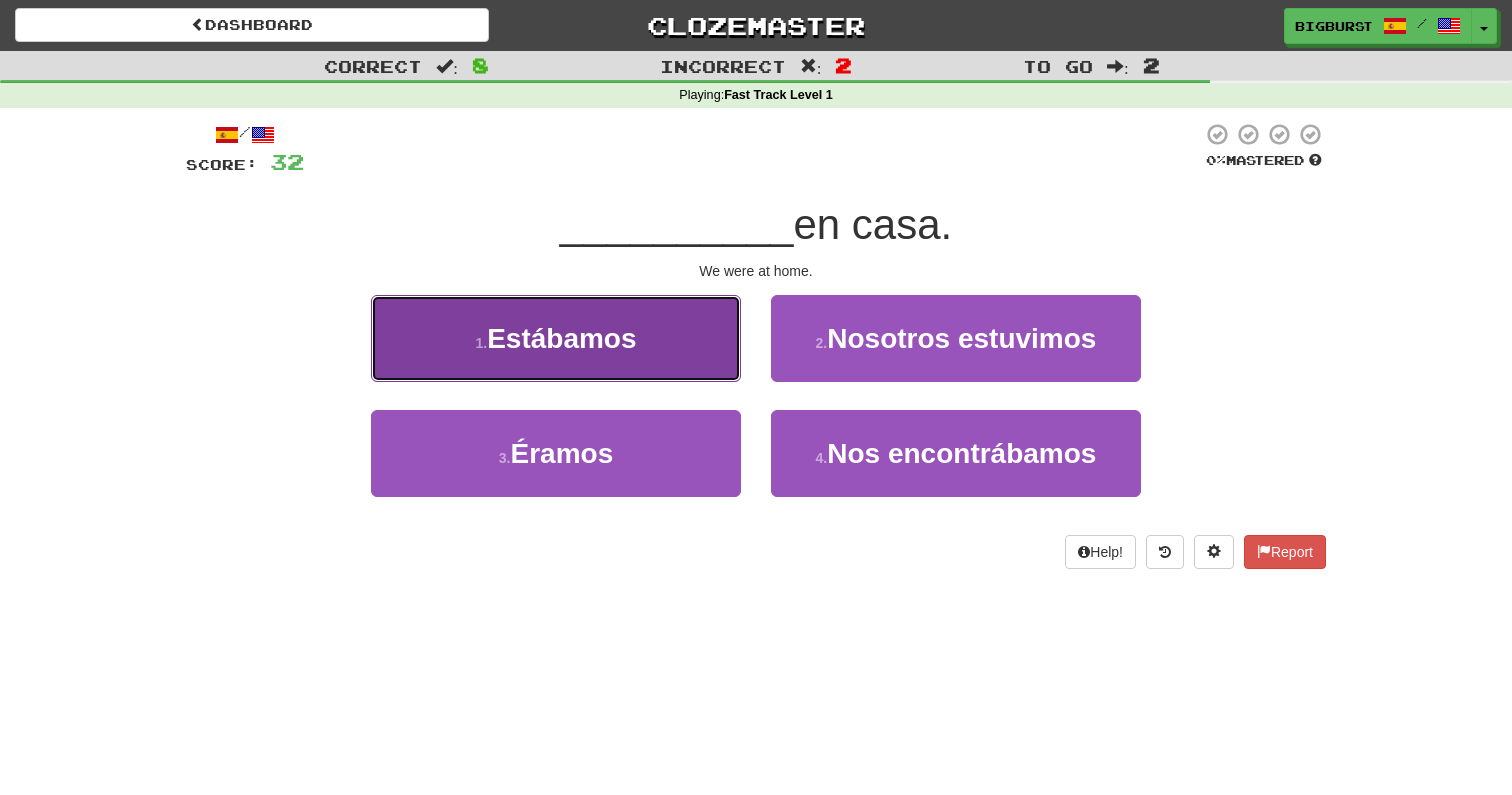click on "1 .  Estábamos" at bounding box center [556, 338] 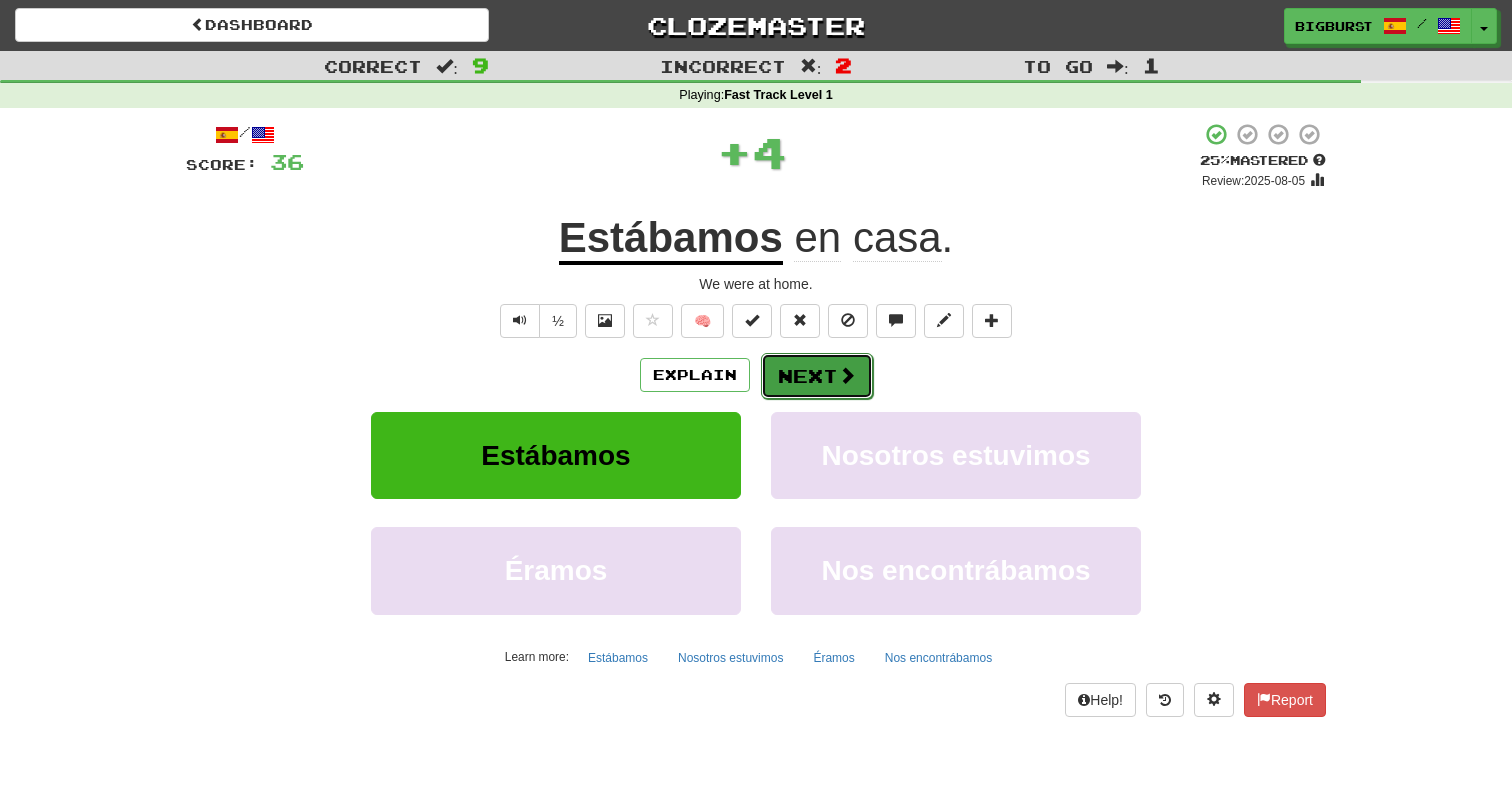 click on "Next" at bounding box center (817, 376) 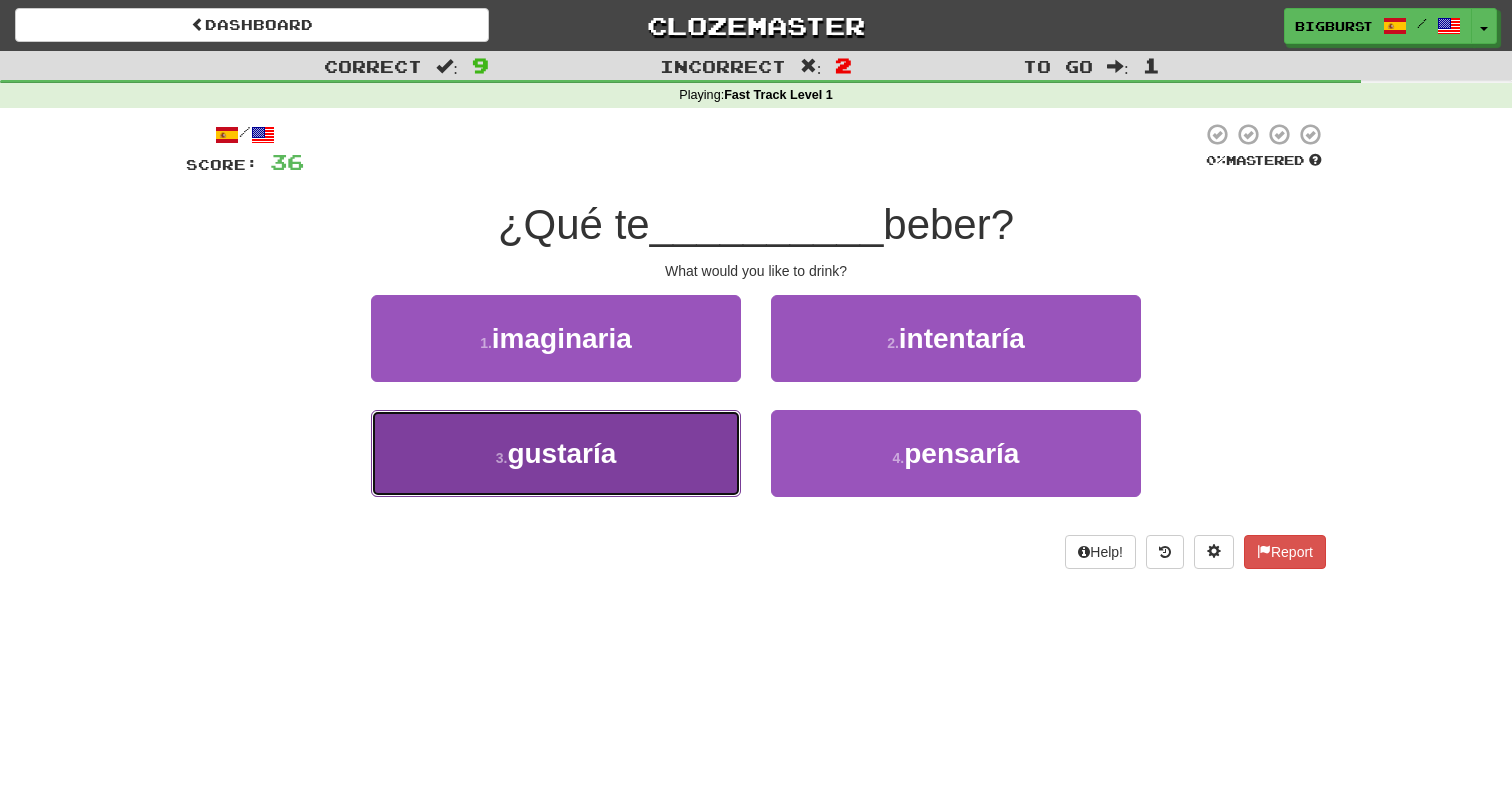 click on "3 .  gustaría" at bounding box center [556, 453] 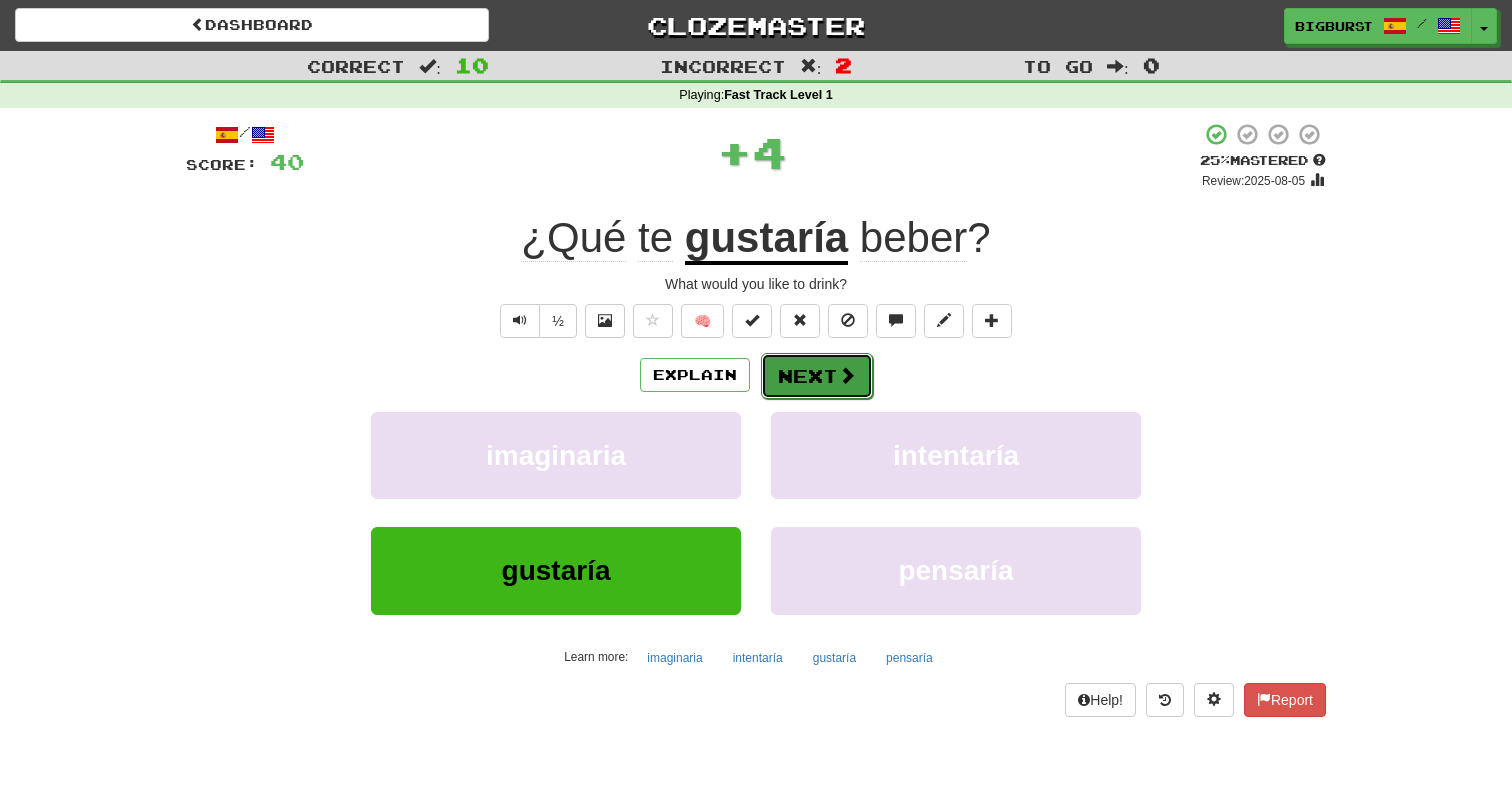 click on "Next" at bounding box center (817, 376) 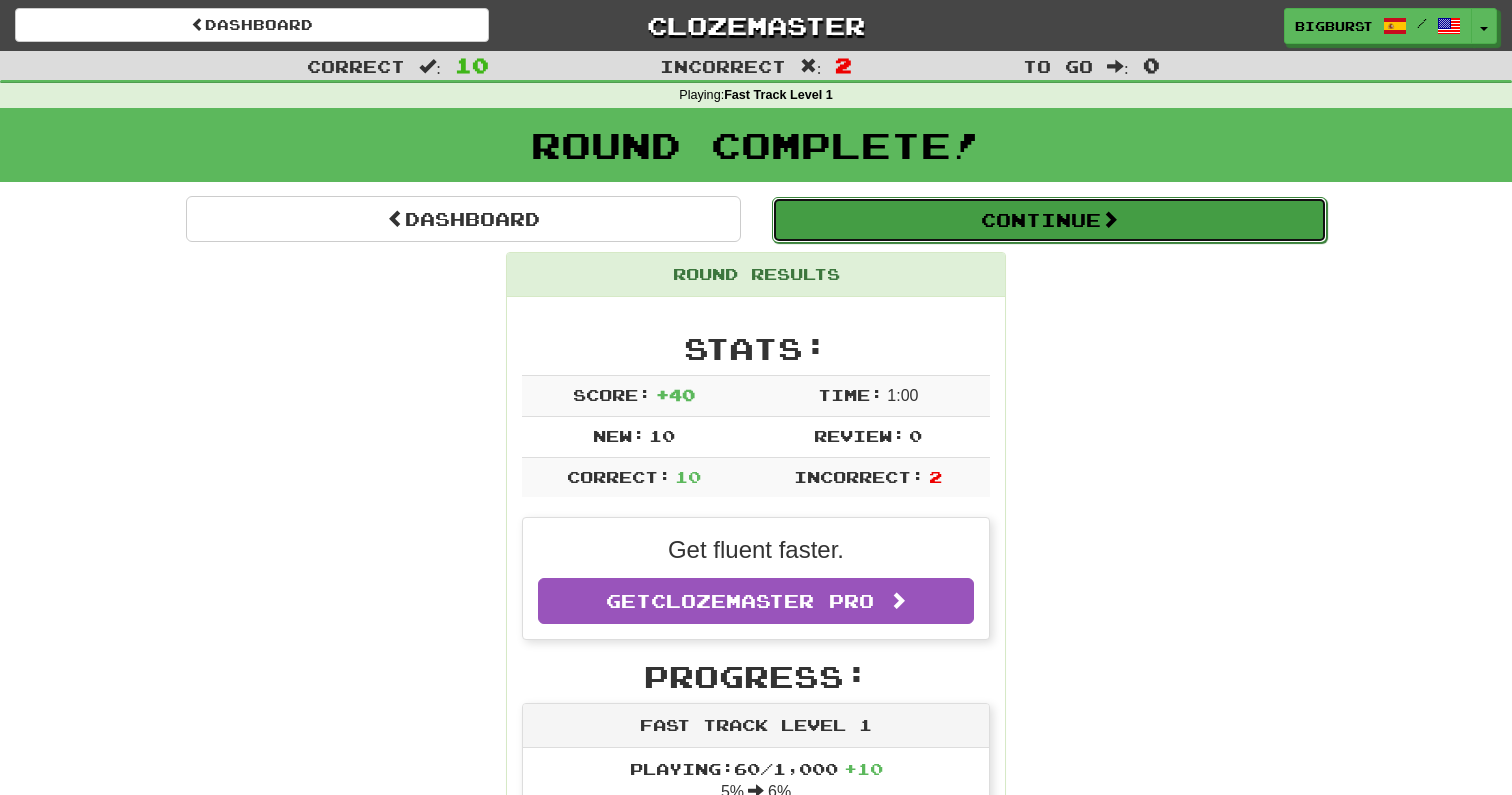 click on "Continue" at bounding box center [1049, 220] 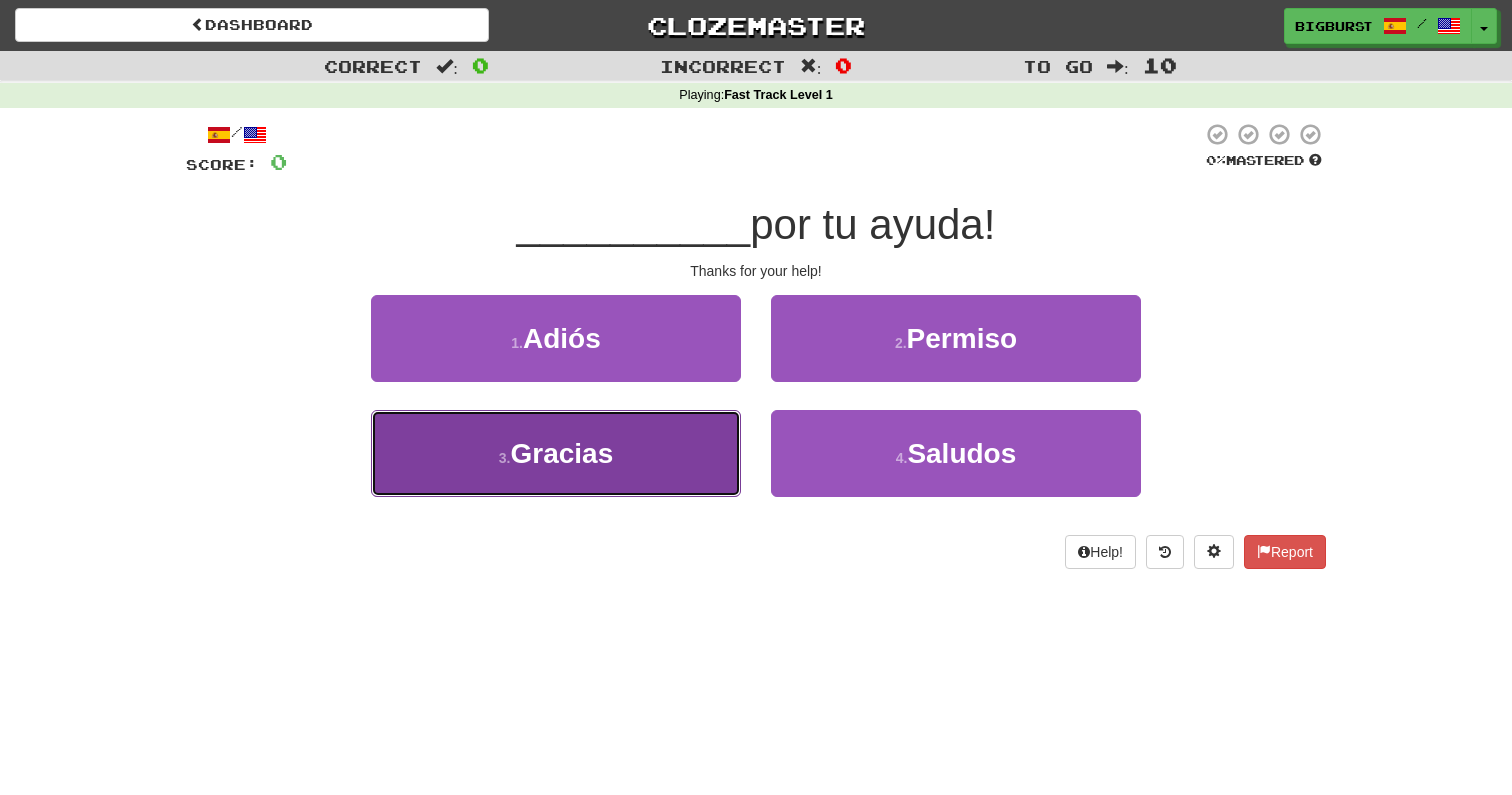 click on "3 .  Gracias" at bounding box center [556, 453] 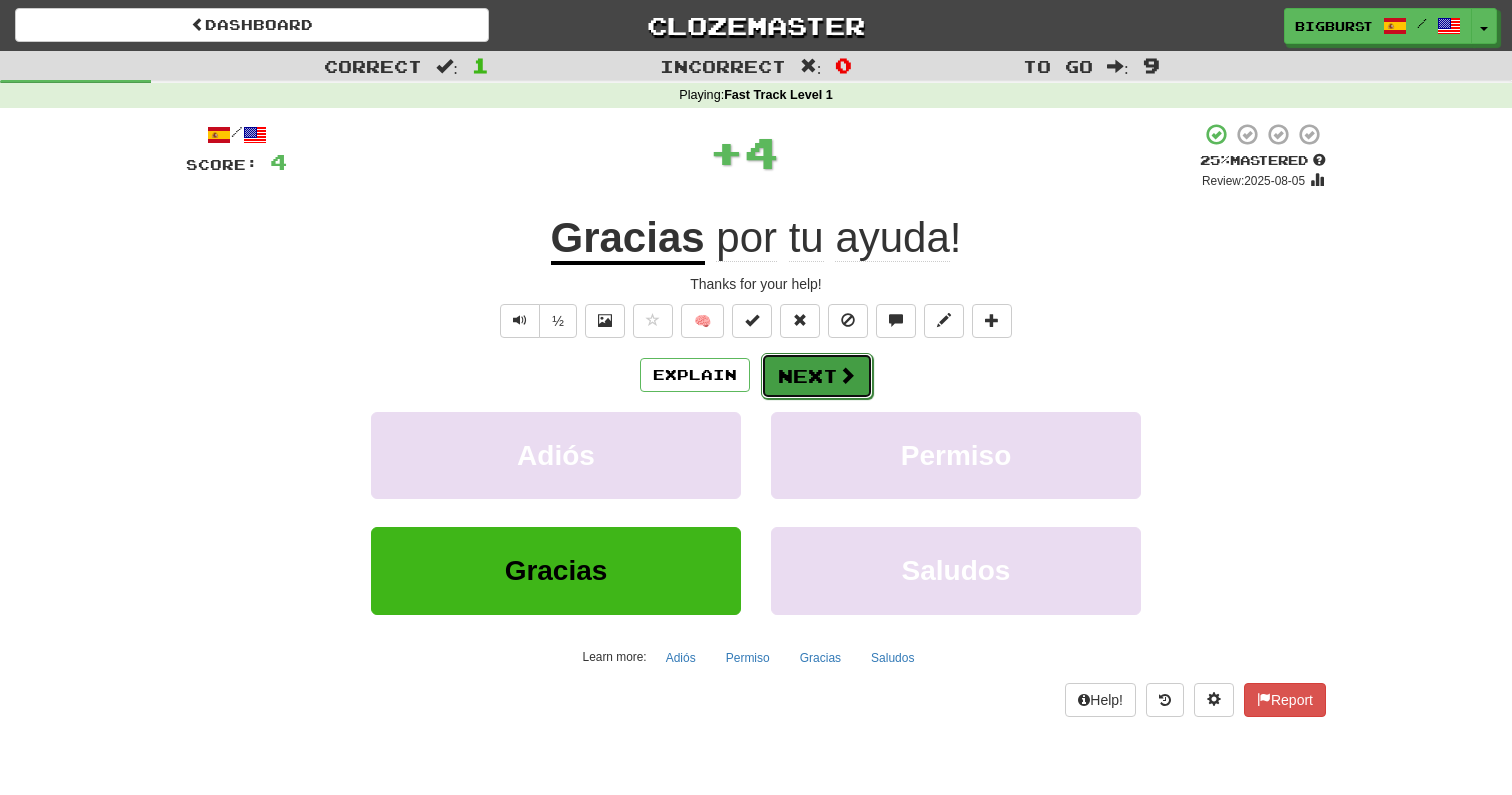 click on "Next" at bounding box center (817, 376) 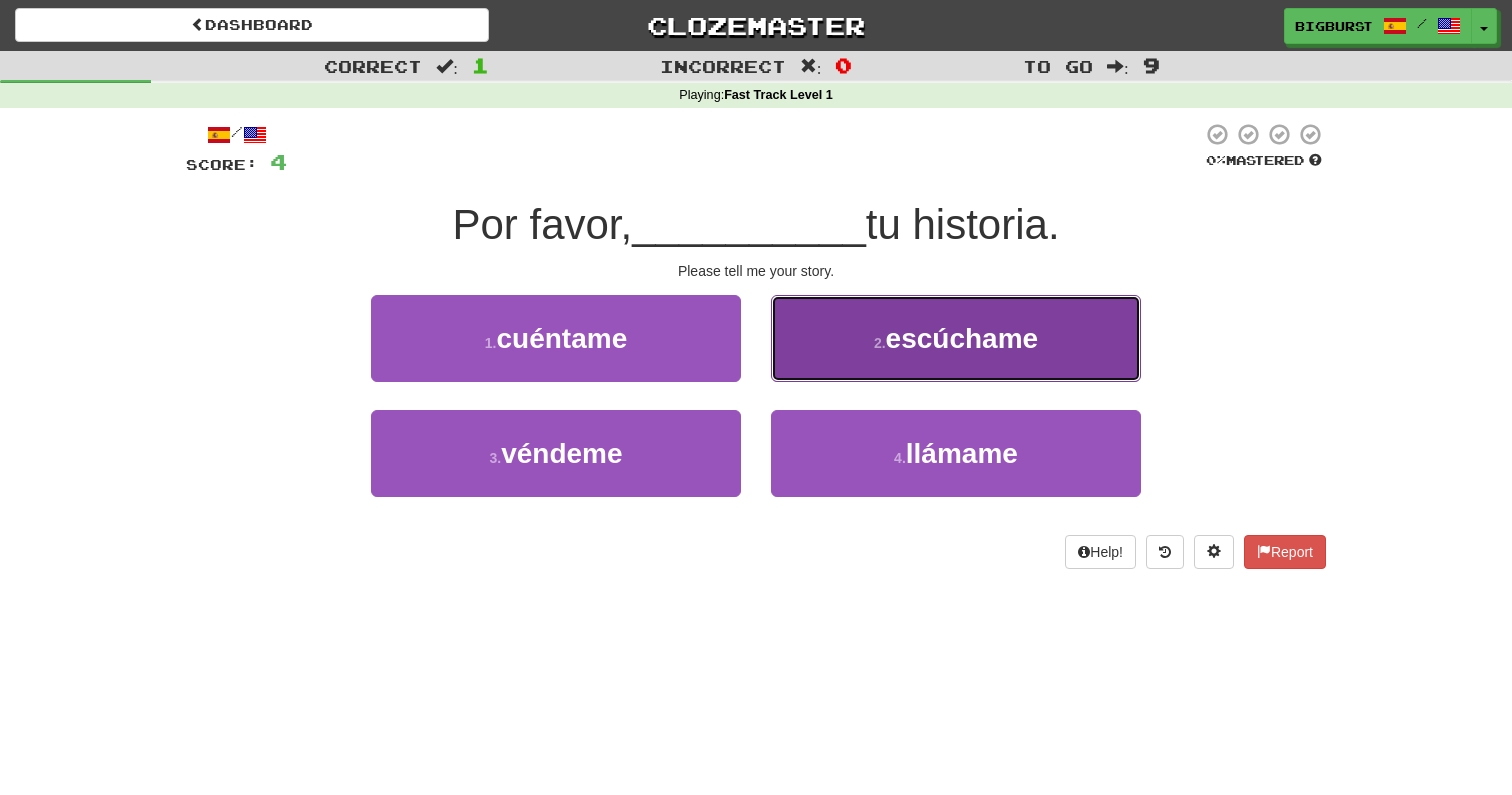 click on "2 ." at bounding box center [880, 343] 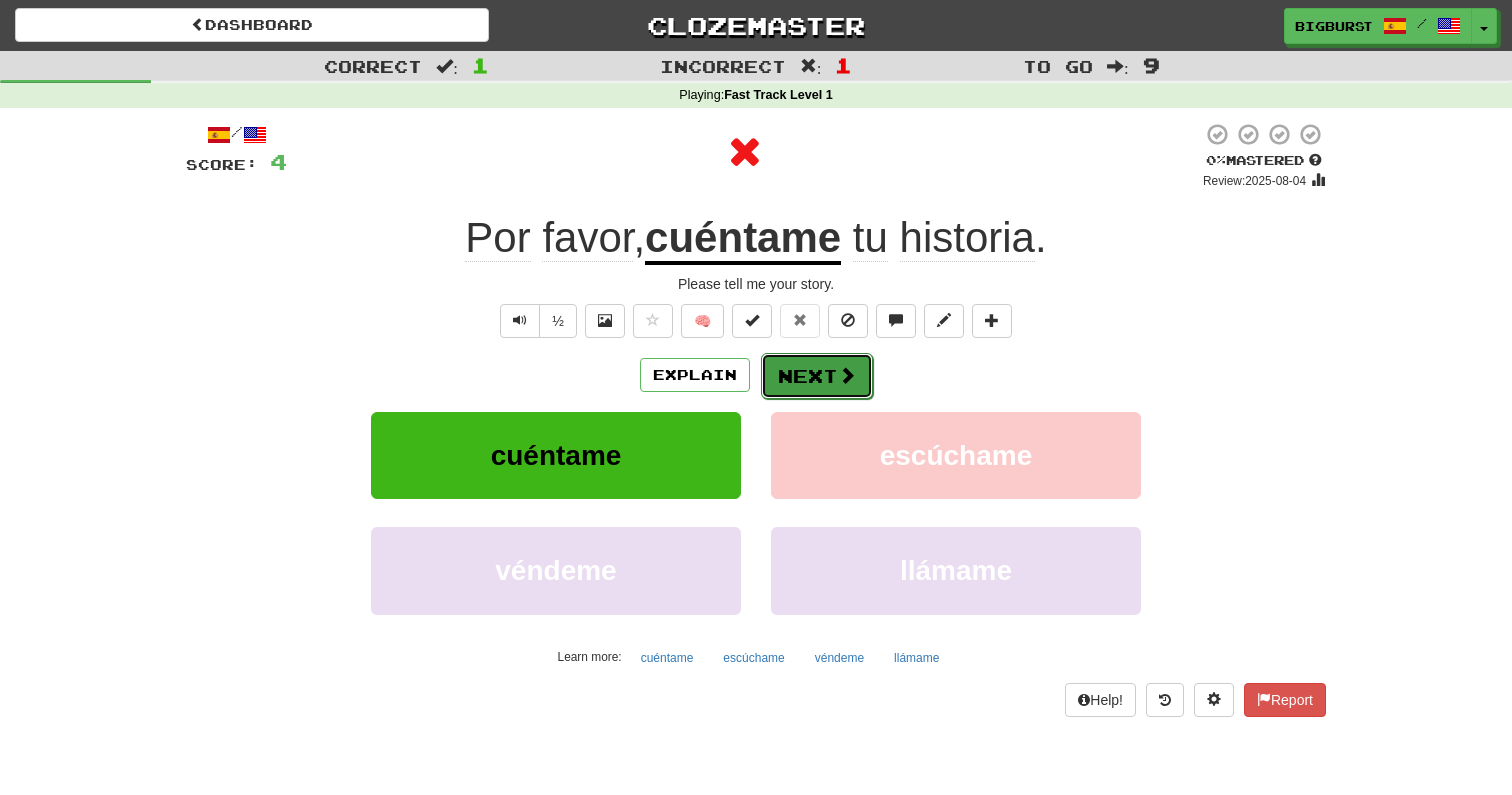 click on "Next" at bounding box center [817, 376] 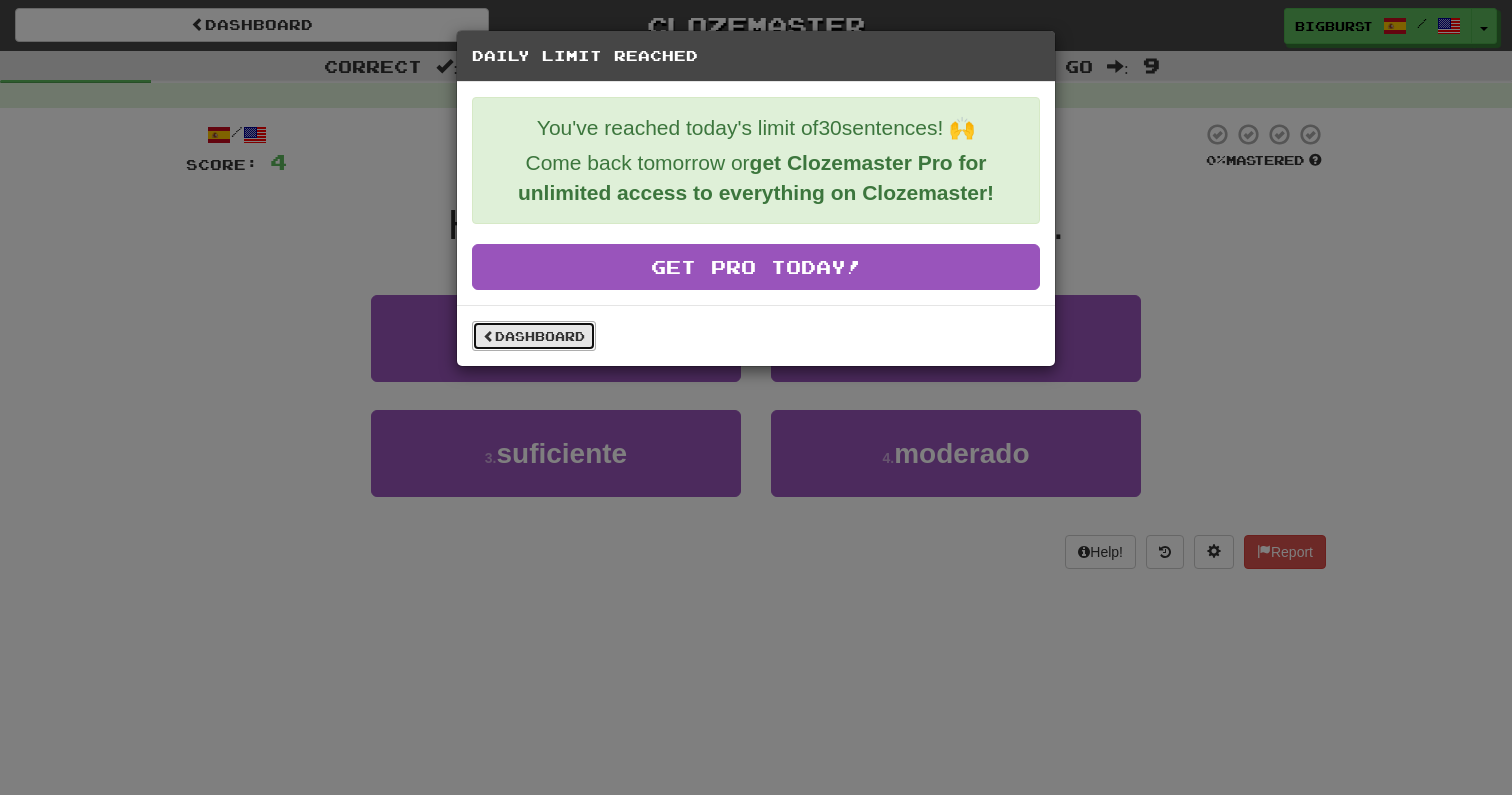 click on "Dashboard" at bounding box center (534, 336) 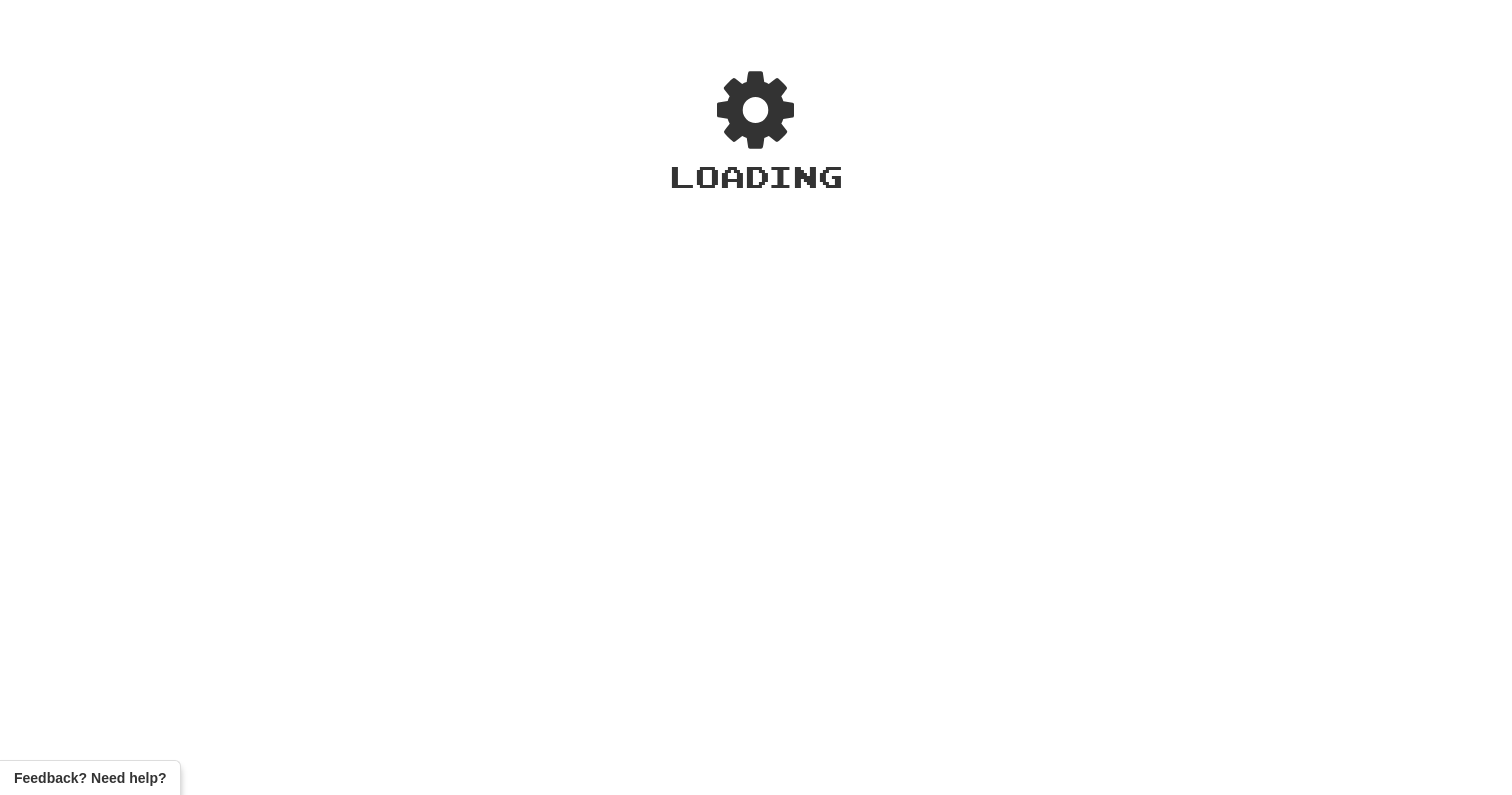 scroll, scrollTop: 0, scrollLeft: 0, axis: both 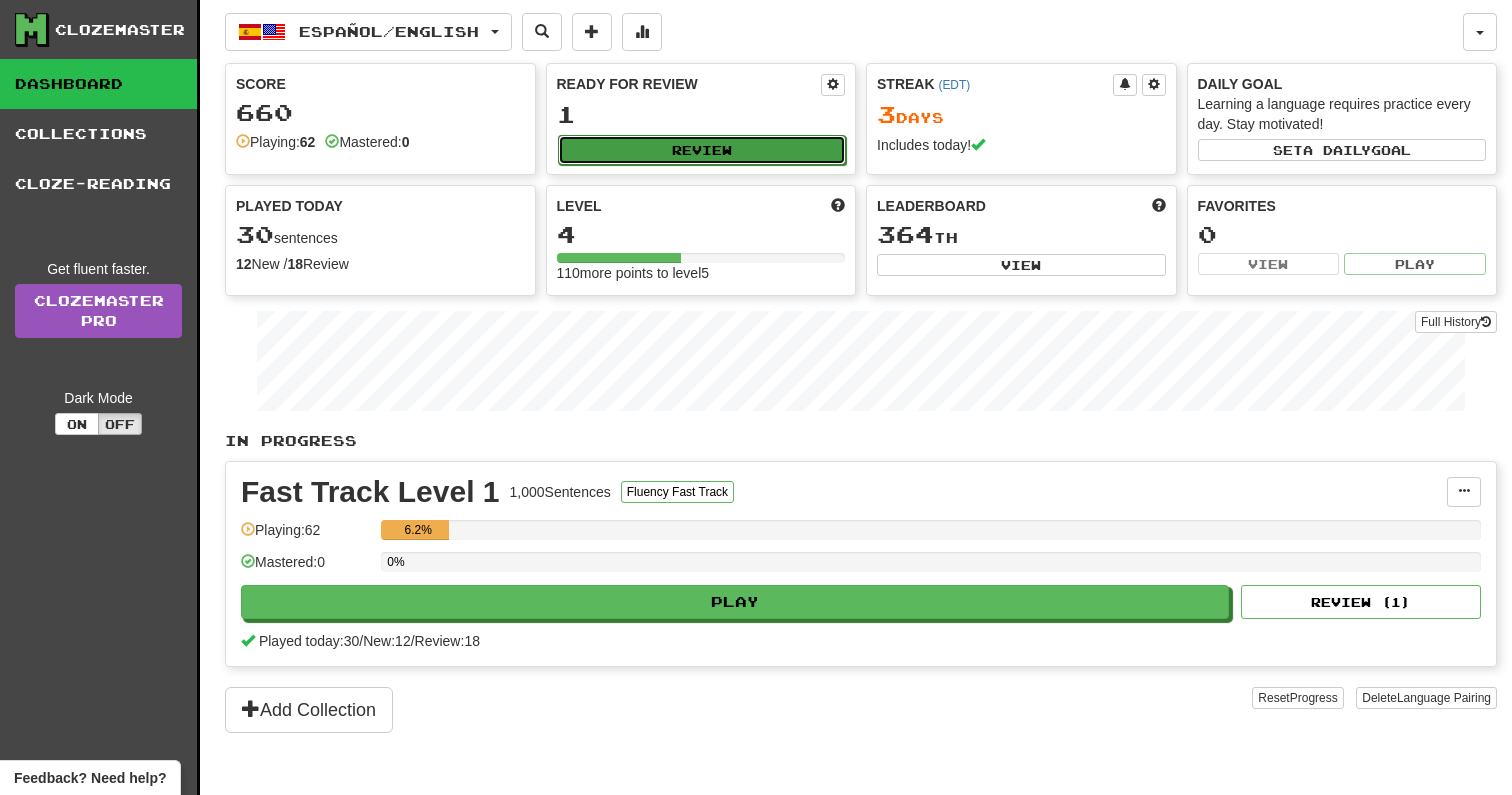 click on "Review" at bounding box center [702, 150] 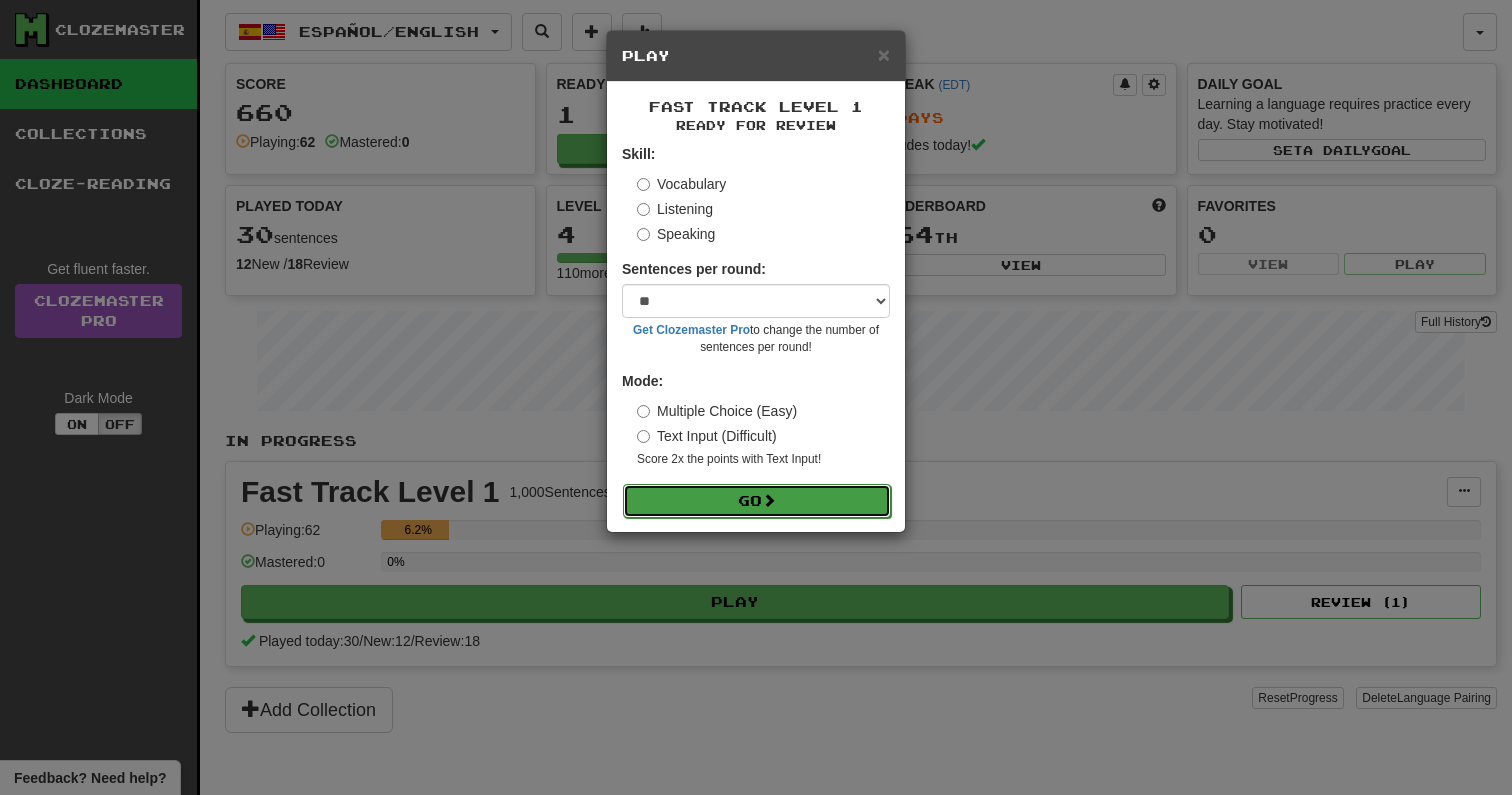 click on "Go" at bounding box center [757, 501] 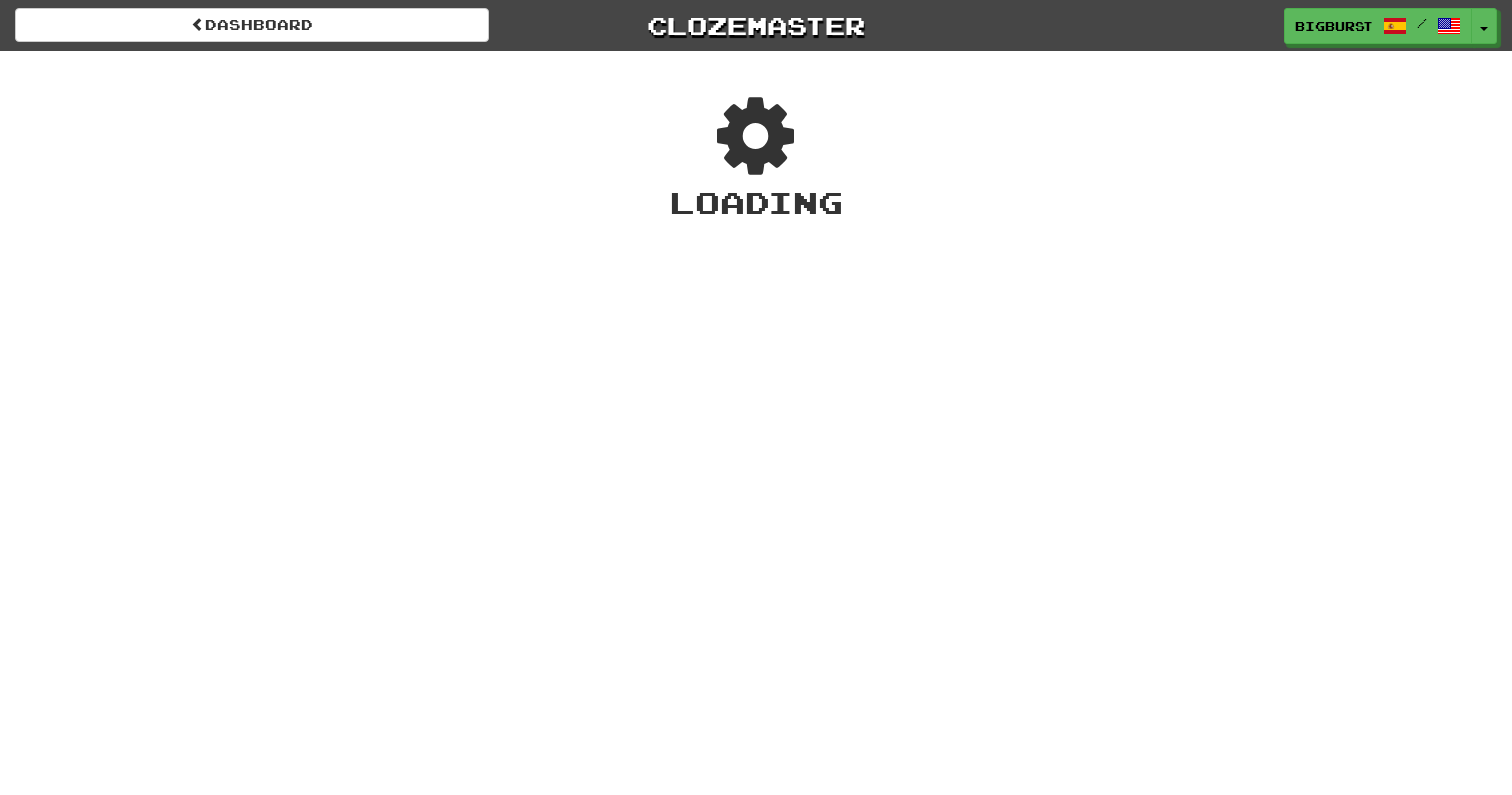 scroll, scrollTop: 0, scrollLeft: 0, axis: both 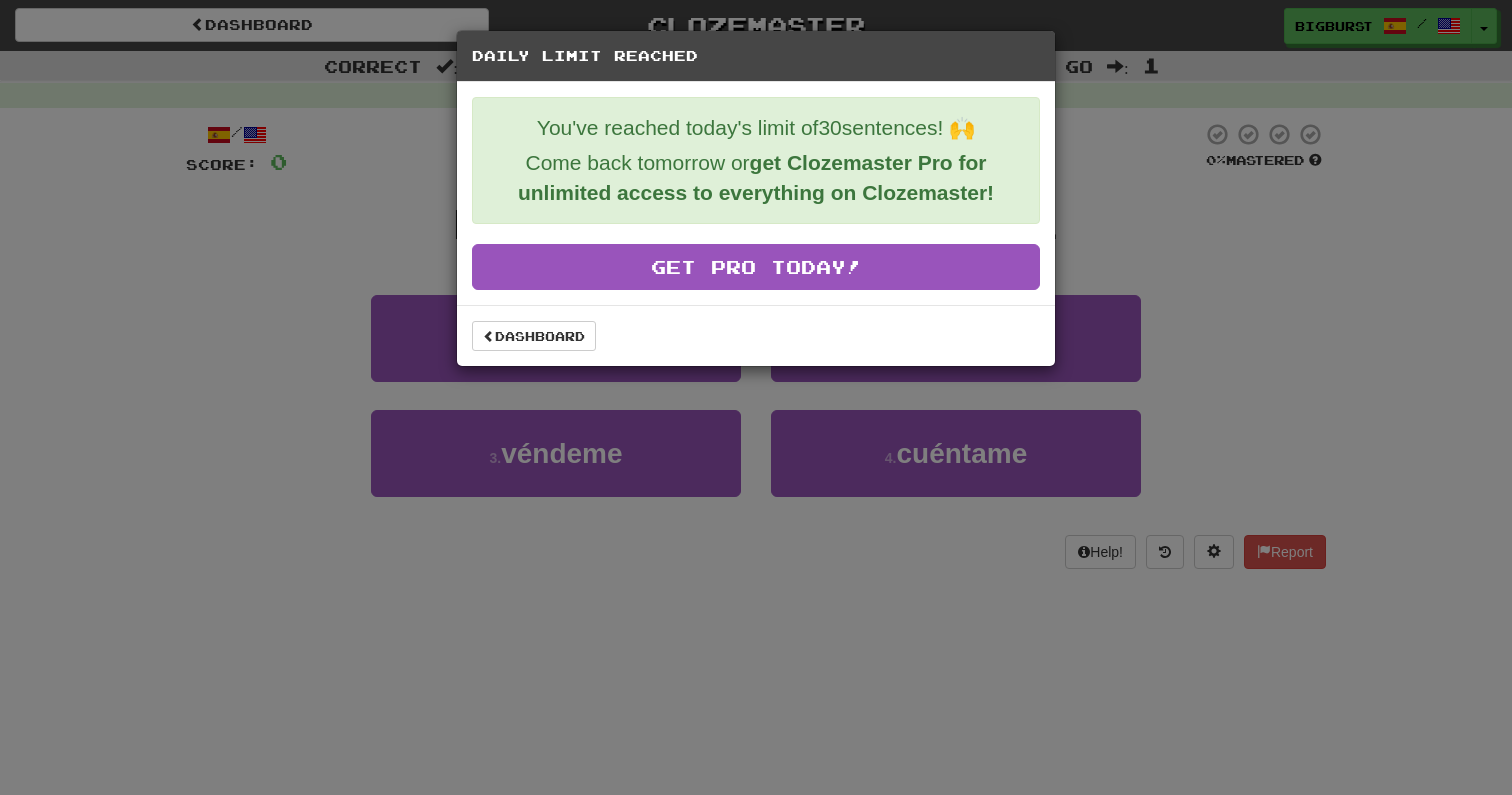 click on "Dashboard" at bounding box center (756, 335) 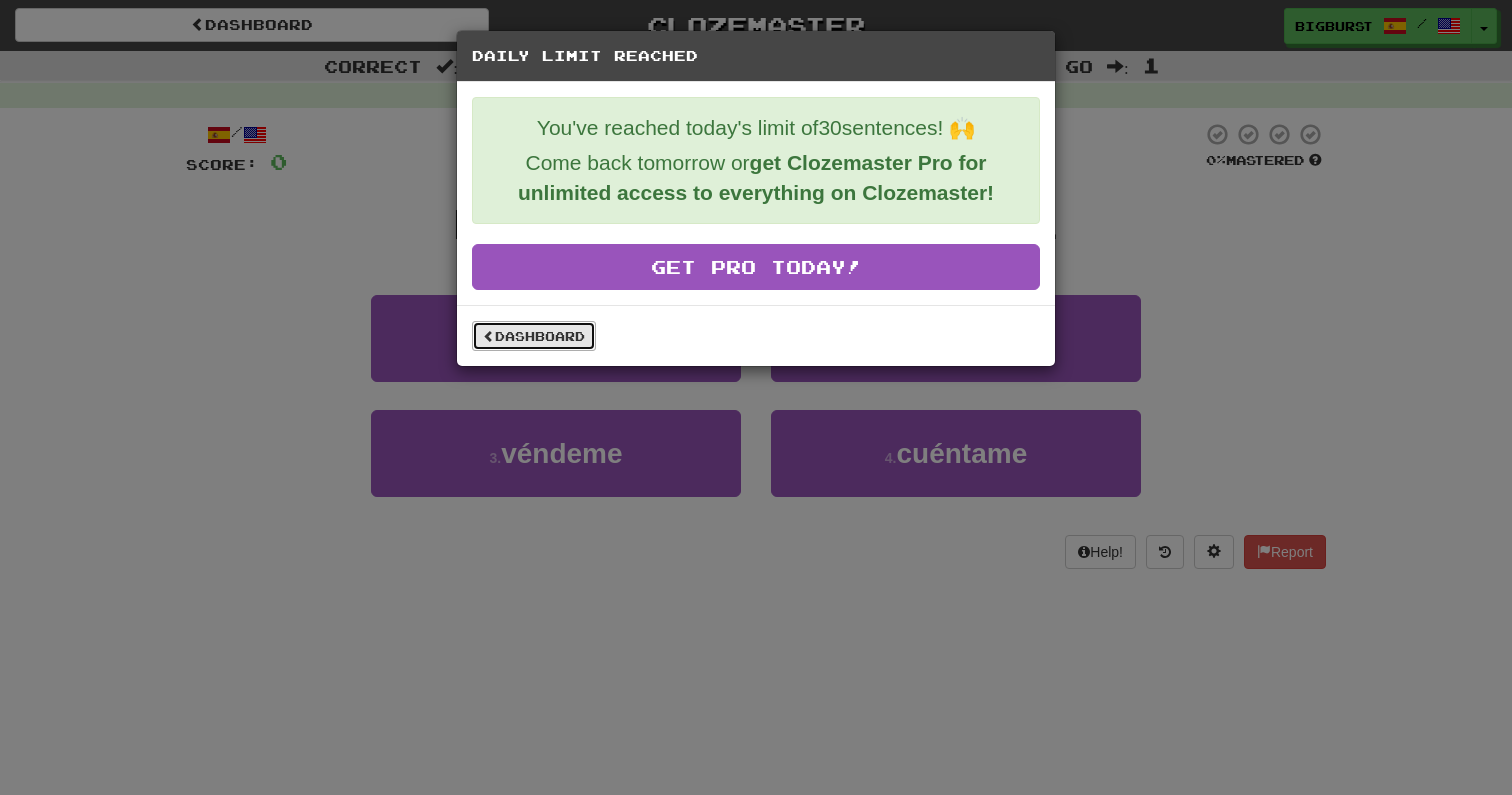 click on "Dashboard" at bounding box center (534, 336) 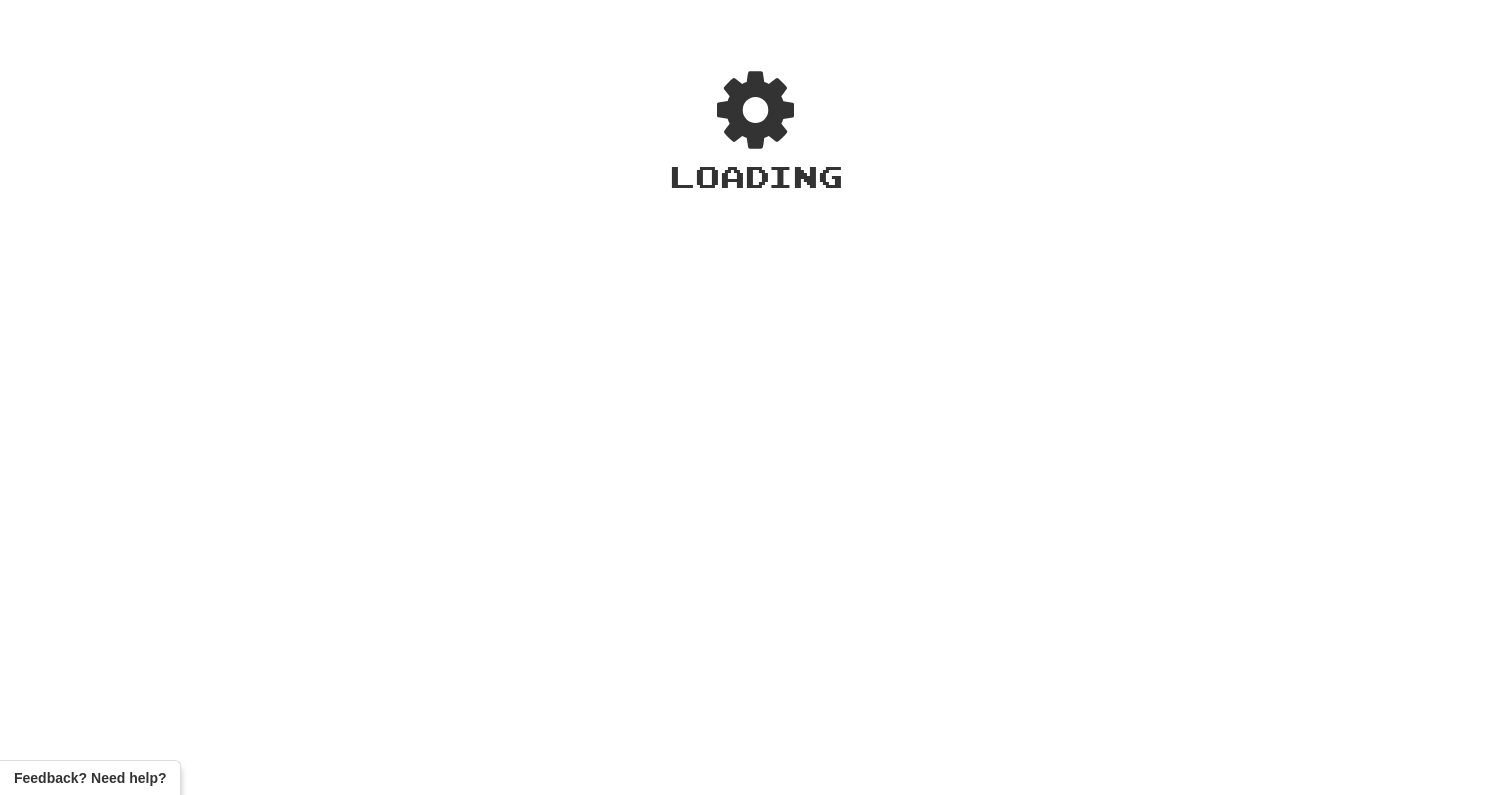 scroll, scrollTop: 0, scrollLeft: 0, axis: both 